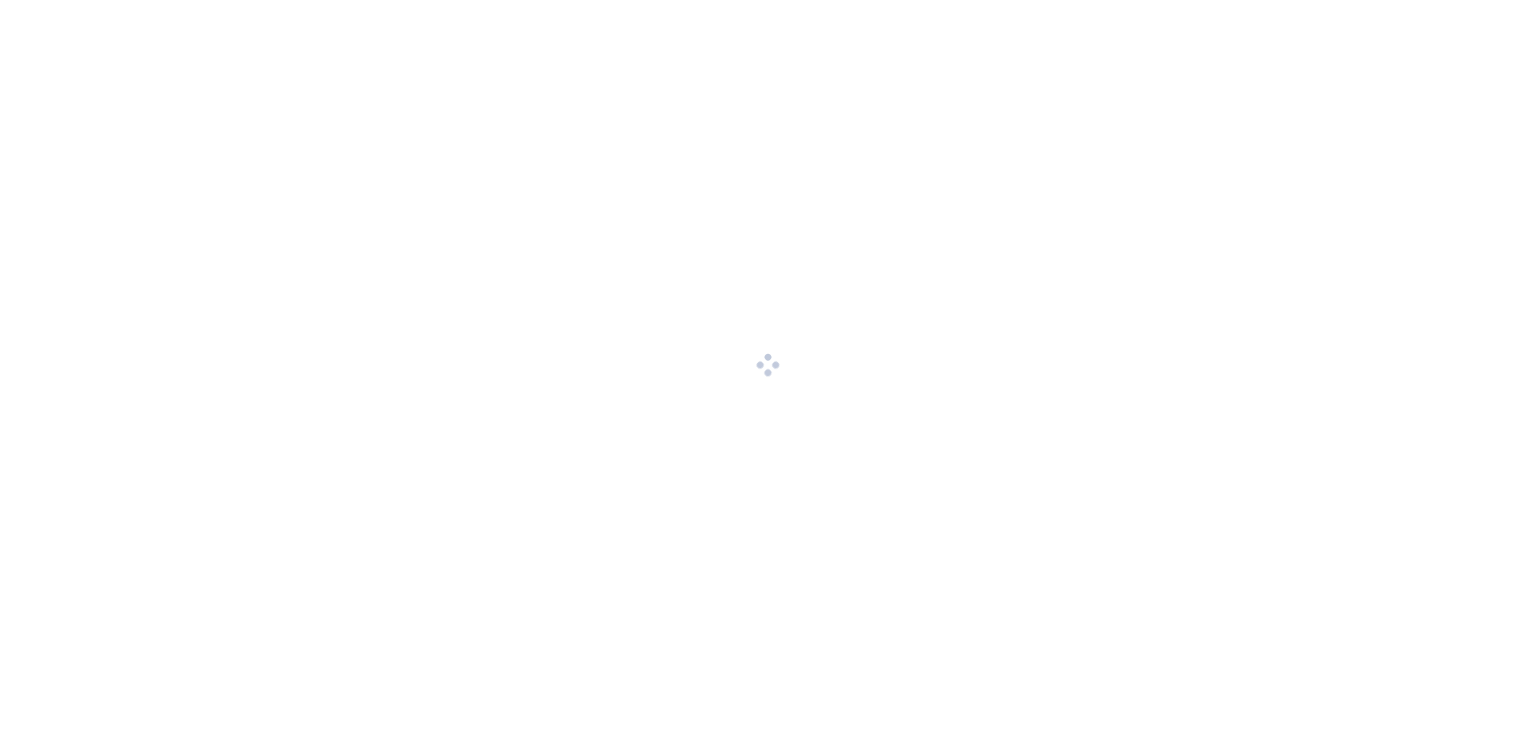 scroll, scrollTop: 0, scrollLeft: 0, axis: both 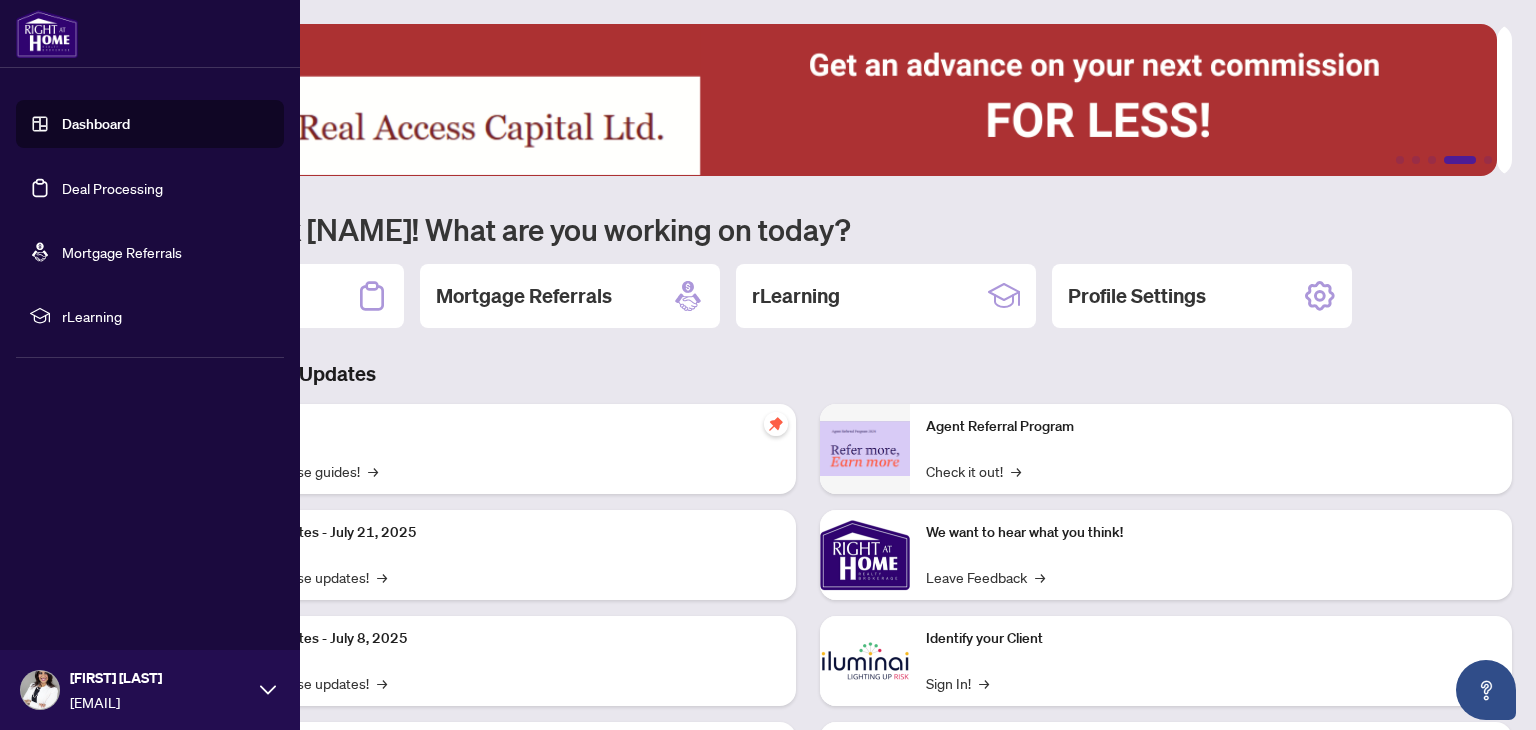 click on "Deal Processing" at bounding box center [112, 188] 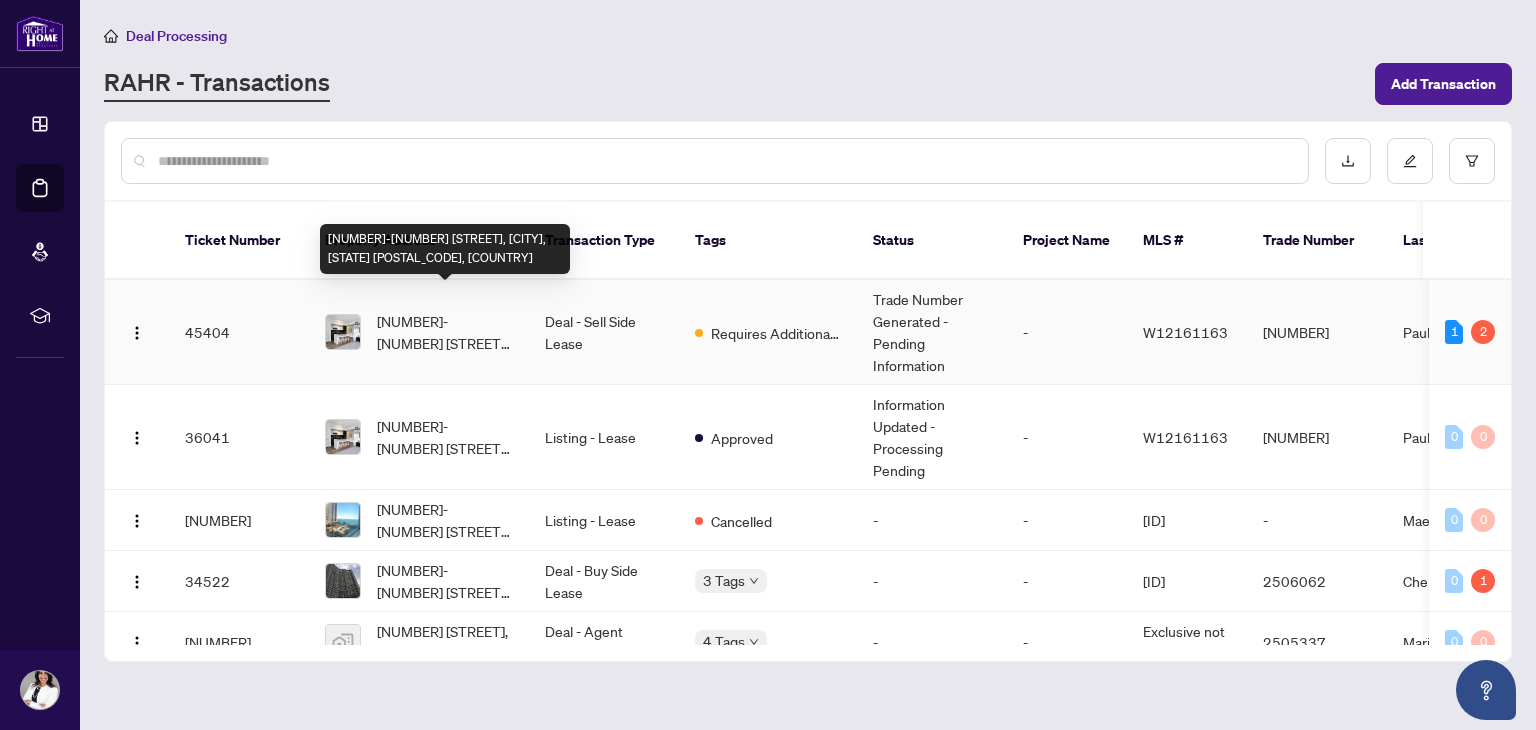 click on "[NUMBER]-[NUMBER] [STREET], [CITY], [STATE] [POSTAL_CODE], [COUNTRY]" at bounding box center [445, 332] 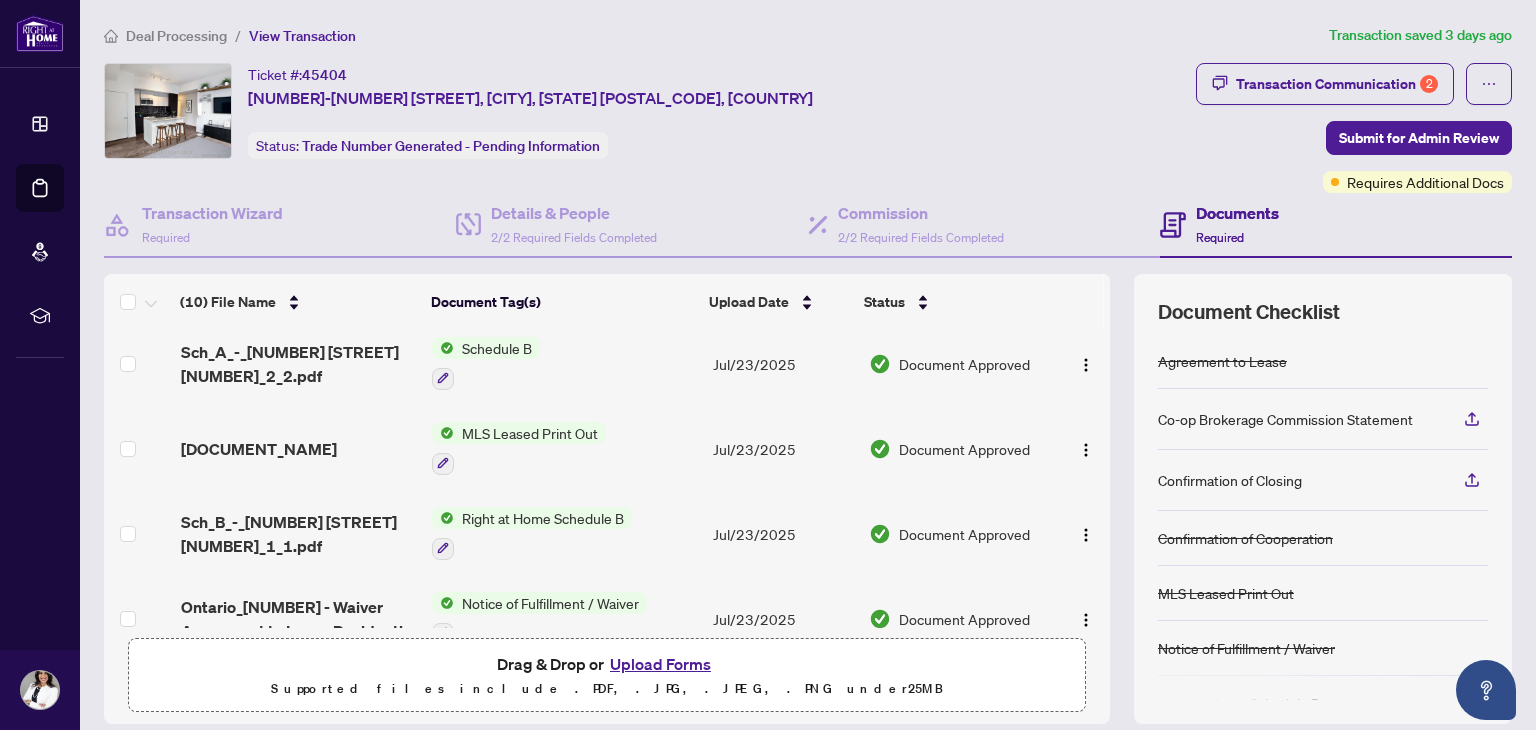 scroll, scrollTop: 0, scrollLeft: 0, axis: both 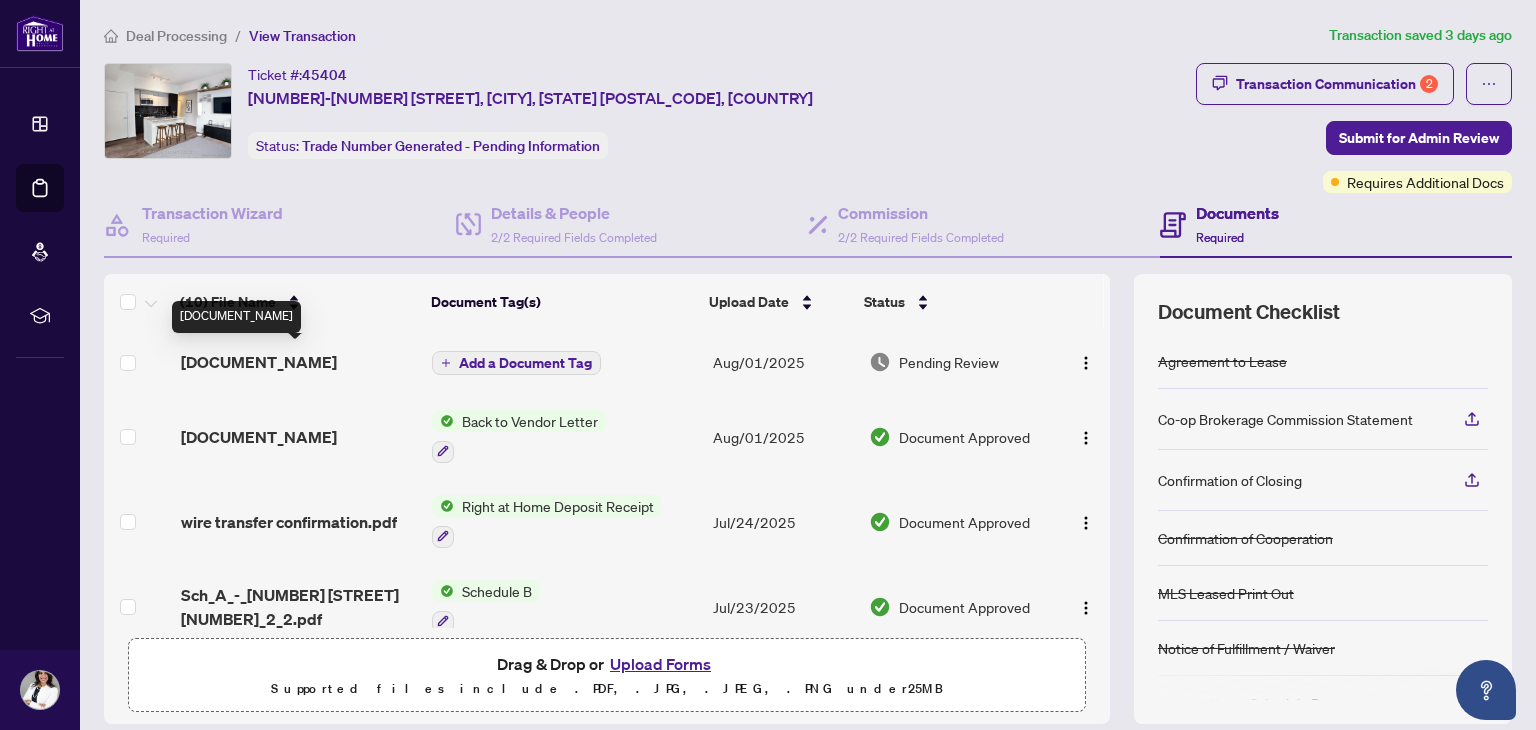 click on "[DOCUMENT_NAME]" at bounding box center [259, 362] 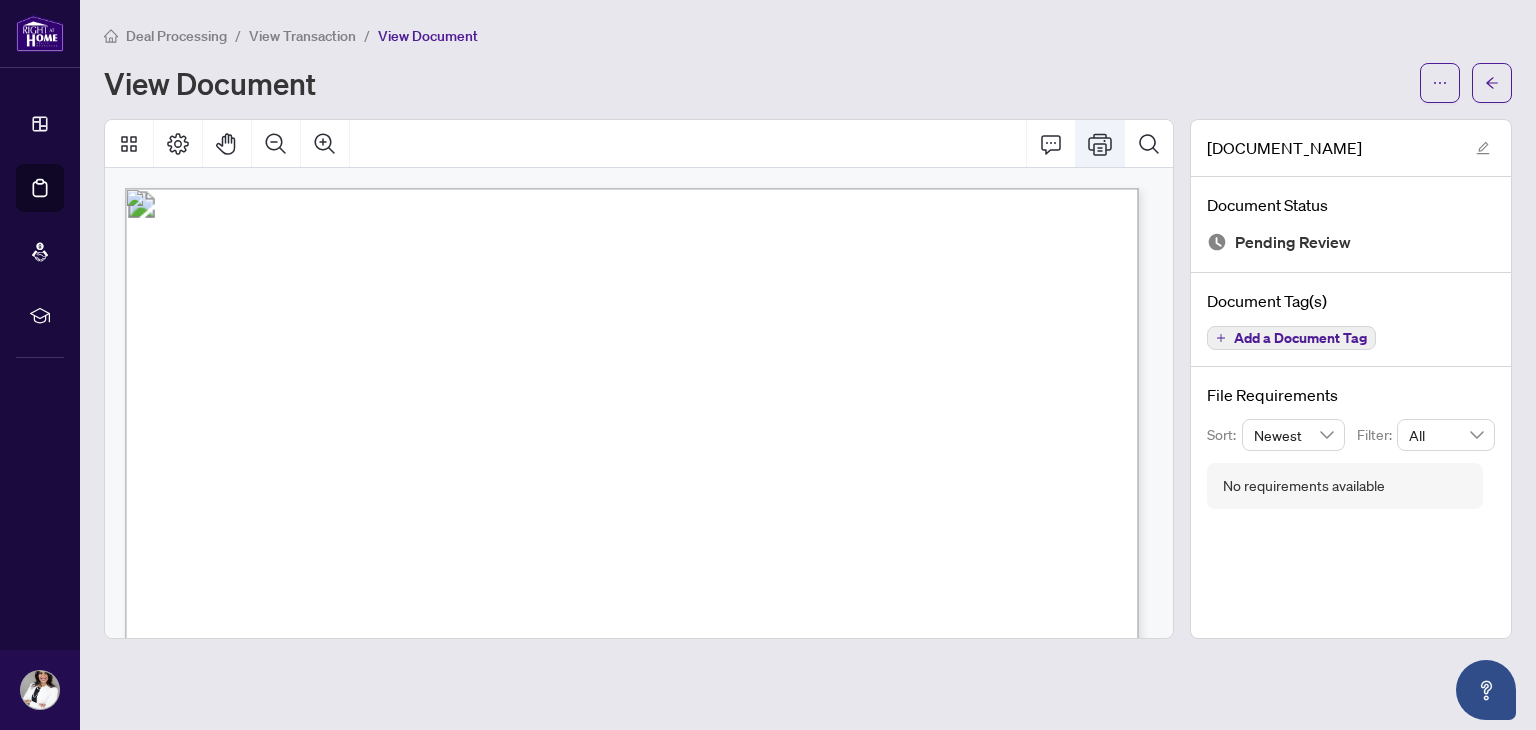 click 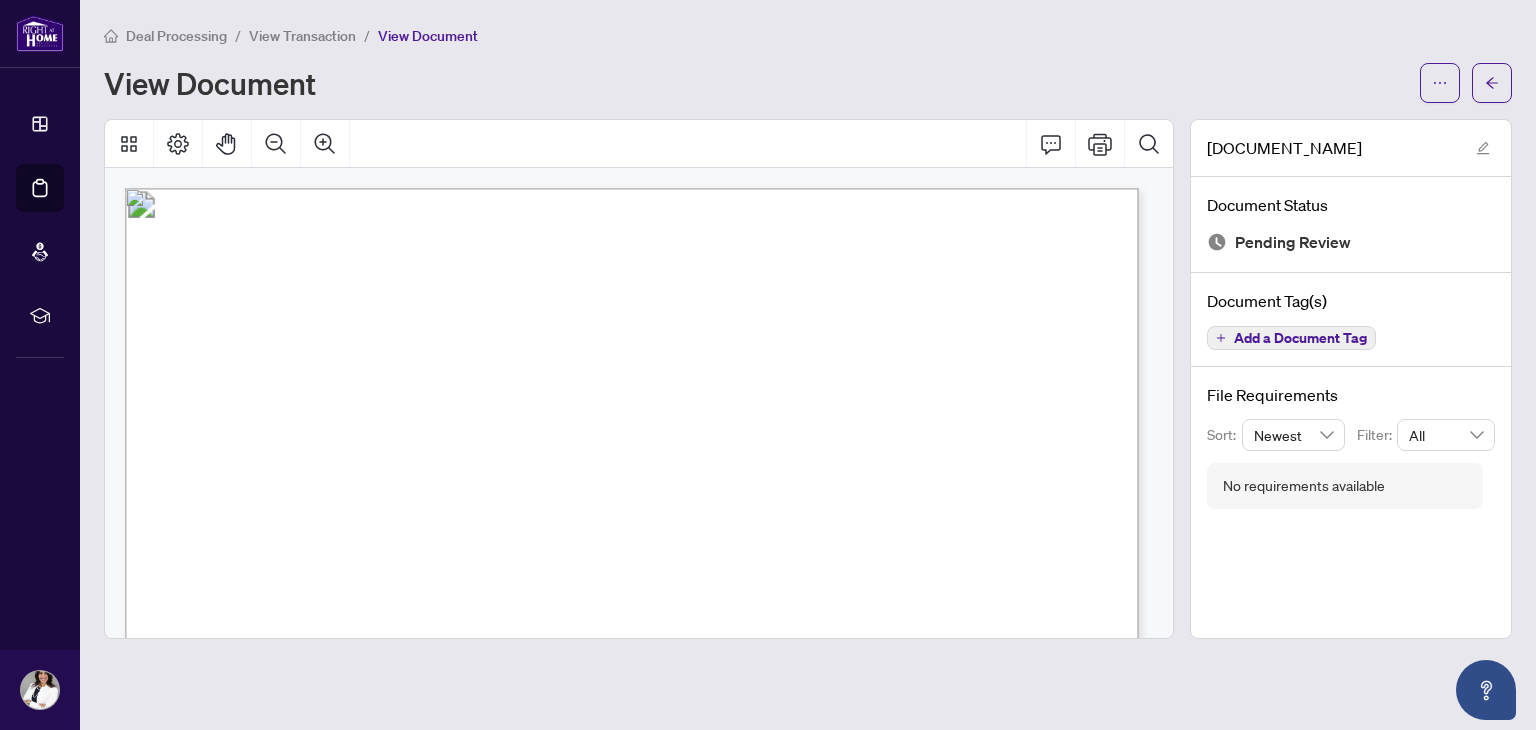 click at bounding box center [964, 1274] 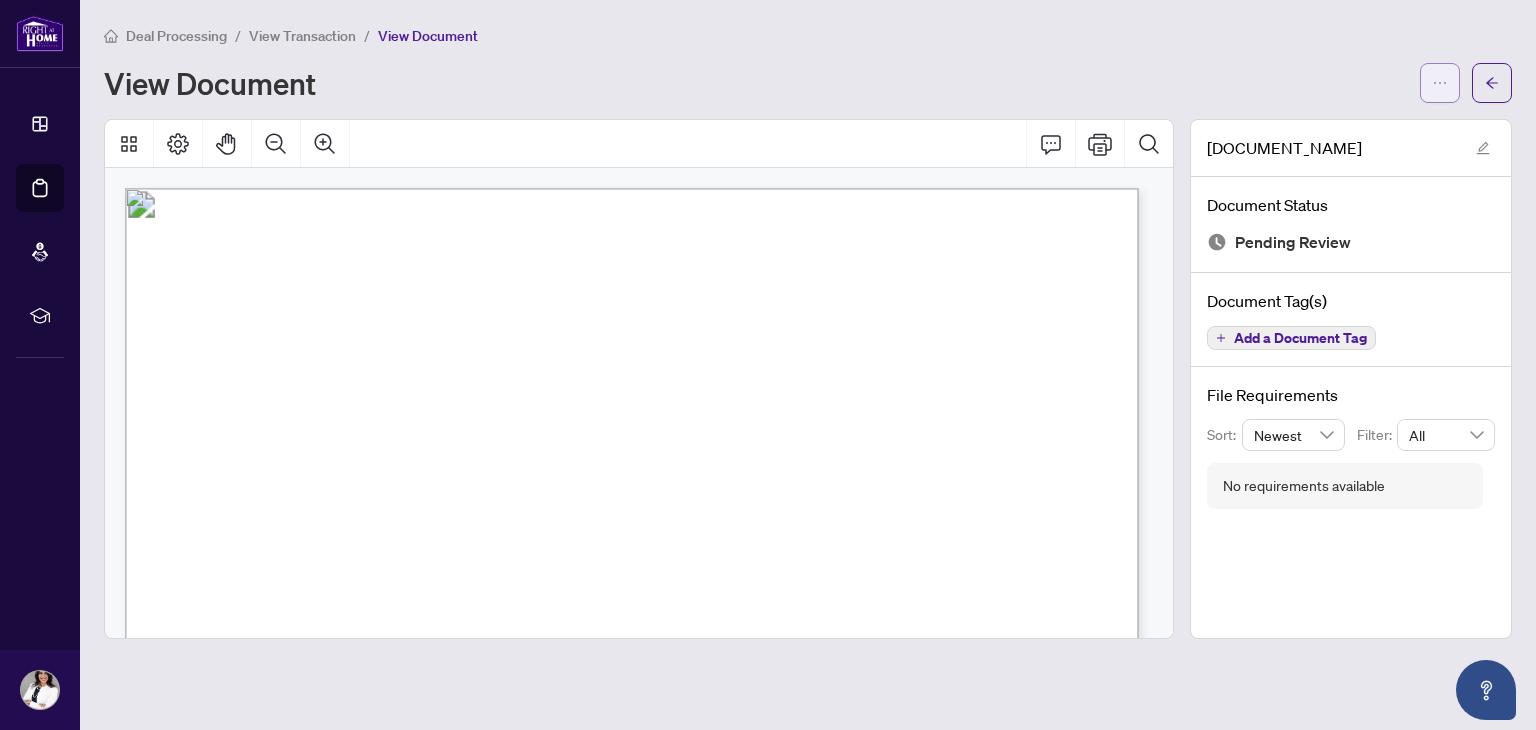 drag, startPoint x: 895, startPoint y: 333, endPoint x: 1437, endPoint y: 83, distance: 596.87854 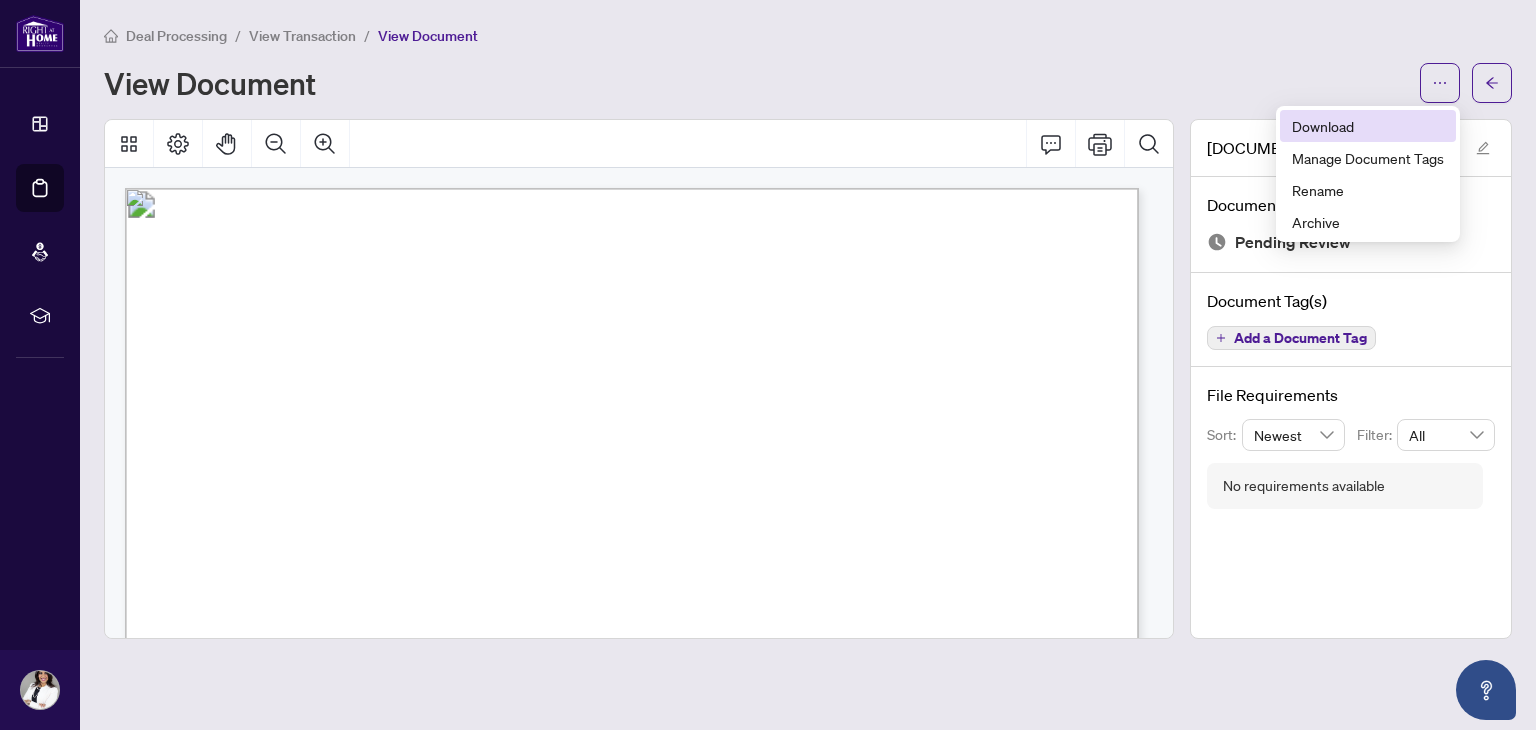 click on "Download" at bounding box center [1368, 126] 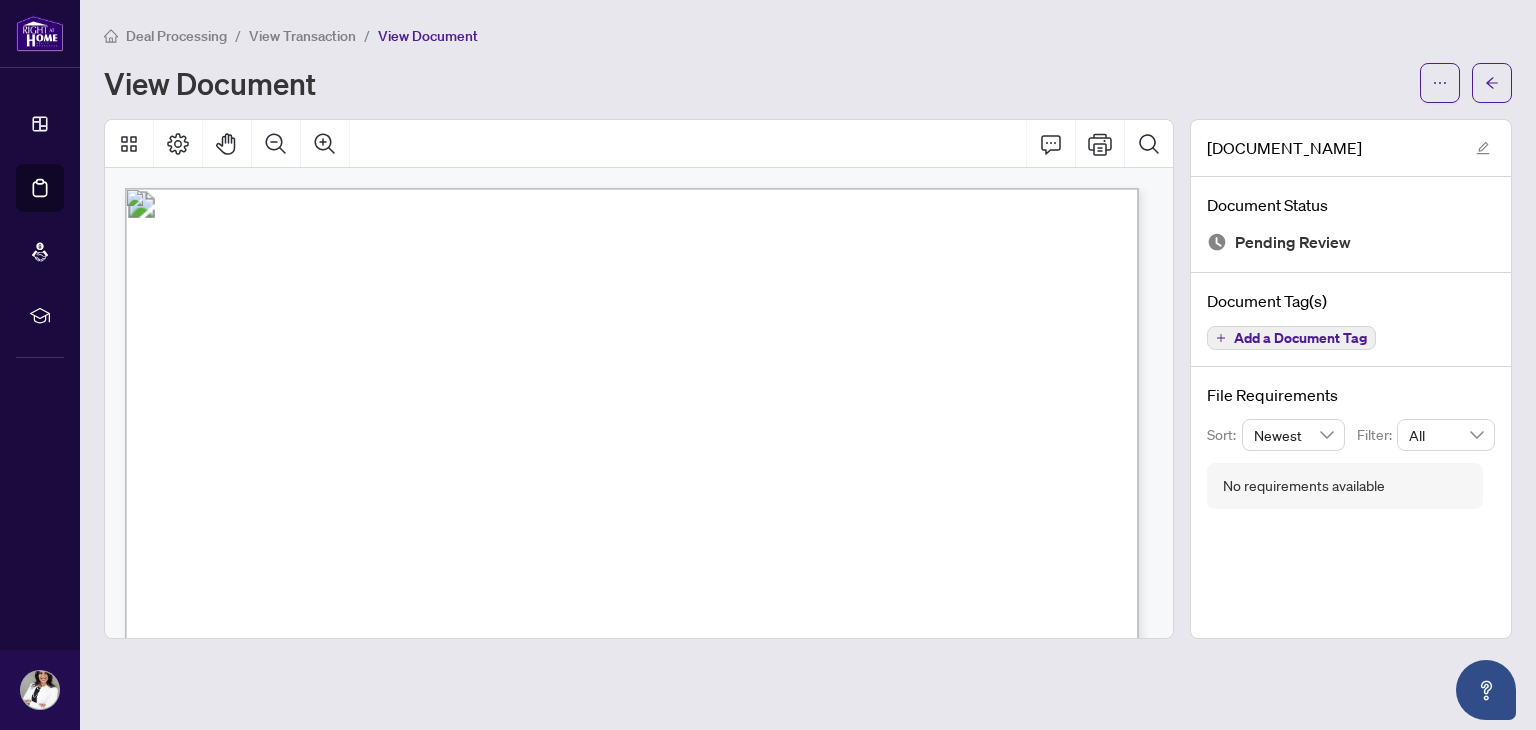 click at bounding box center (639, 144) 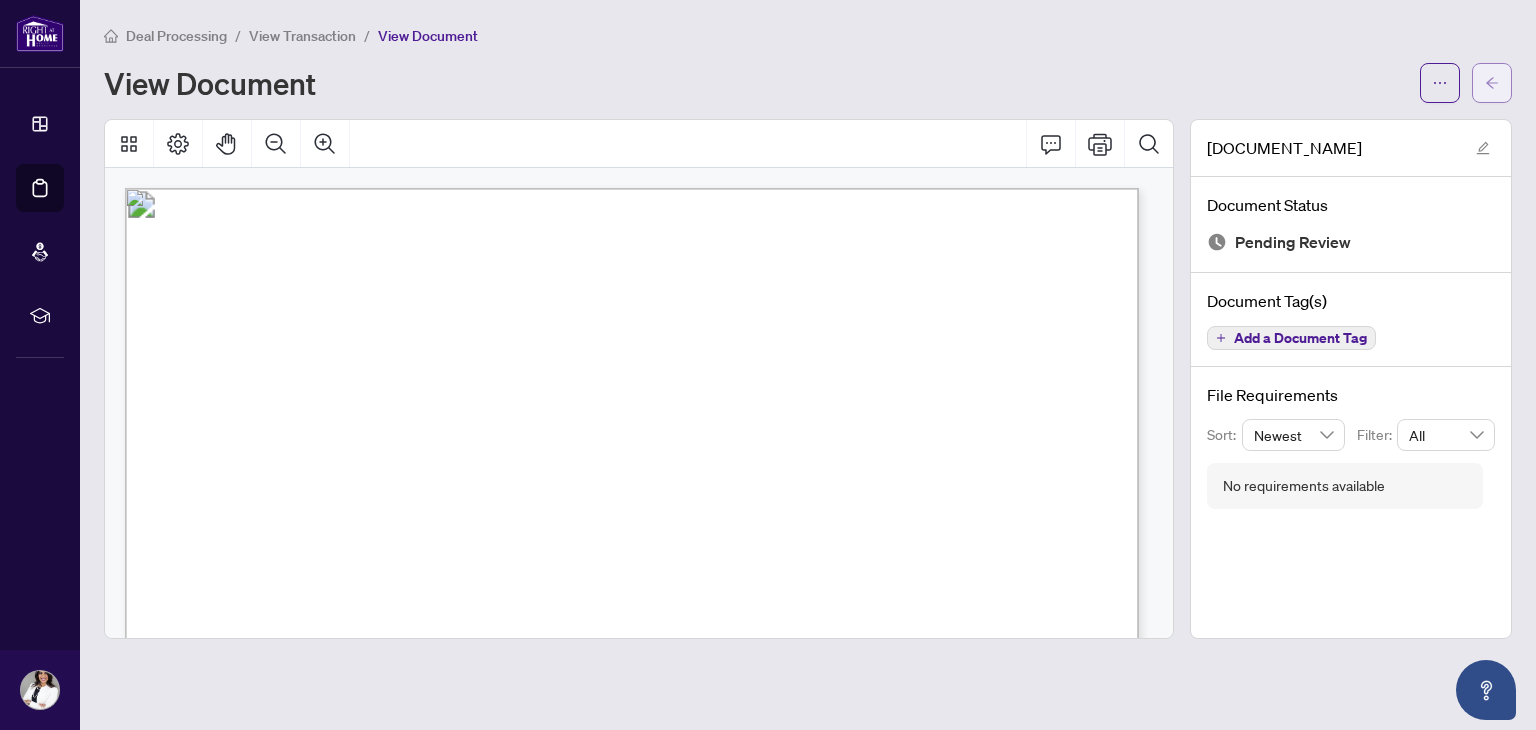 click 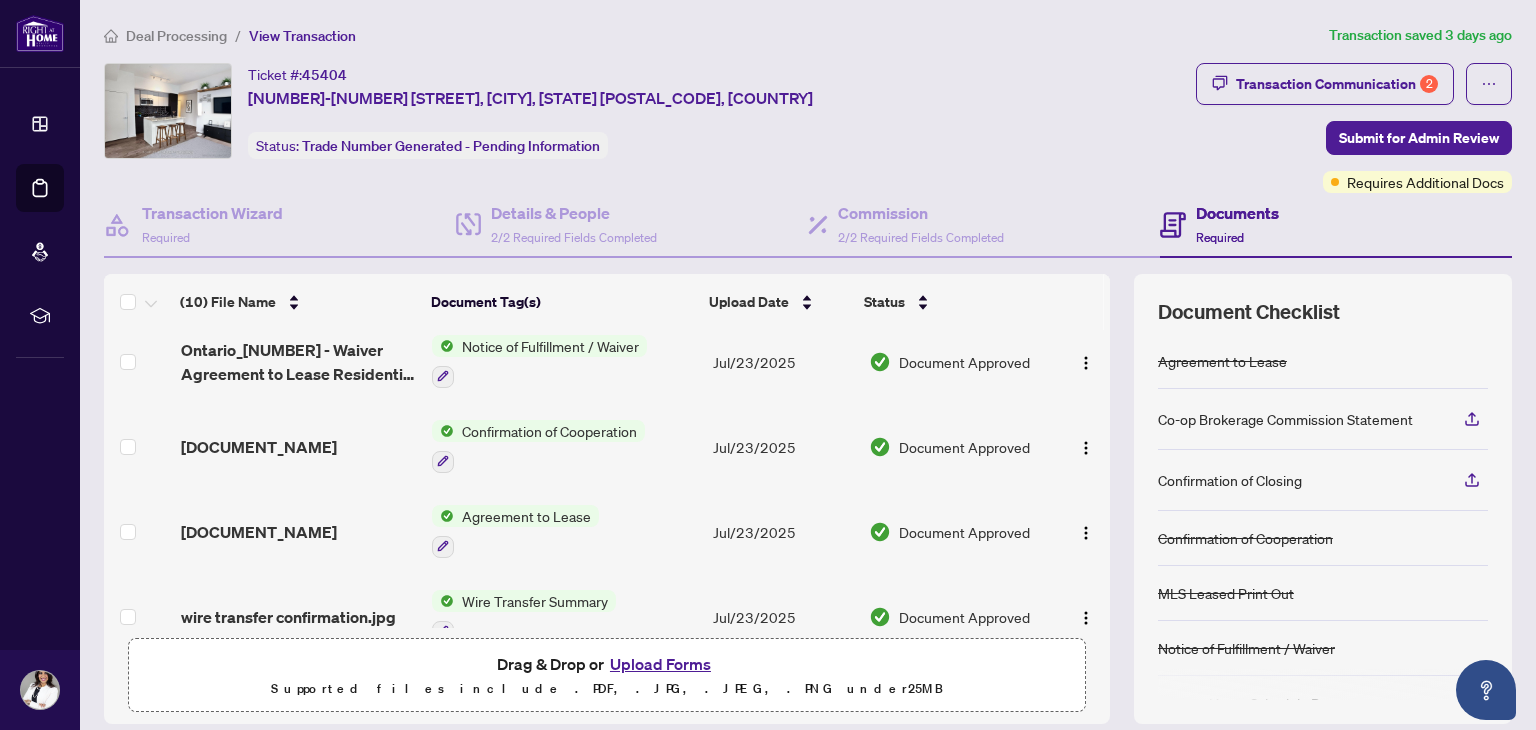 scroll, scrollTop: 548, scrollLeft: 0, axis: vertical 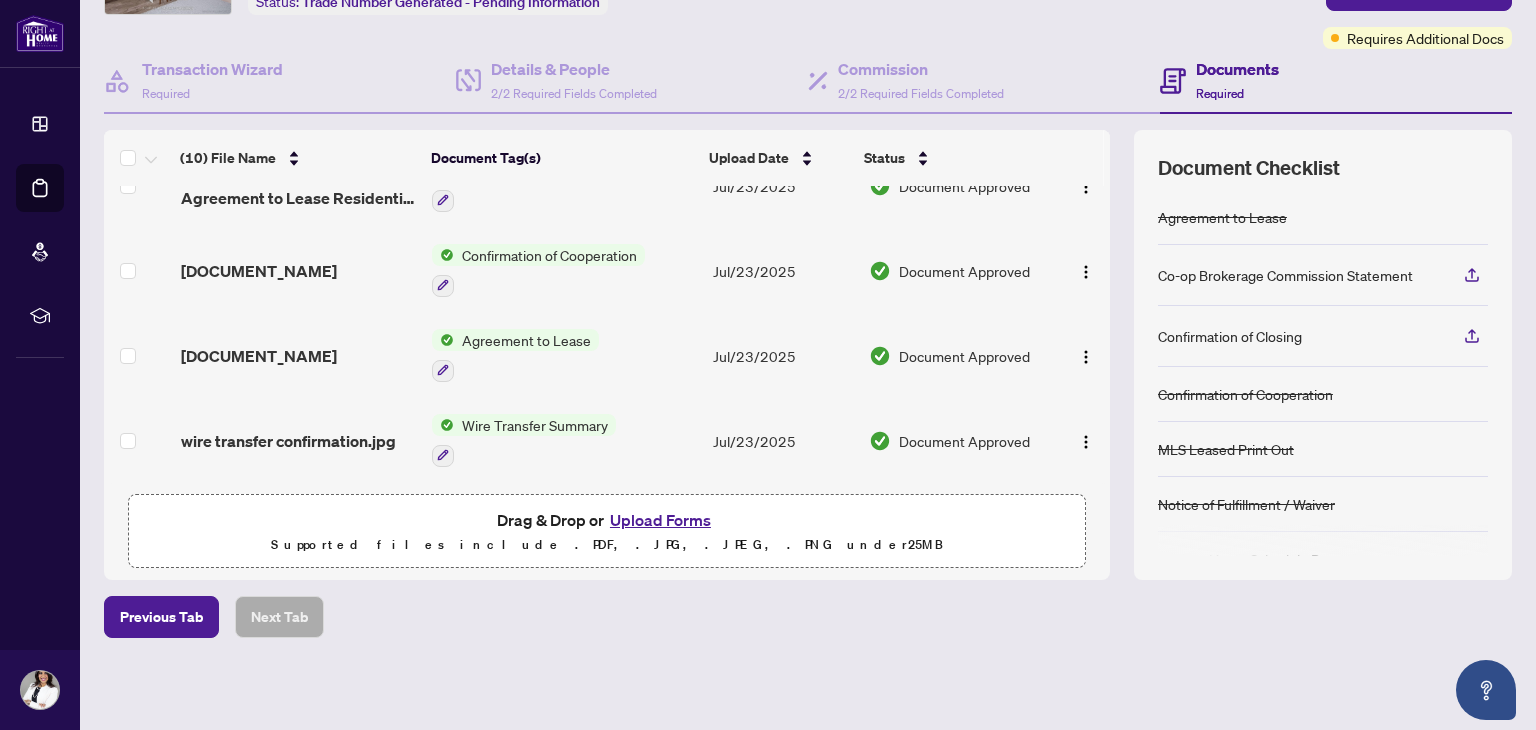 click on "Upload Forms" at bounding box center [660, 520] 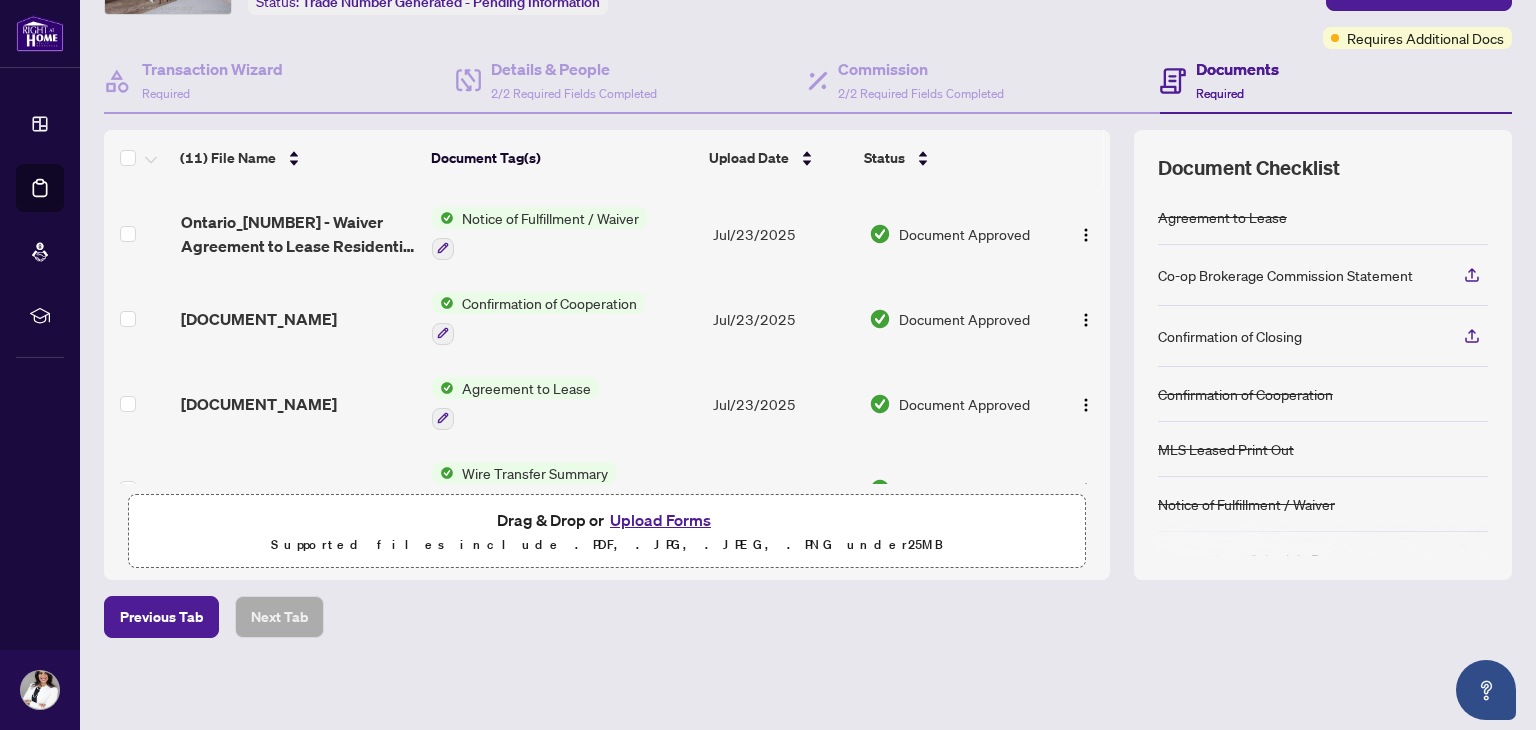 click on "Previous Tab Next Tab" at bounding box center [808, 617] 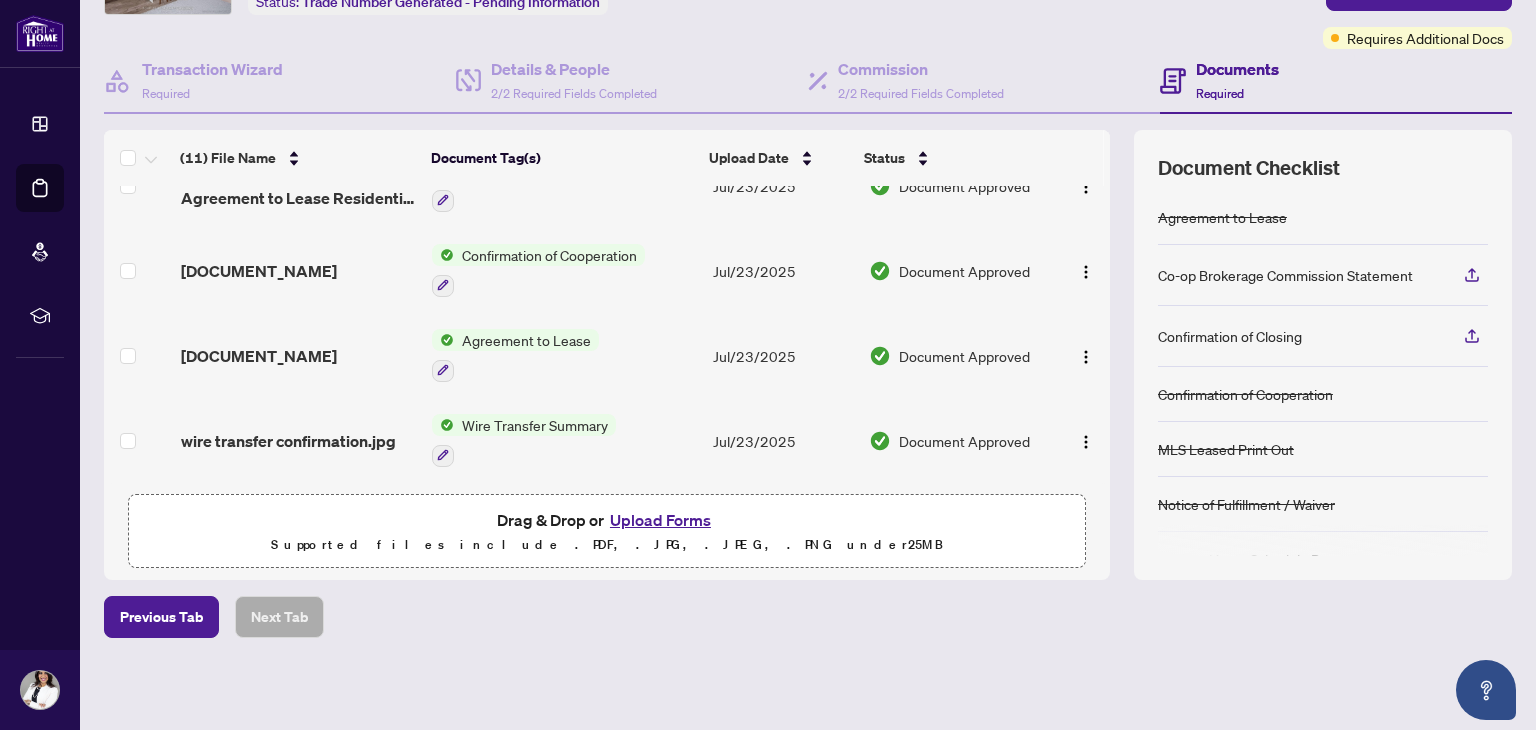 scroll, scrollTop: 628, scrollLeft: 0, axis: vertical 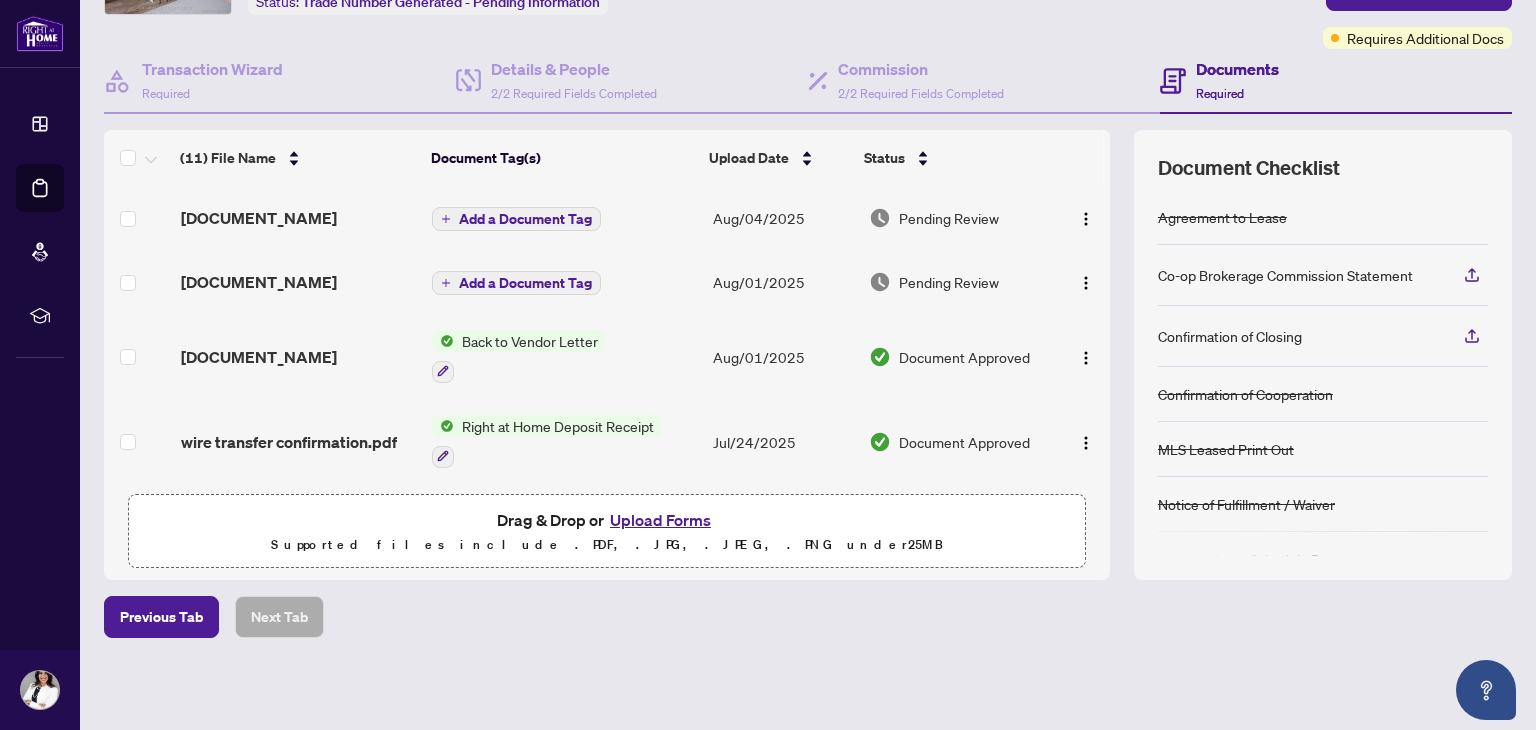 click on "Add a Document Tag" at bounding box center (525, 219) 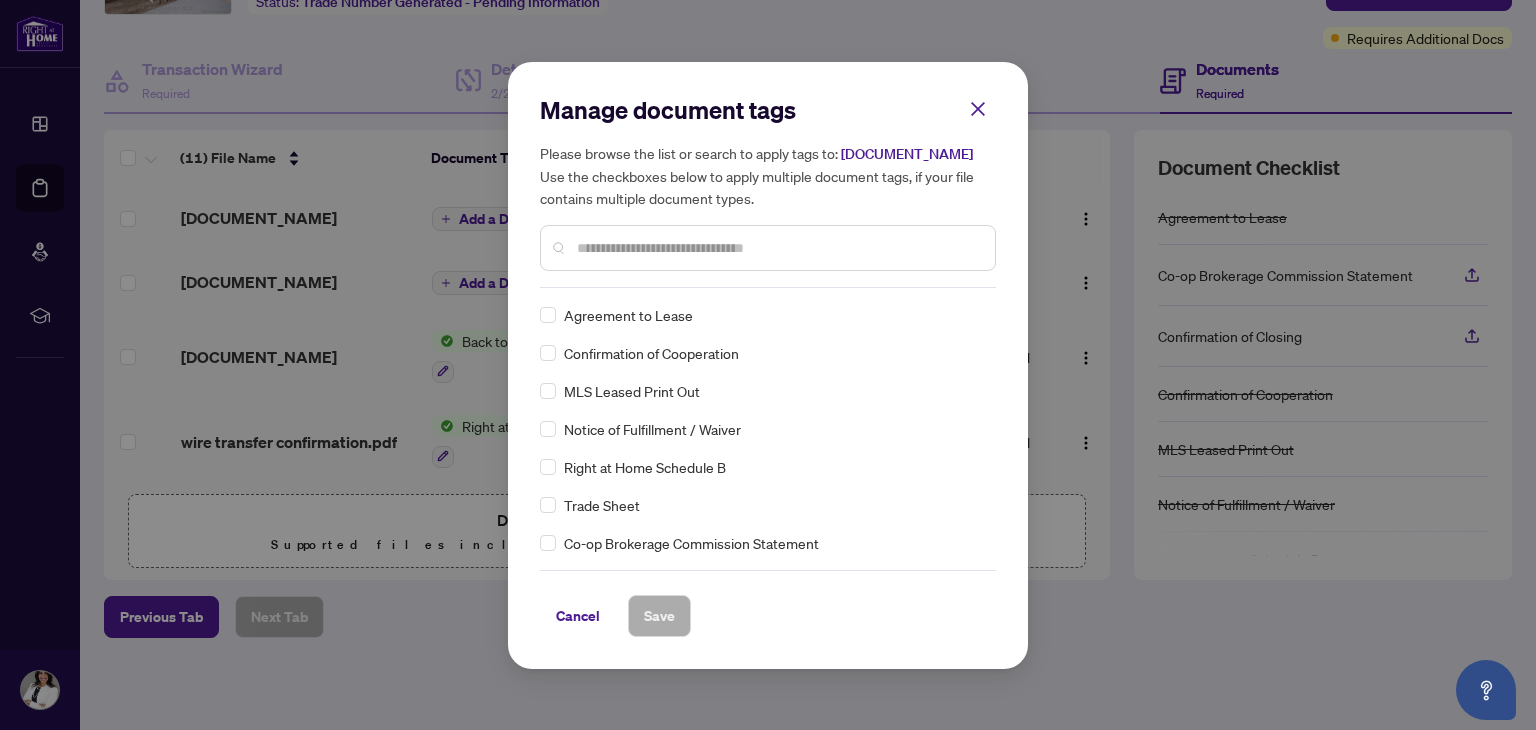 click at bounding box center (778, 248) 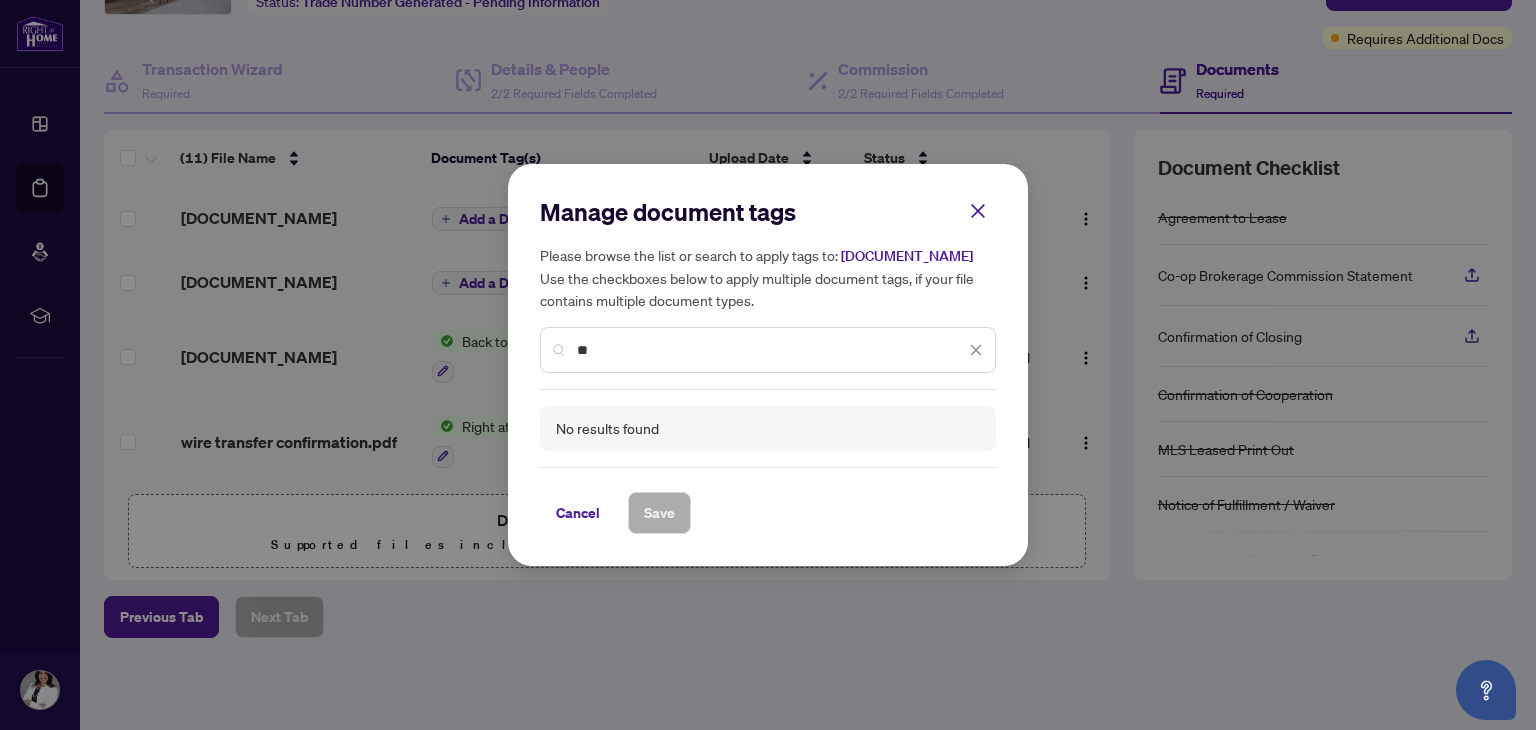 type on "*" 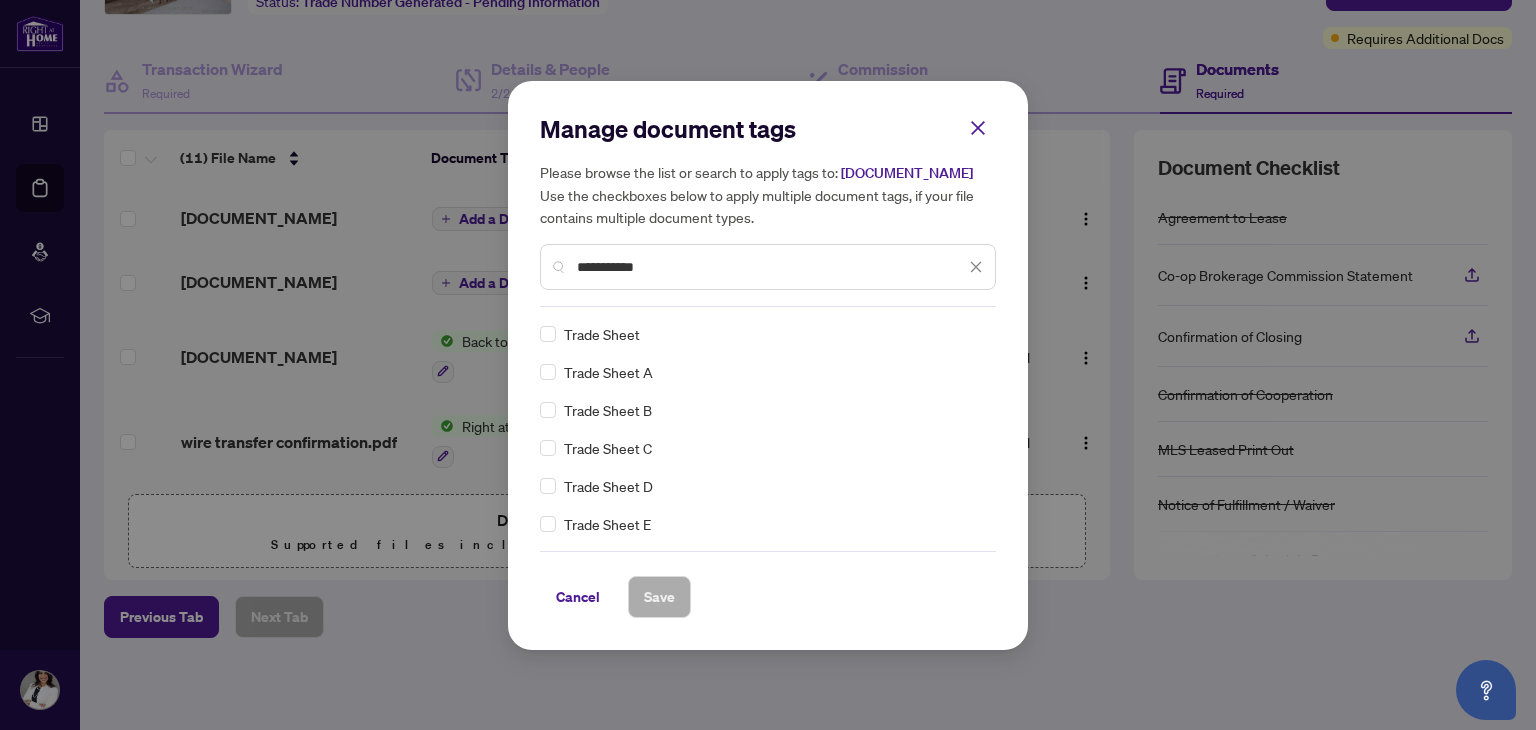 type on "**********" 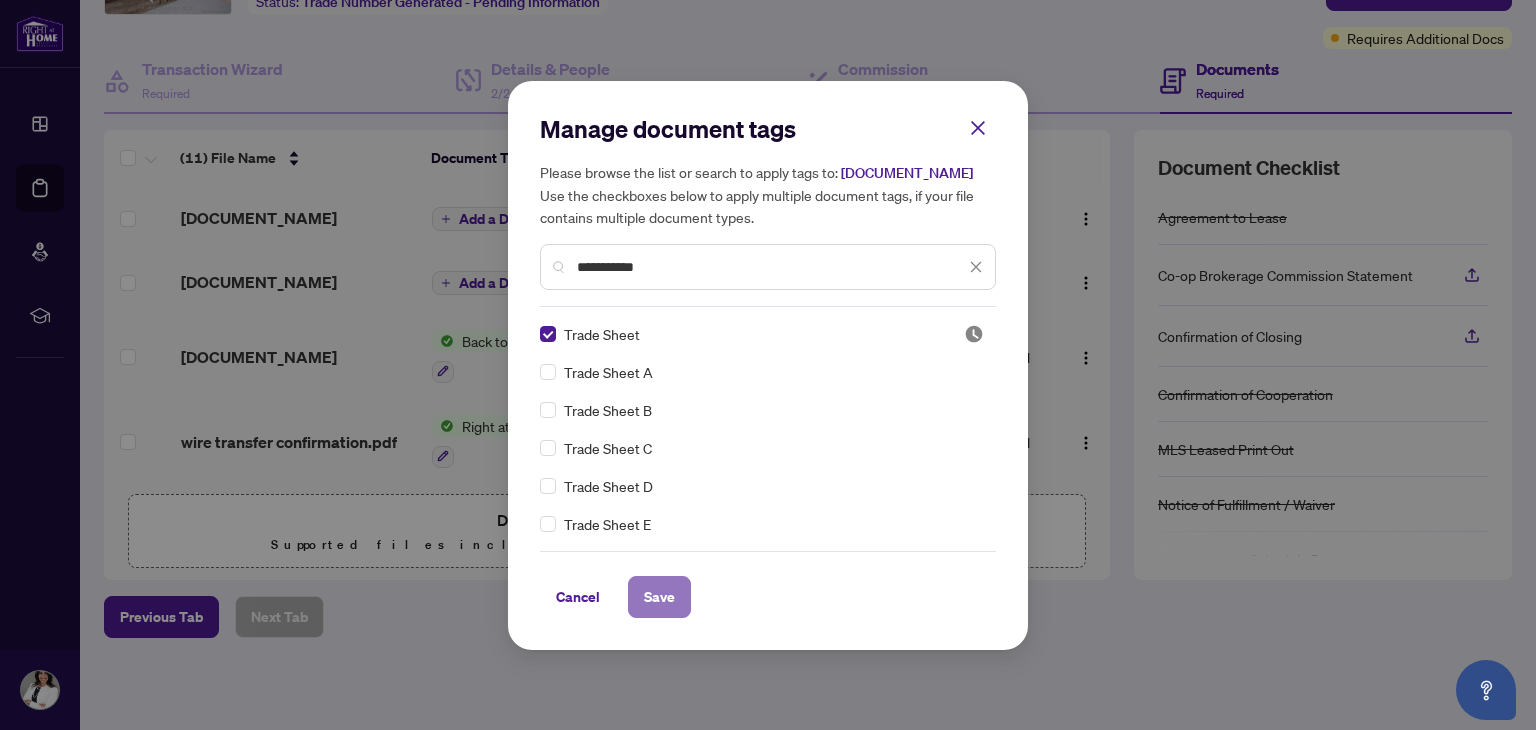 click on "Save" at bounding box center [659, 597] 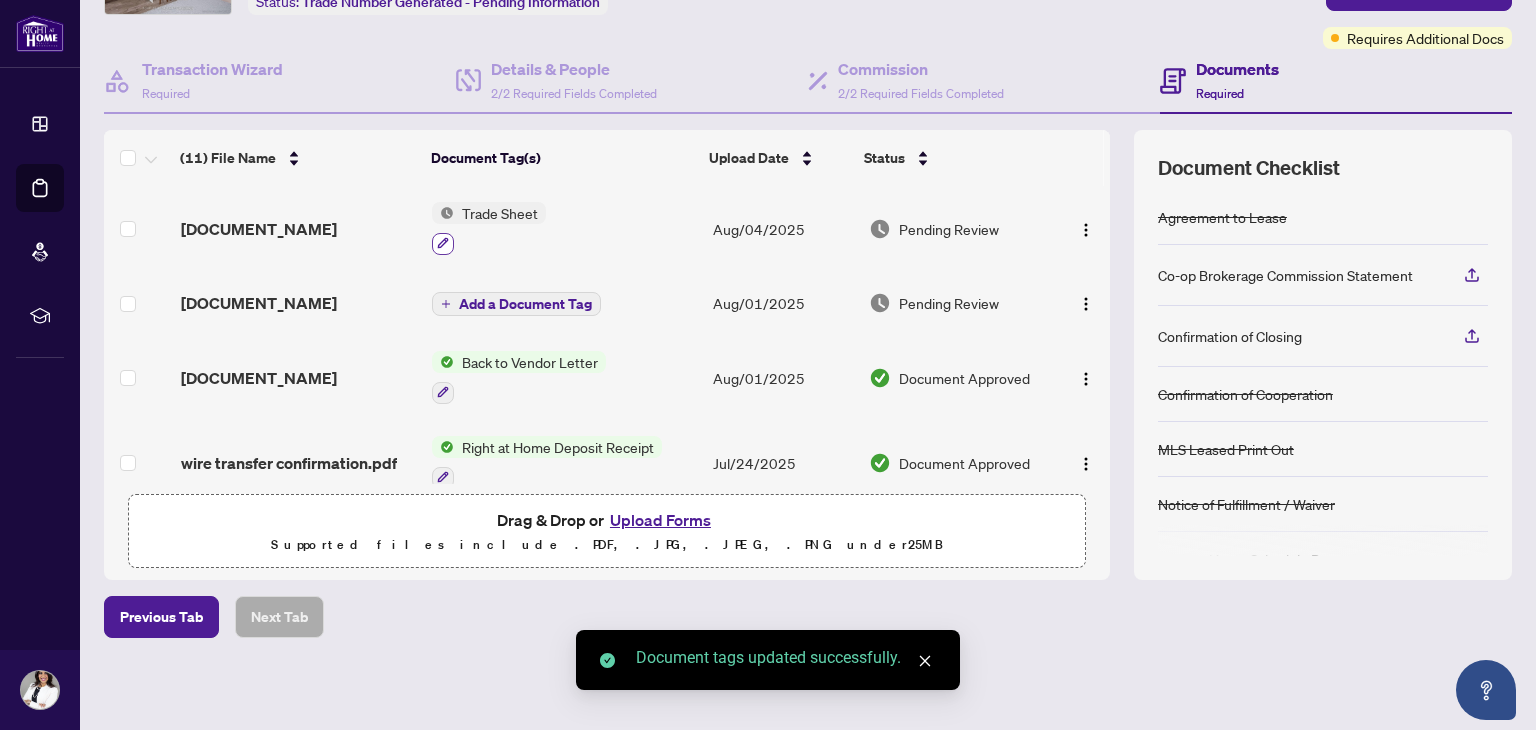 click at bounding box center (443, 244) 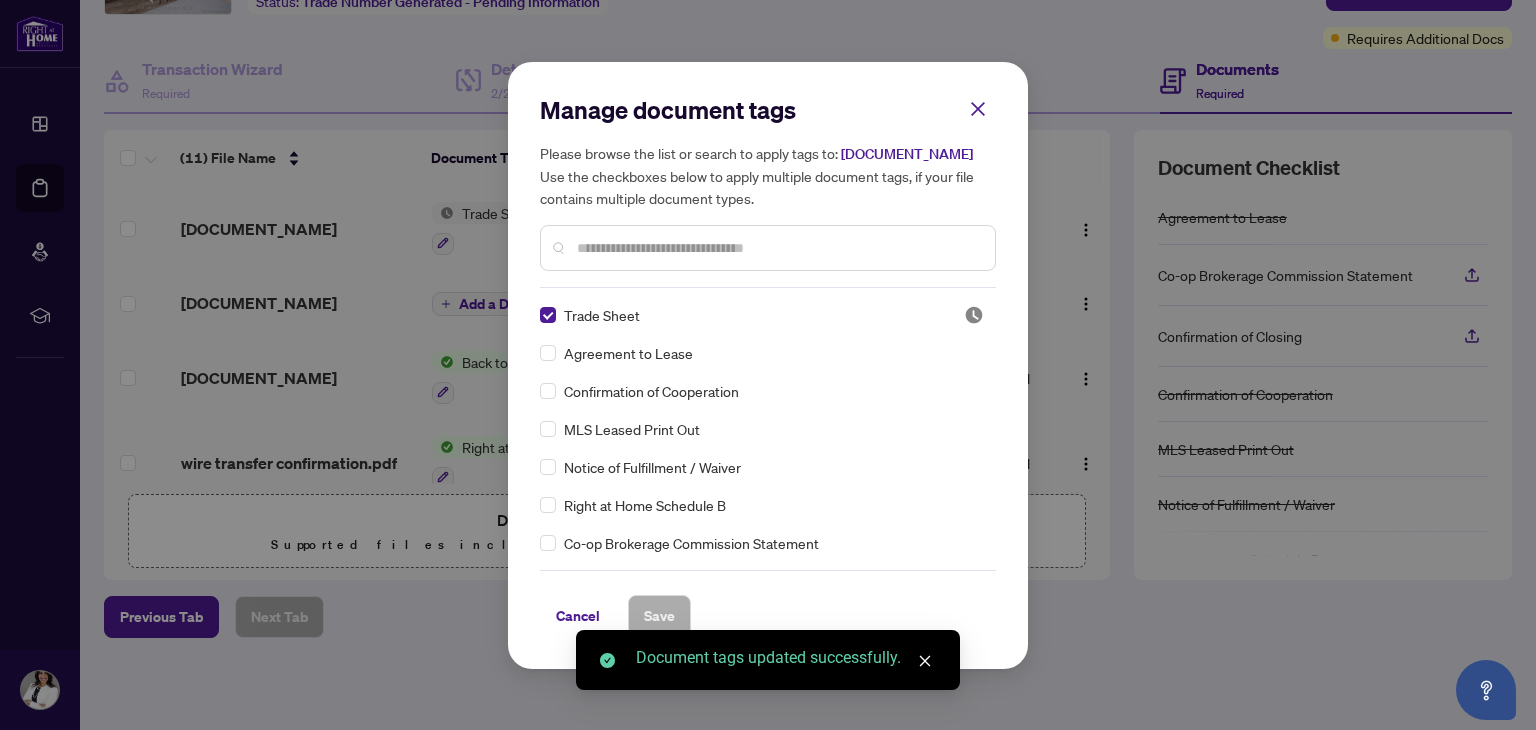 click at bounding box center (768, 248) 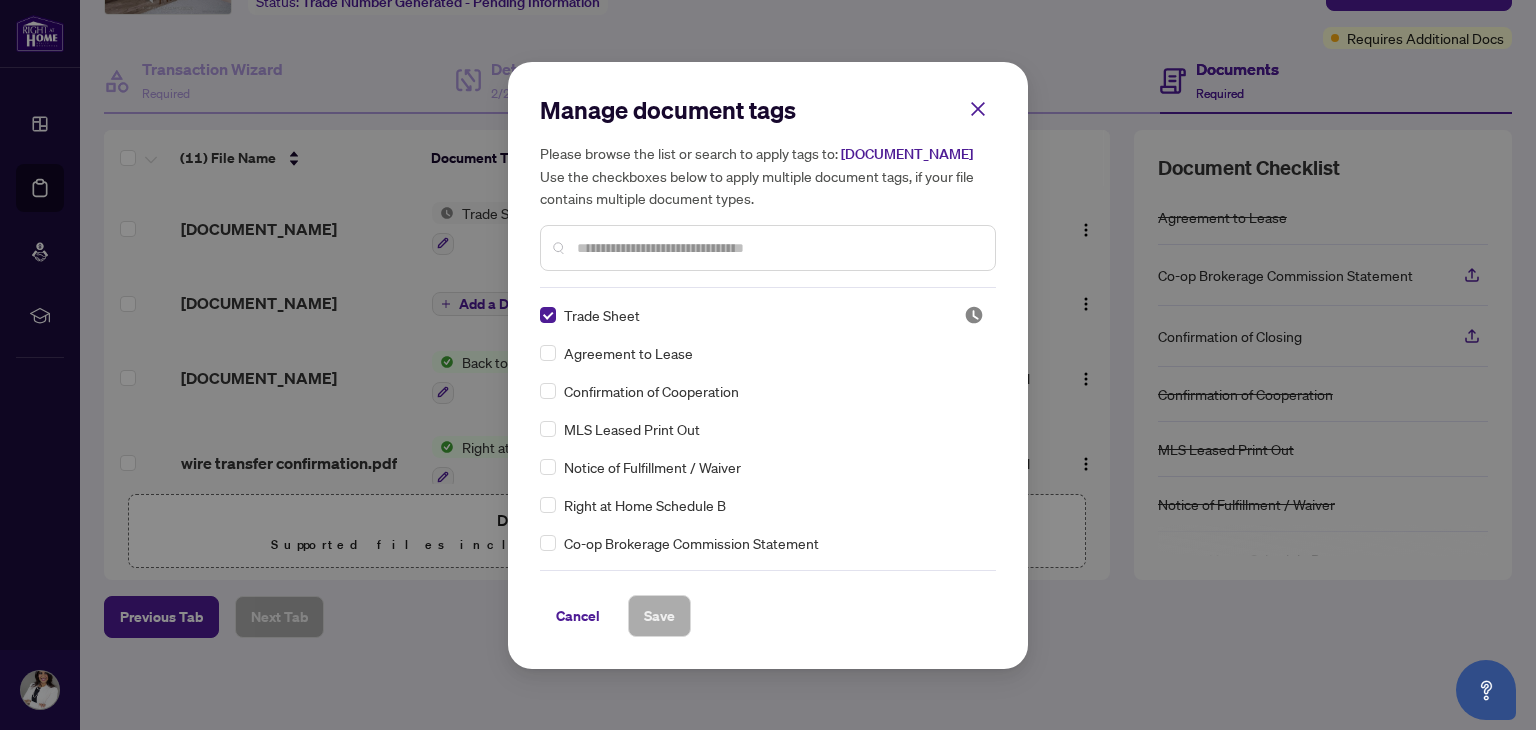 click at bounding box center [778, 248] 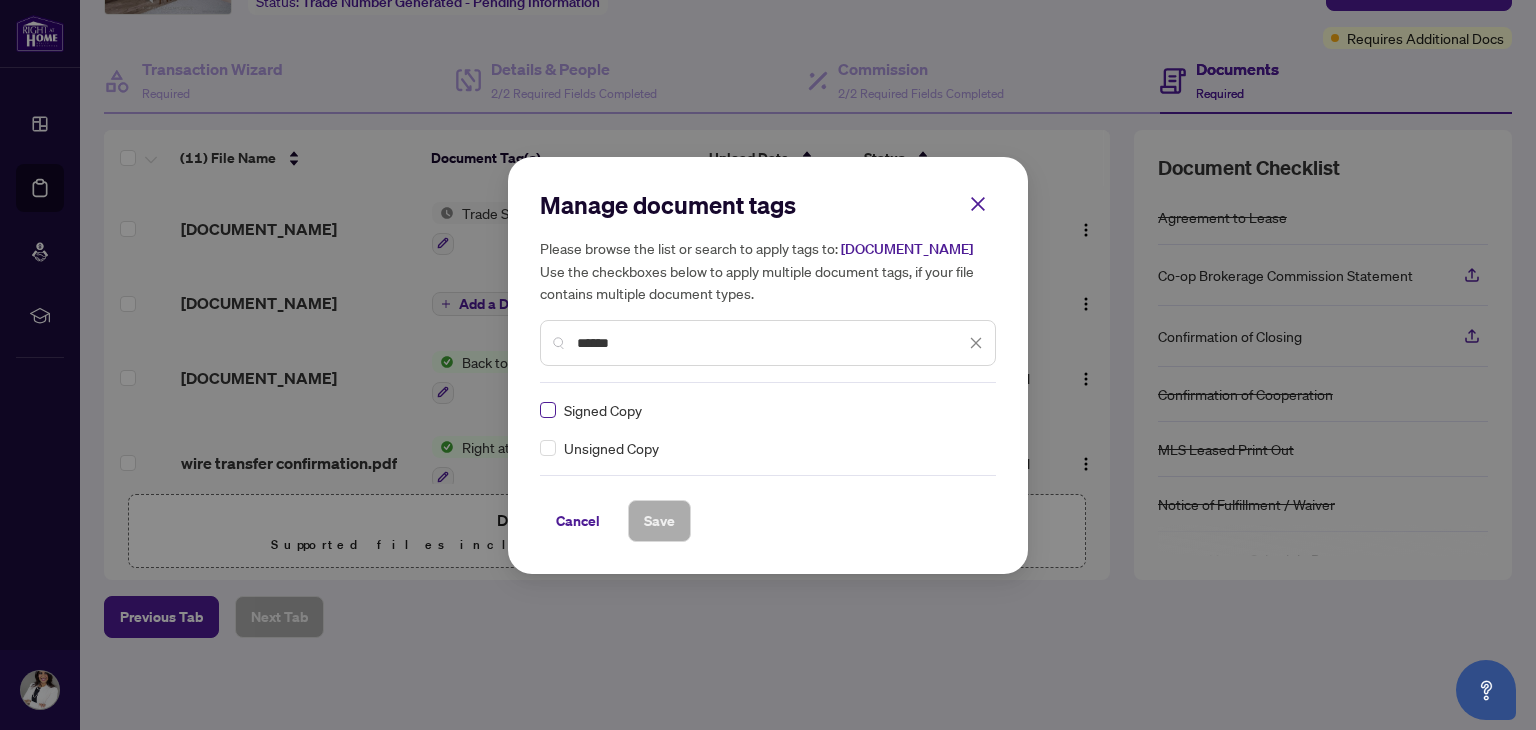 type on "******" 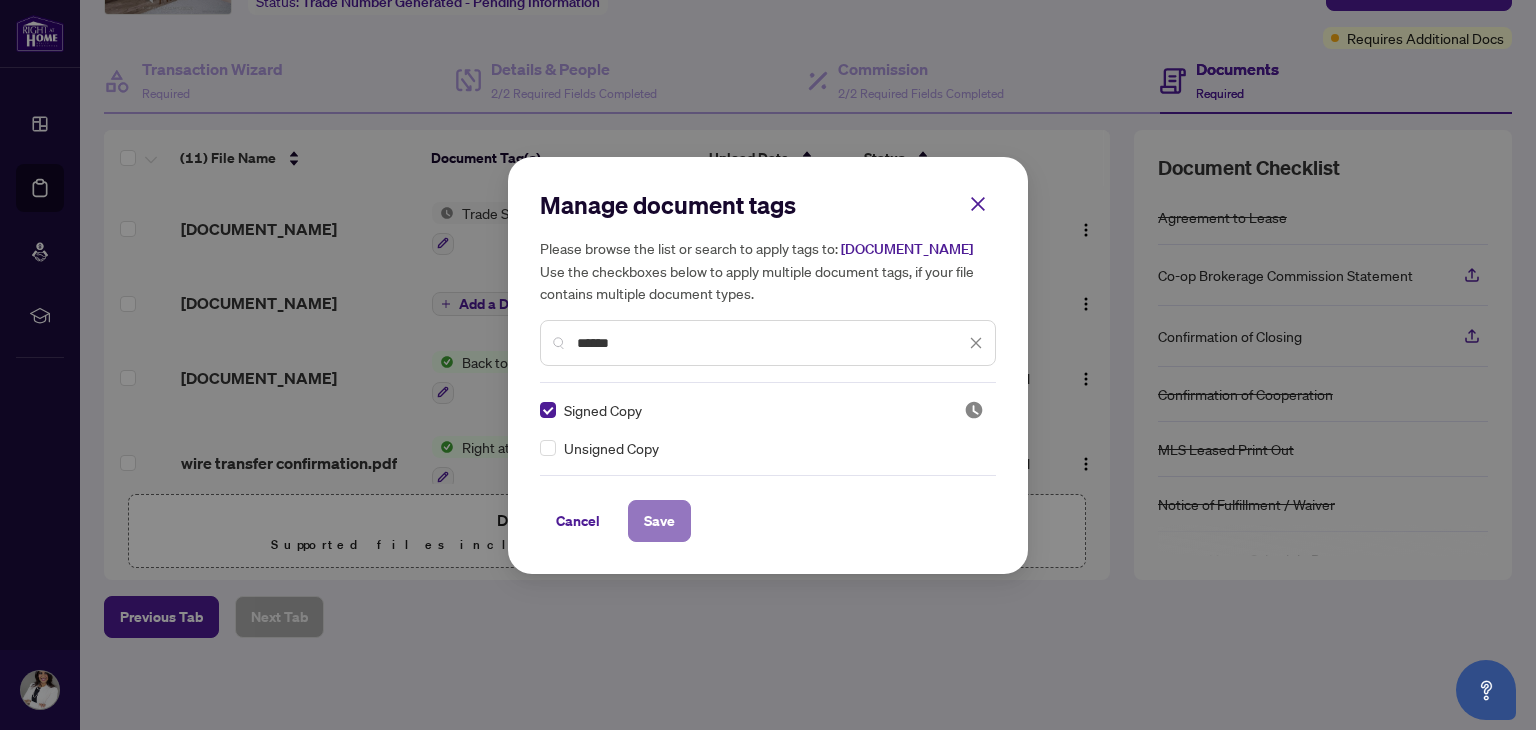 click on "Save" at bounding box center (659, 521) 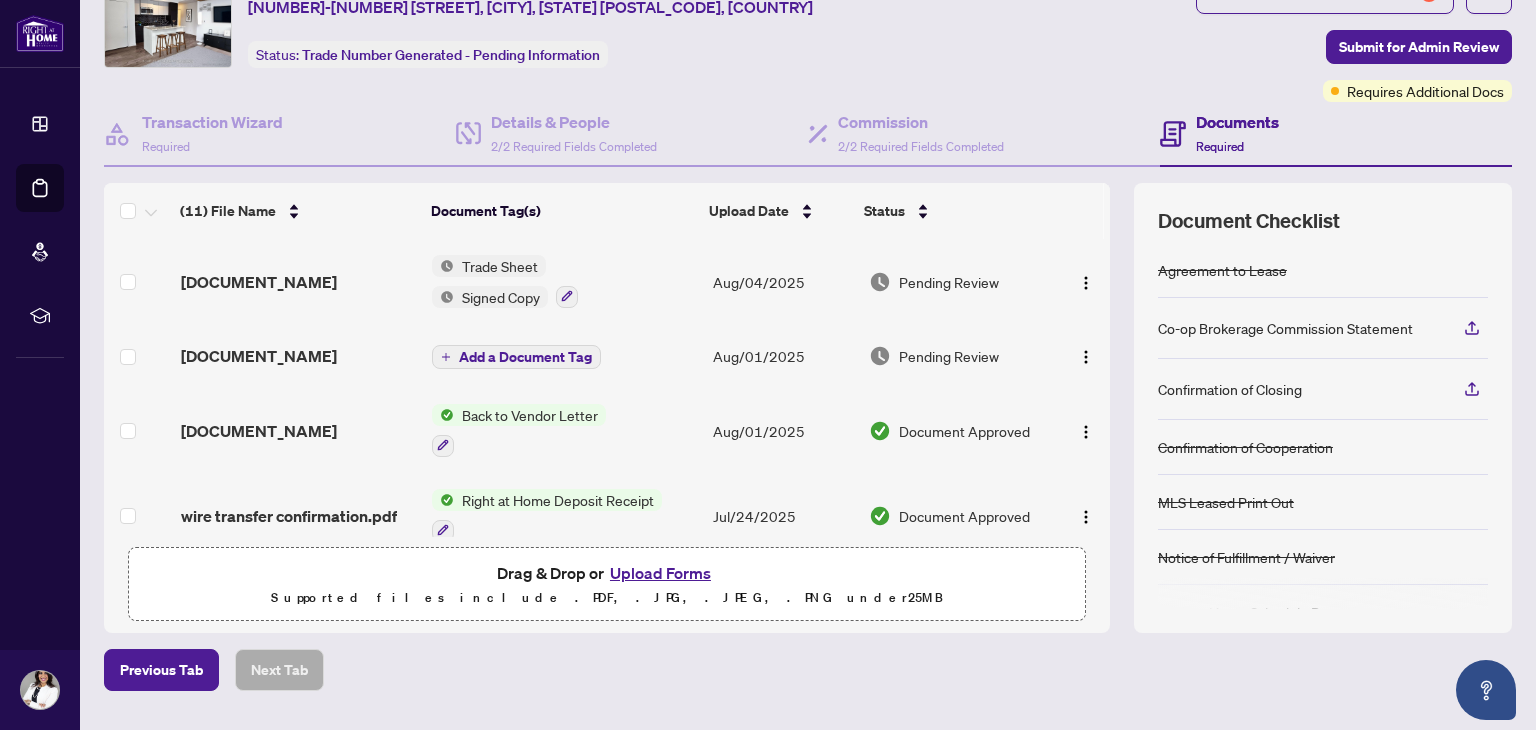 scroll, scrollTop: 0, scrollLeft: 0, axis: both 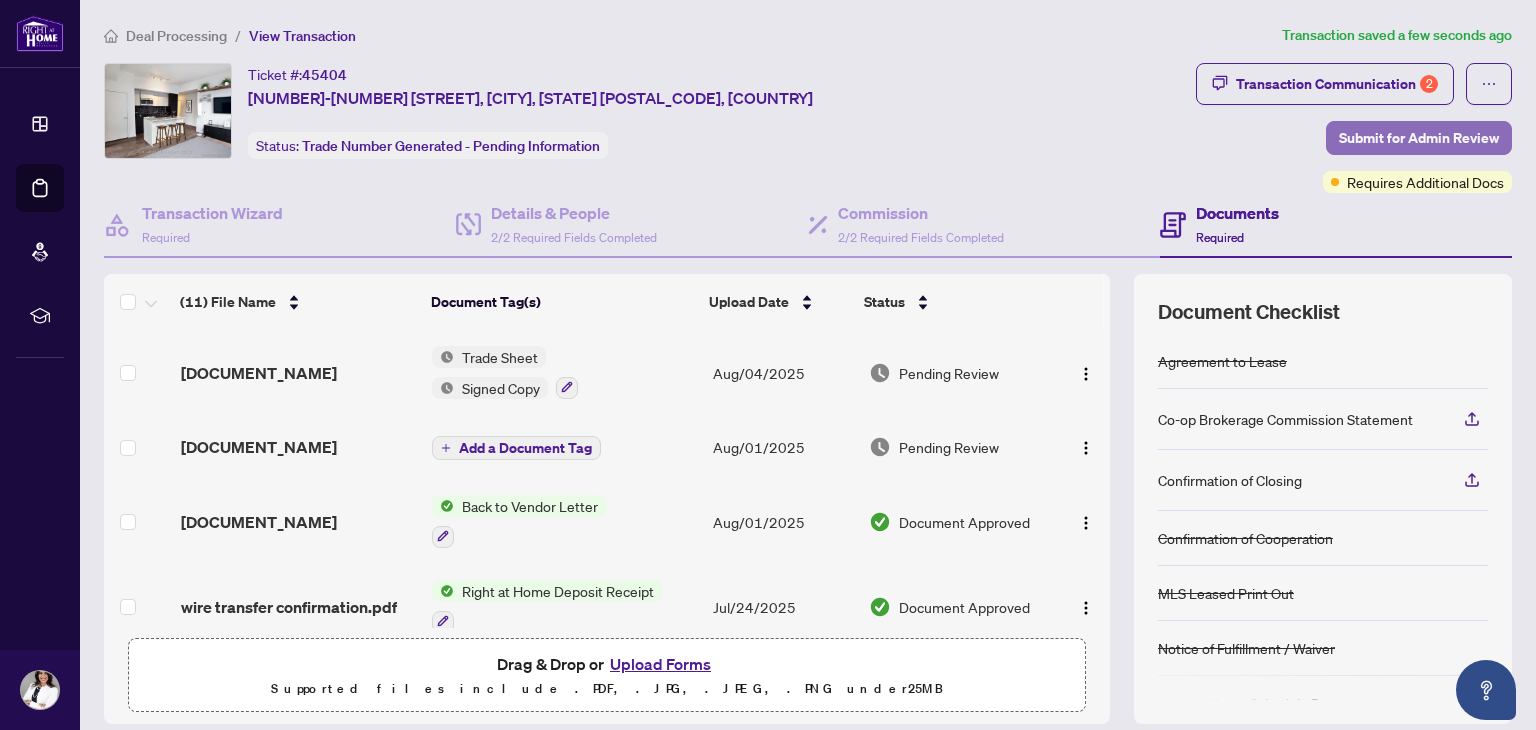 click on "Submit for Admin Review" at bounding box center (1419, 138) 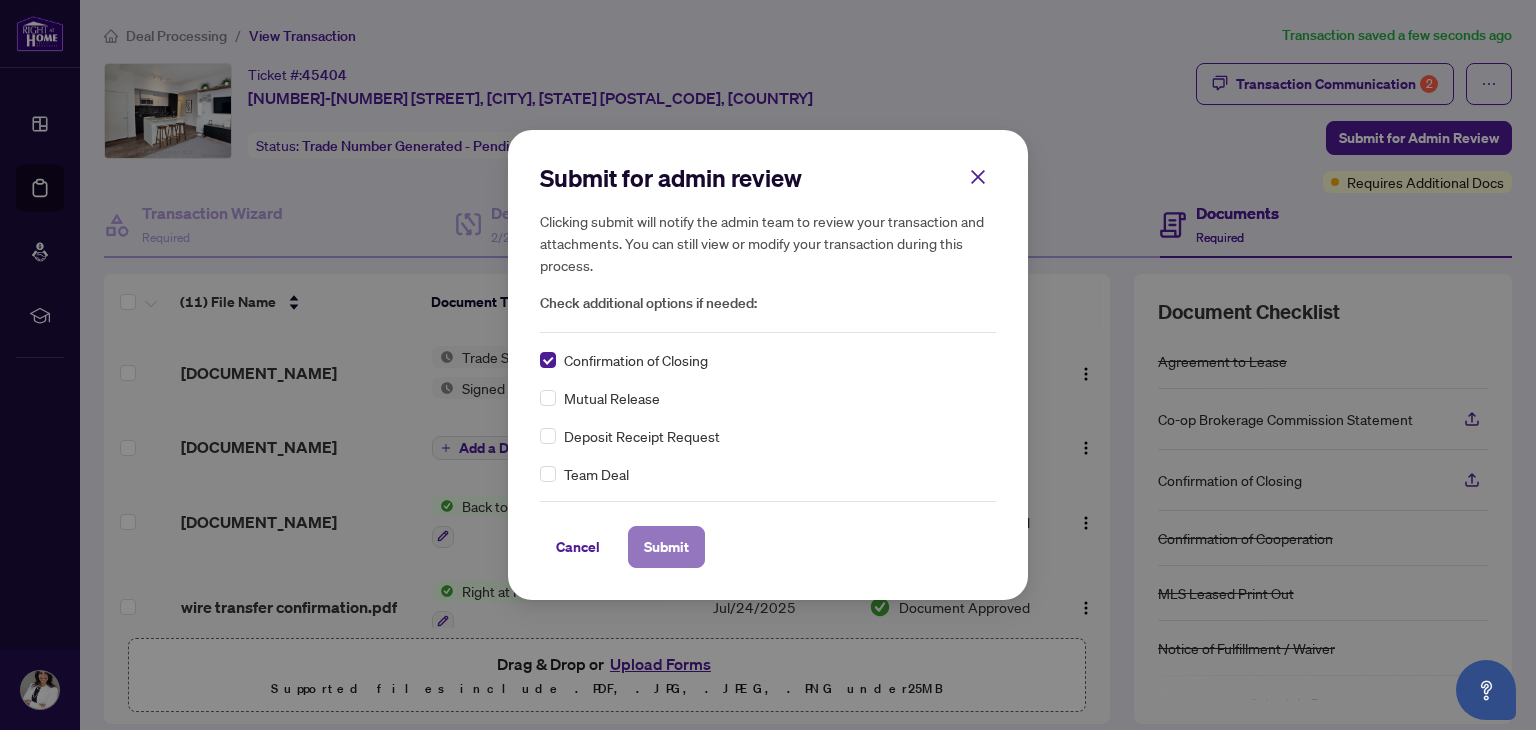 click on "Submit" at bounding box center (666, 547) 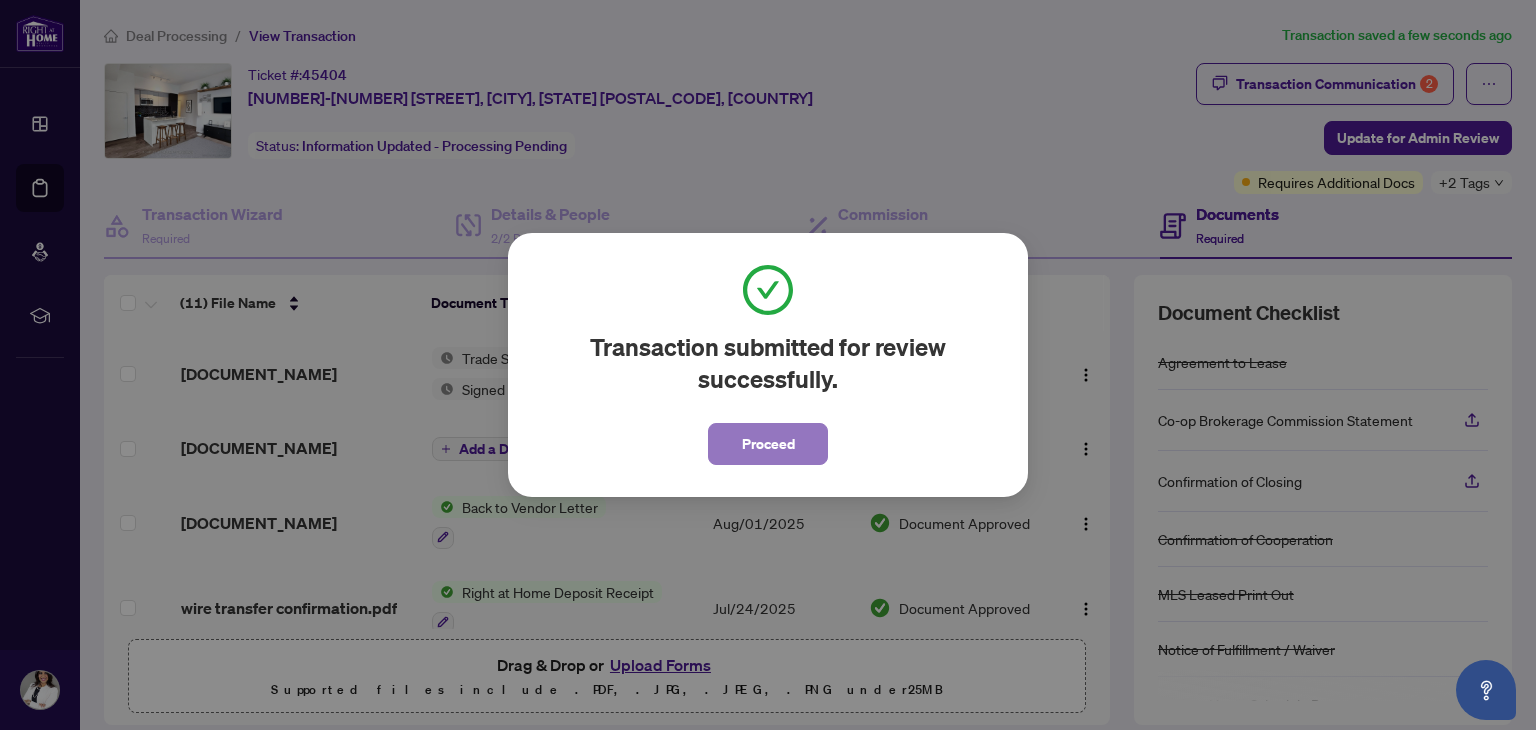 click on "Proceed" at bounding box center (768, 444) 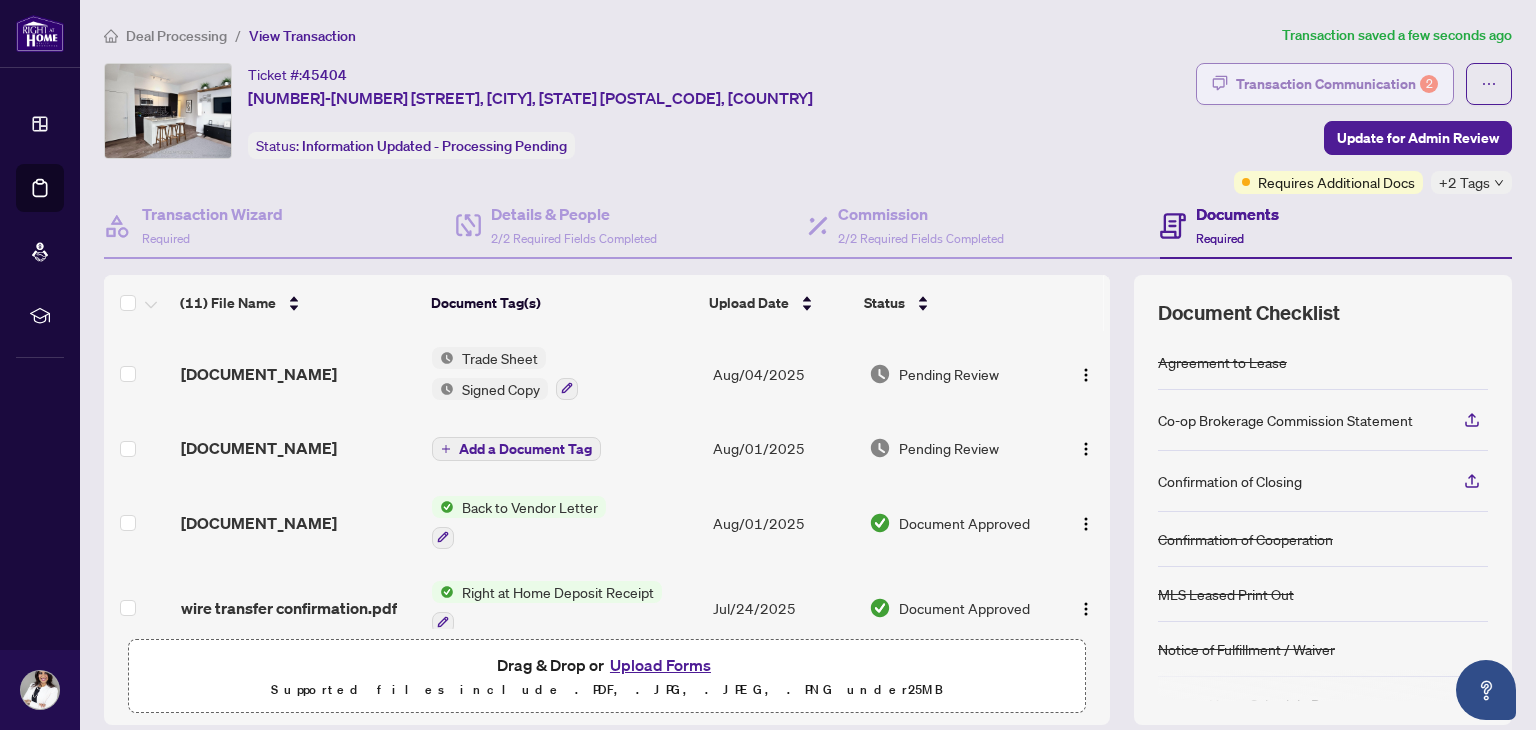 click on "Transaction Communication 2" at bounding box center (1337, 84) 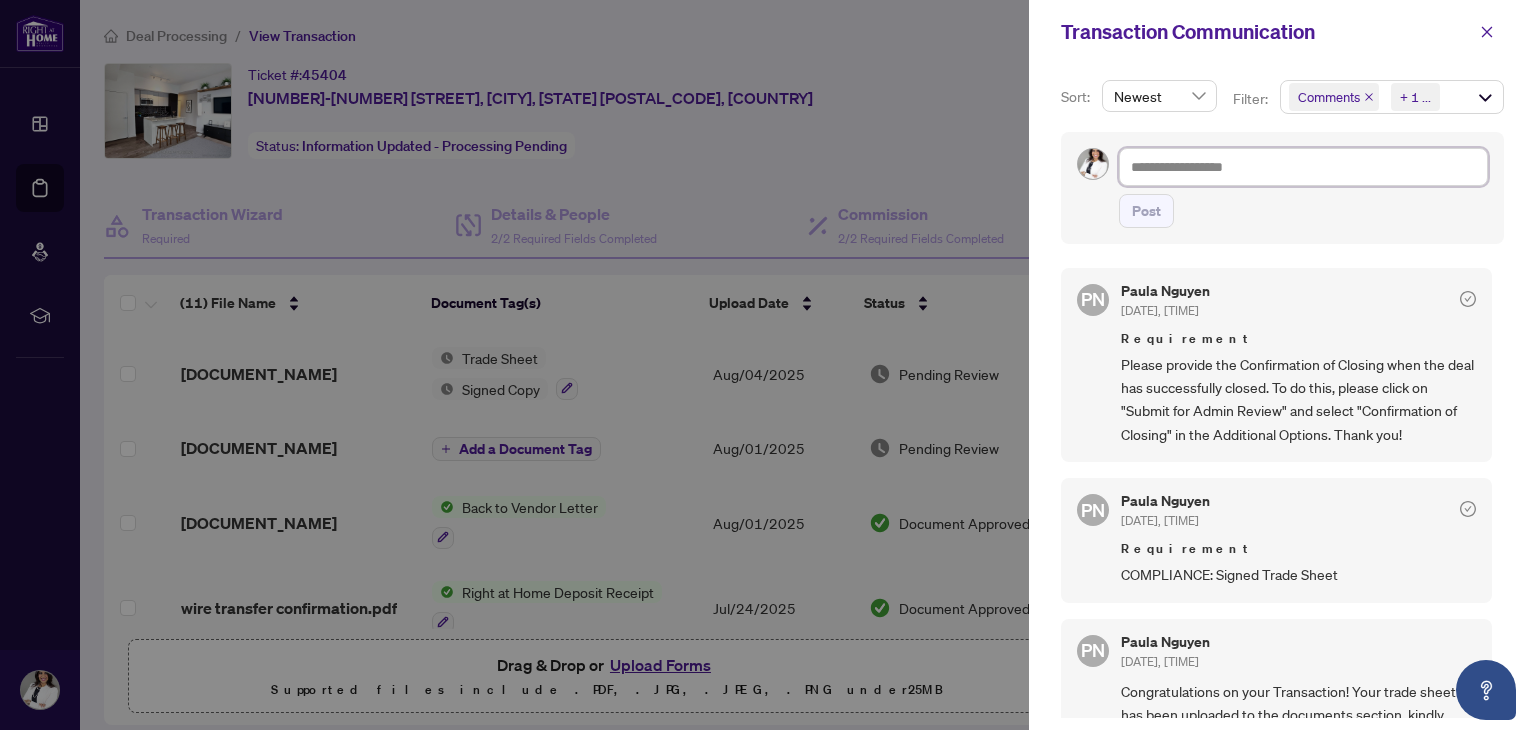 click at bounding box center [1303, 167] 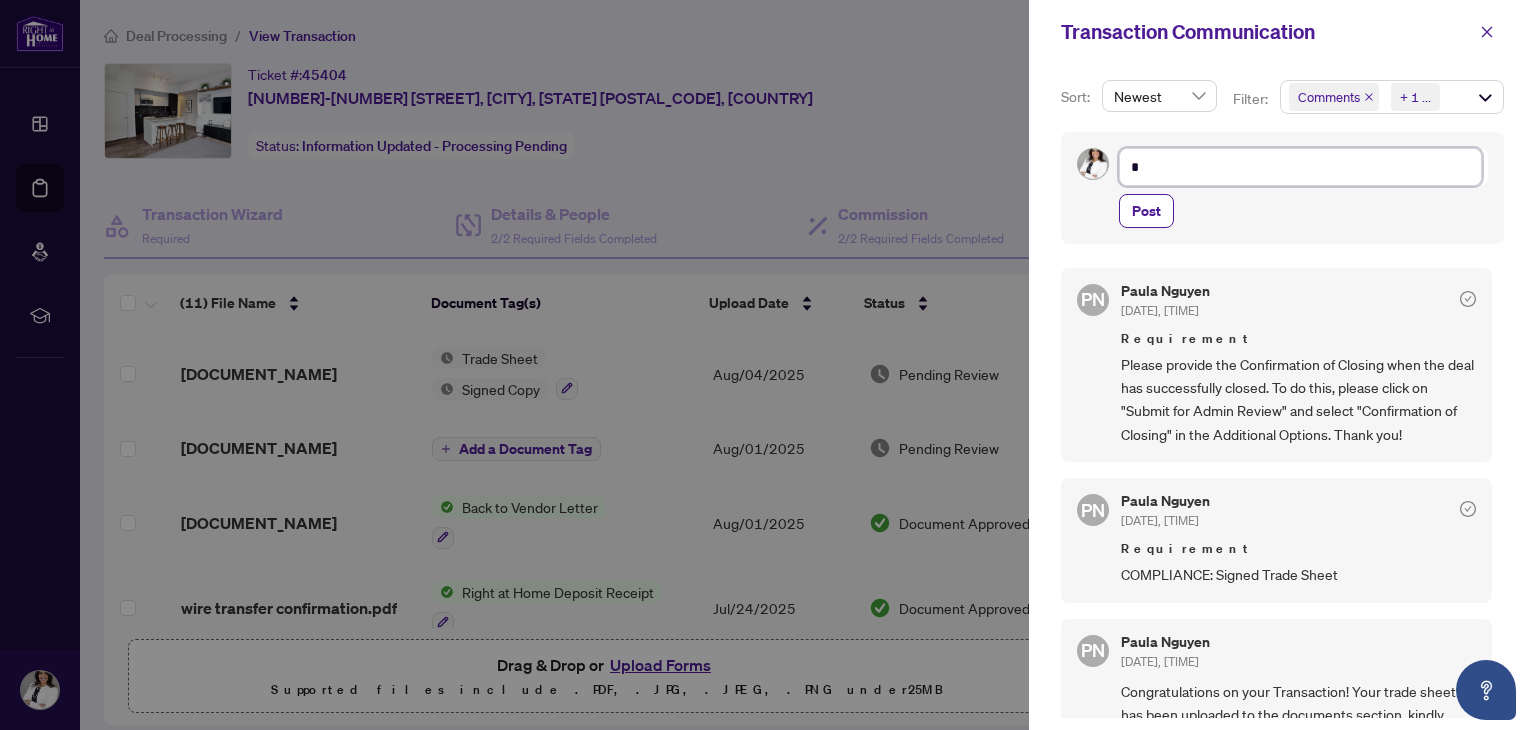 type on "**" 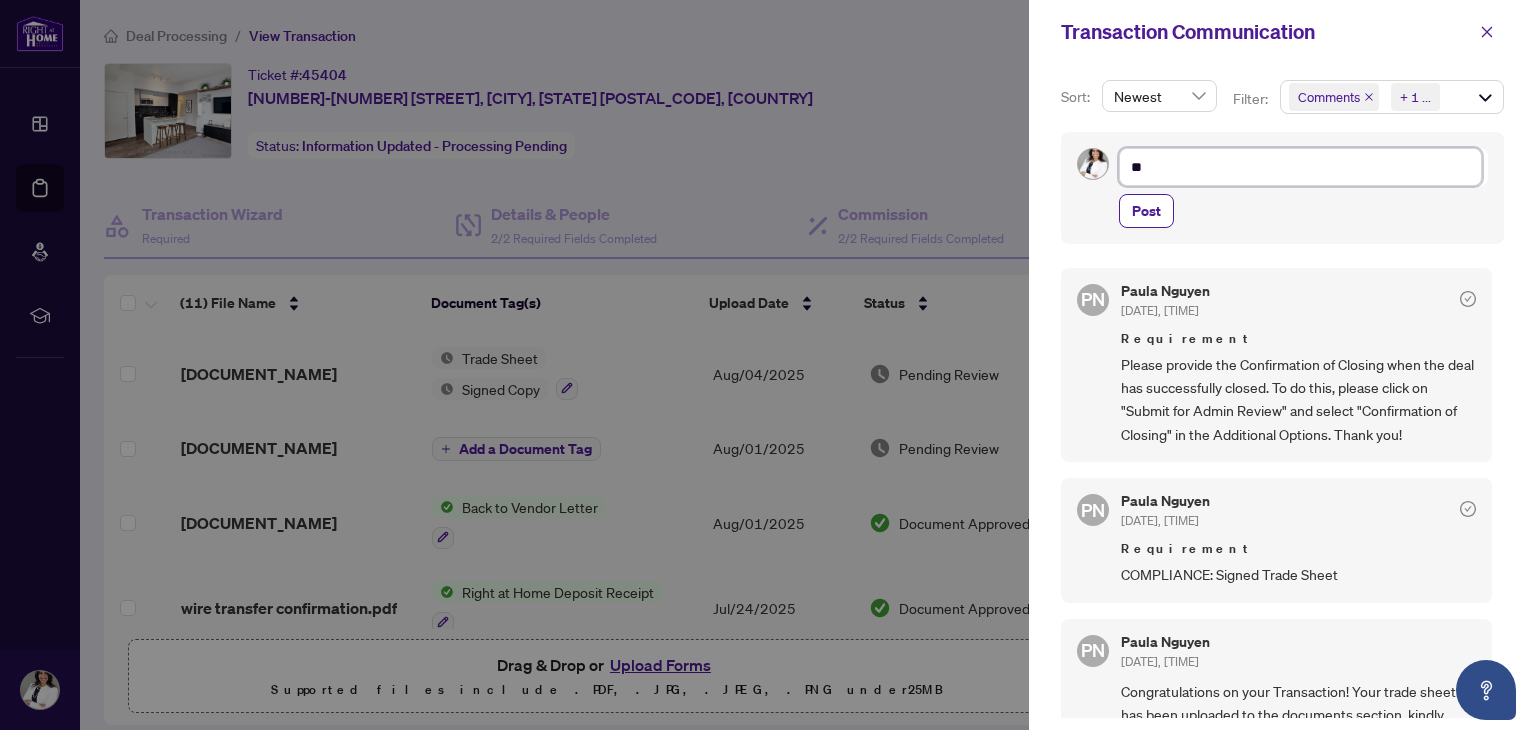 type on "***" 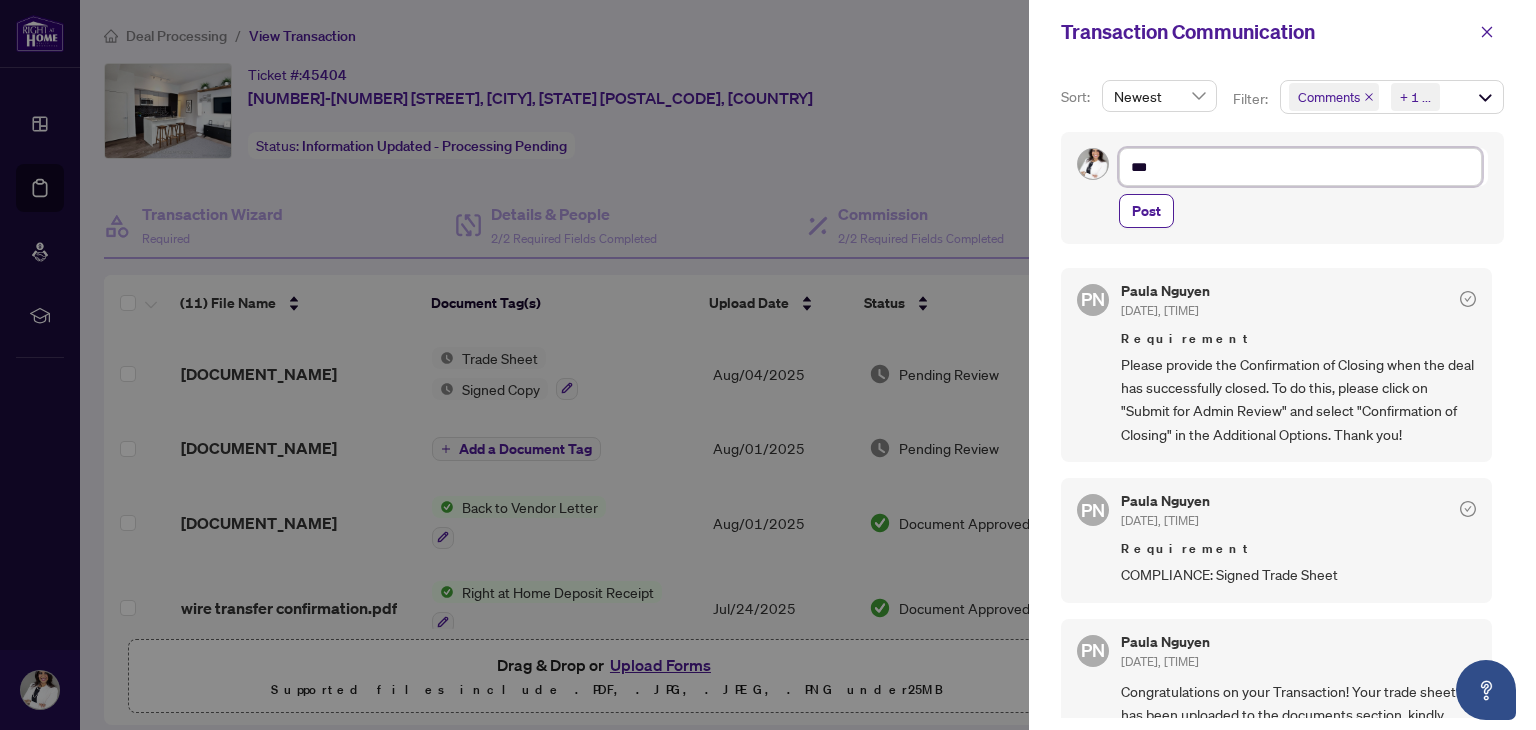 type on "****" 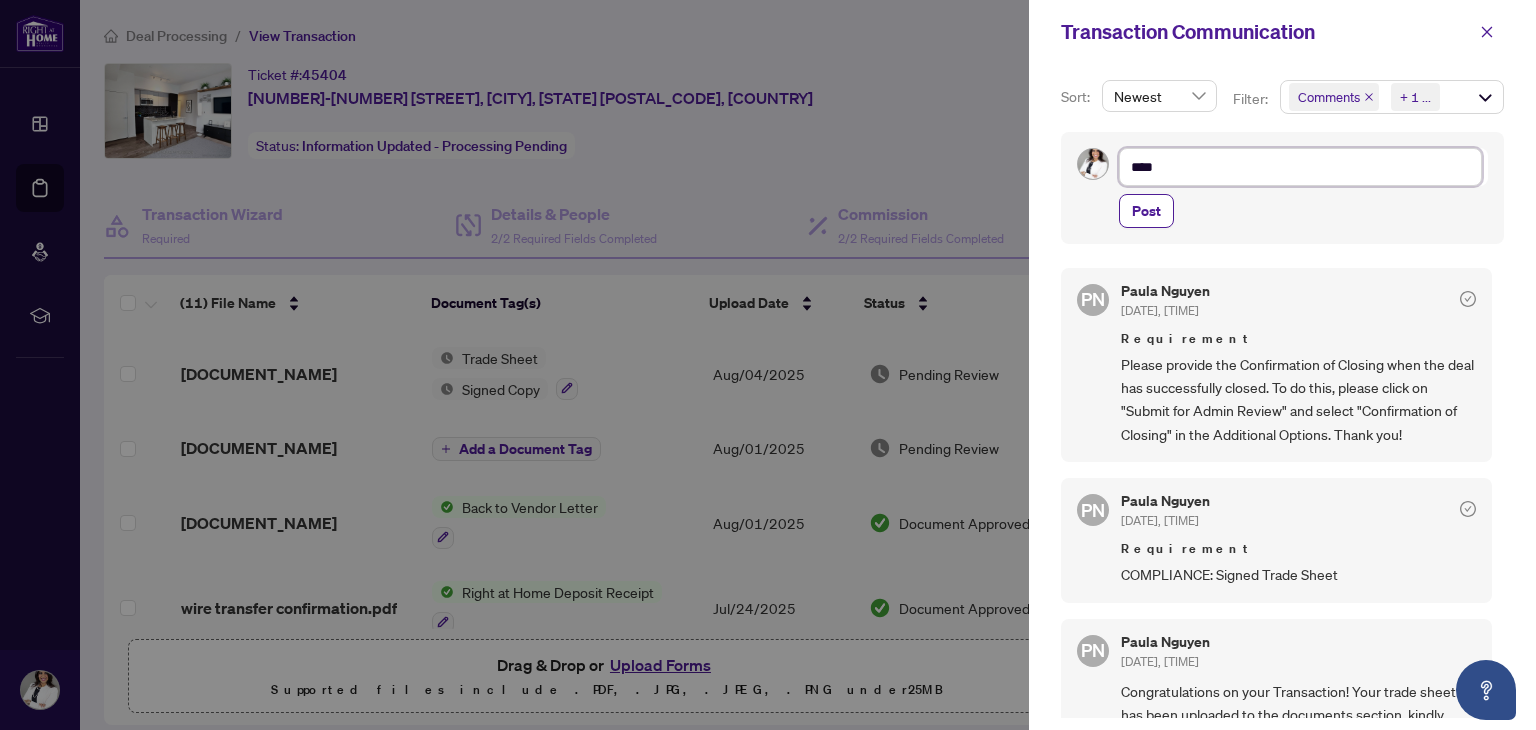 type on "*****" 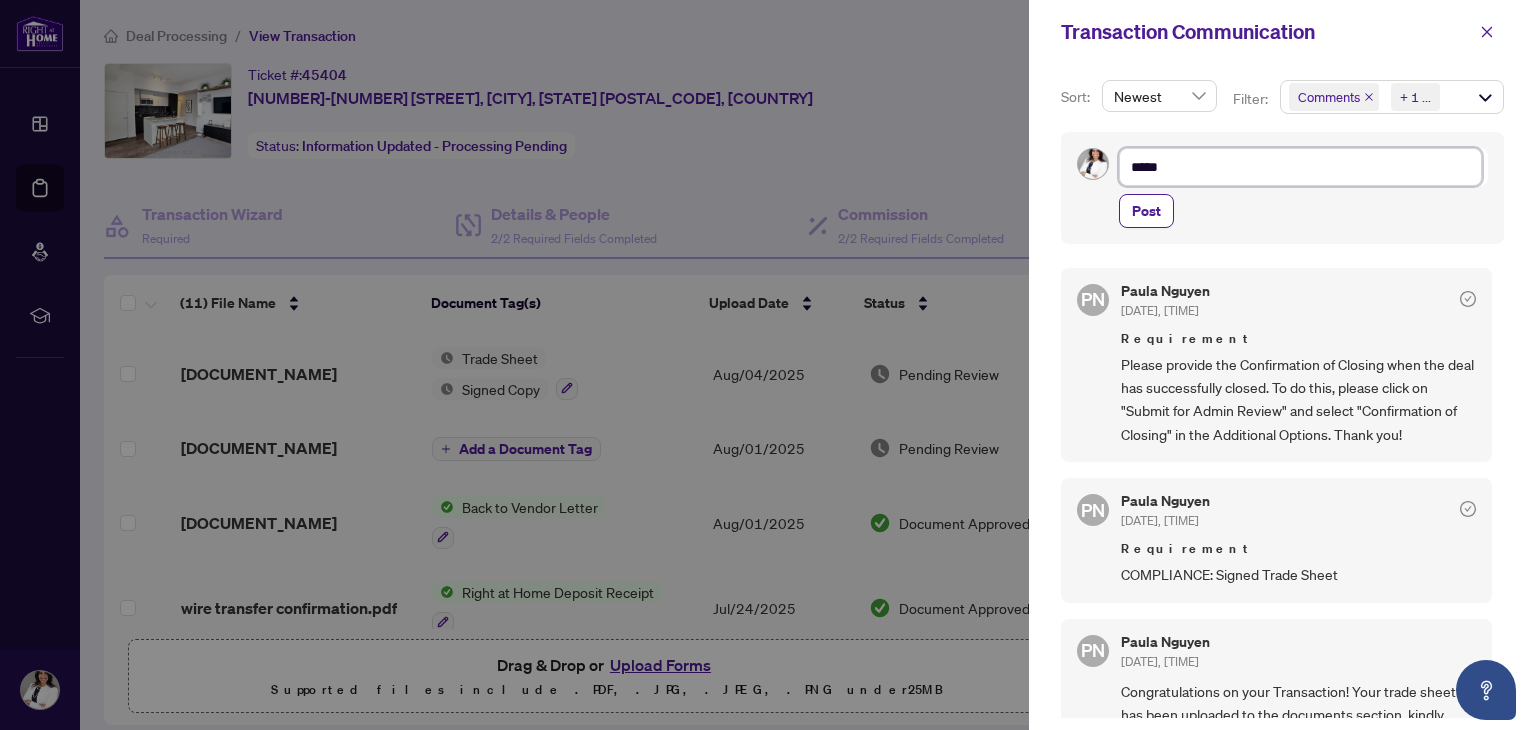 type on "******" 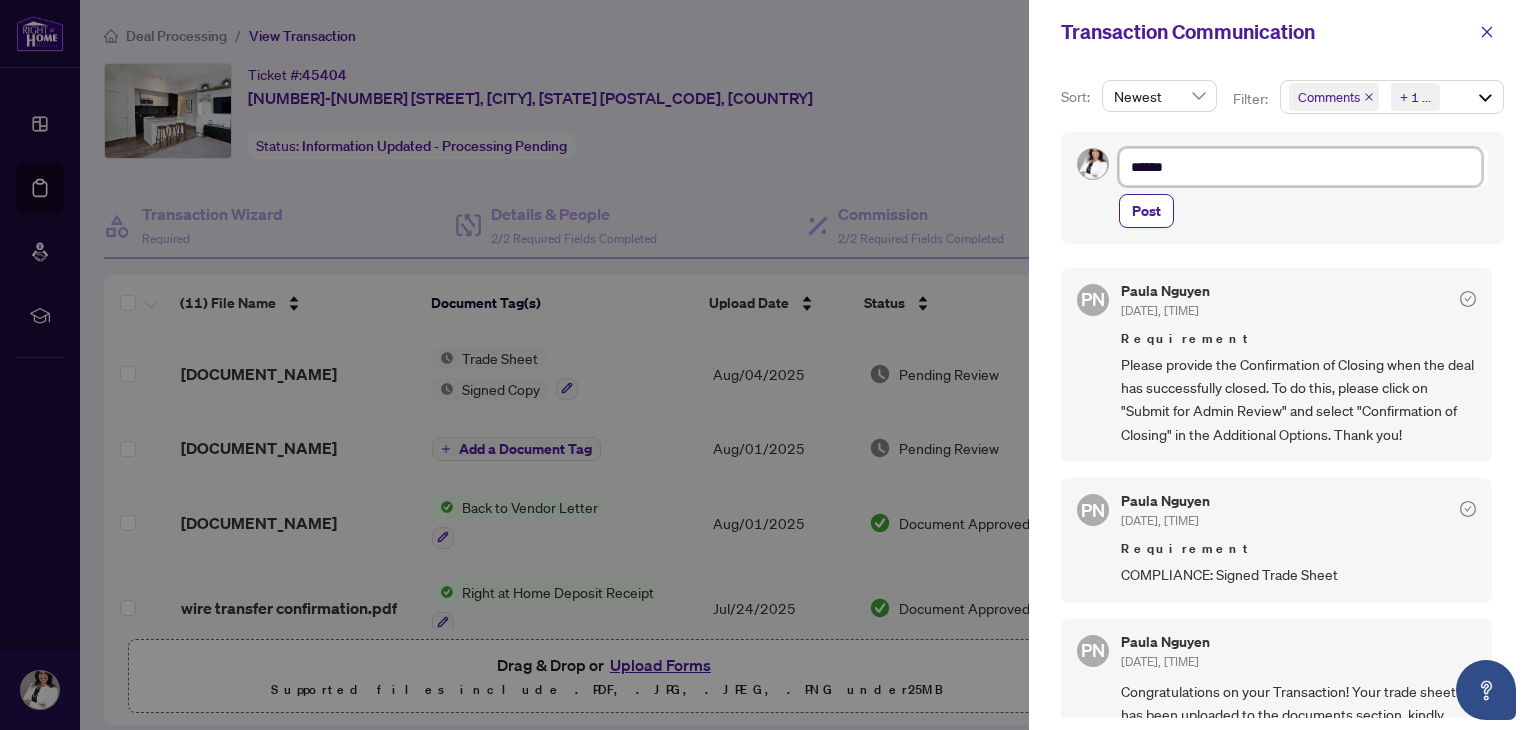 type on "******" 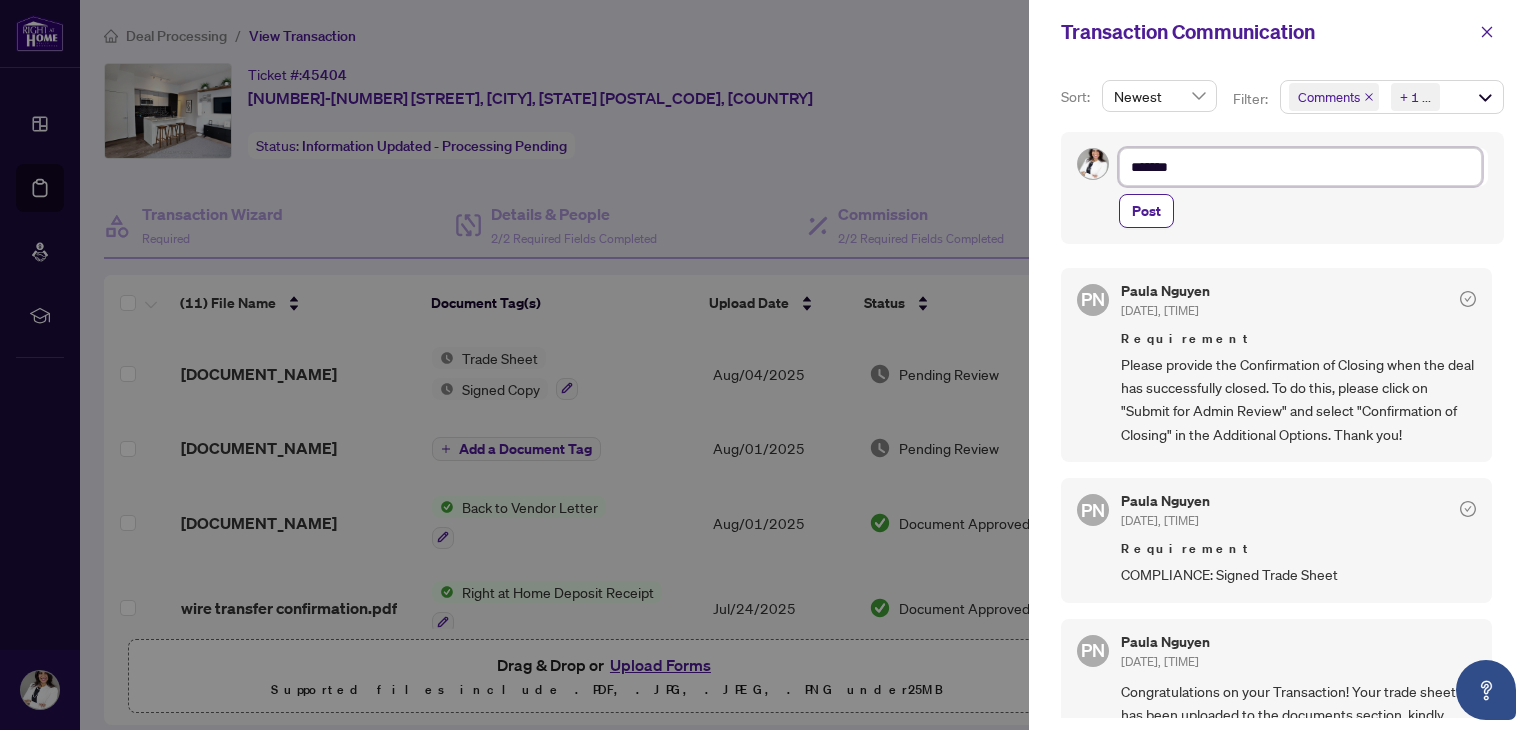 type on "******" 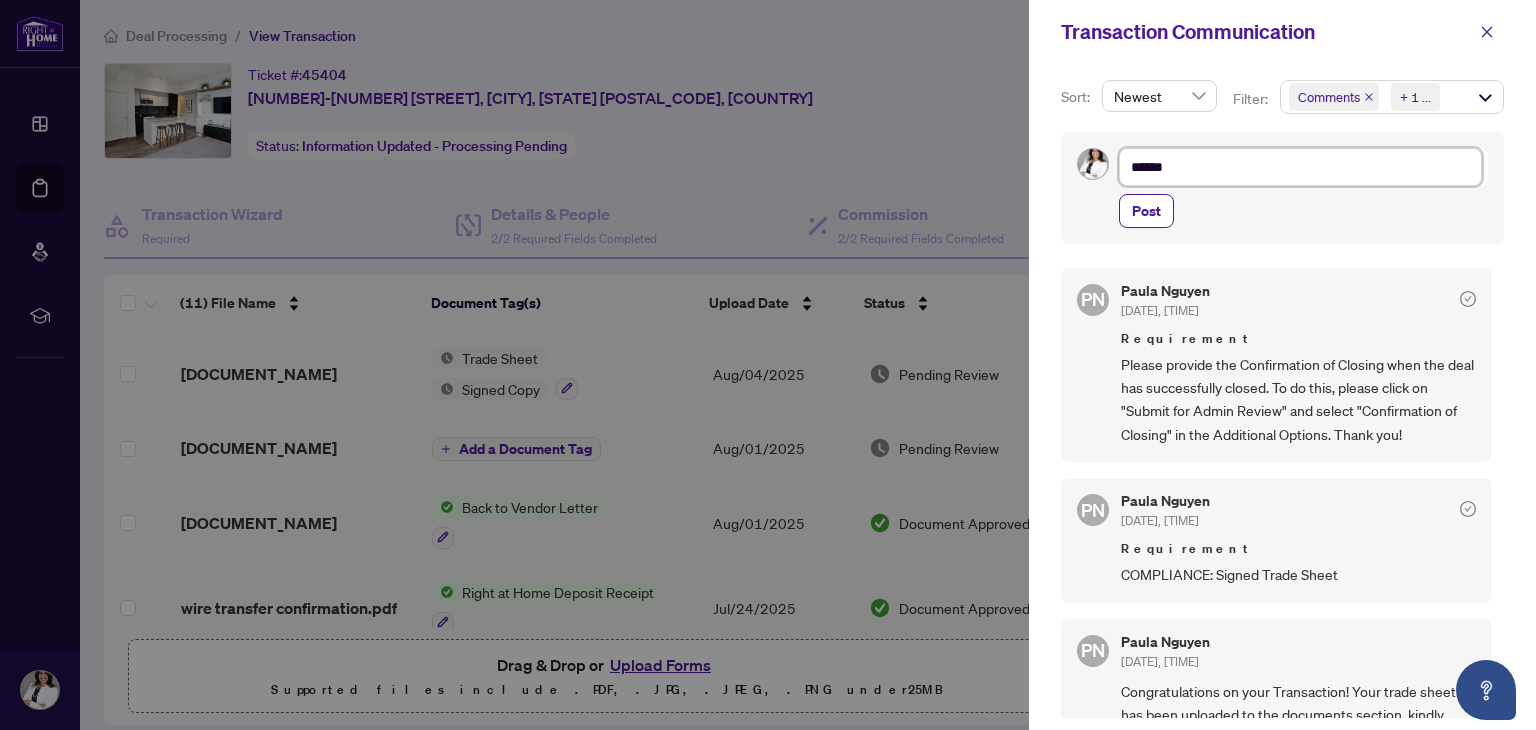 type on "*****" 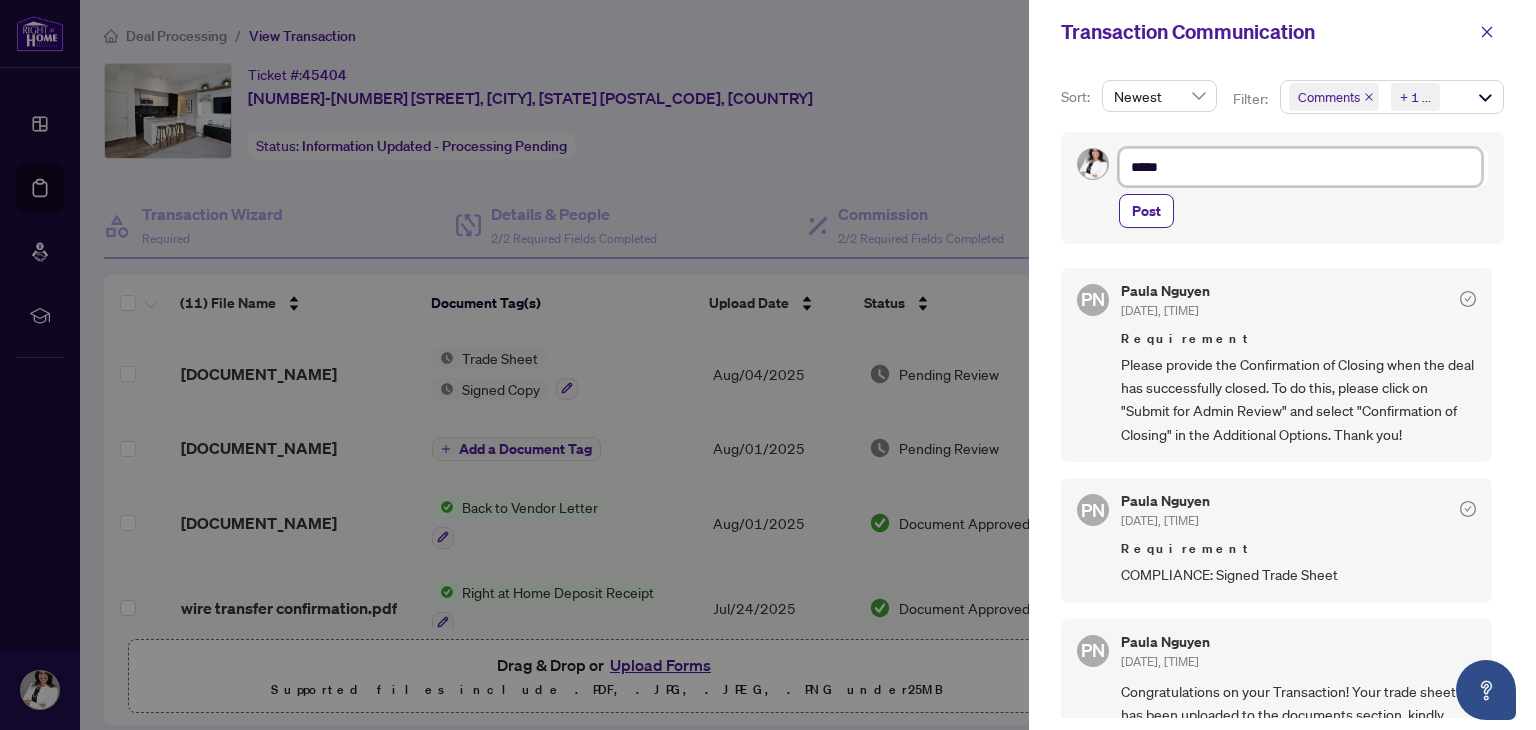 type on "****" 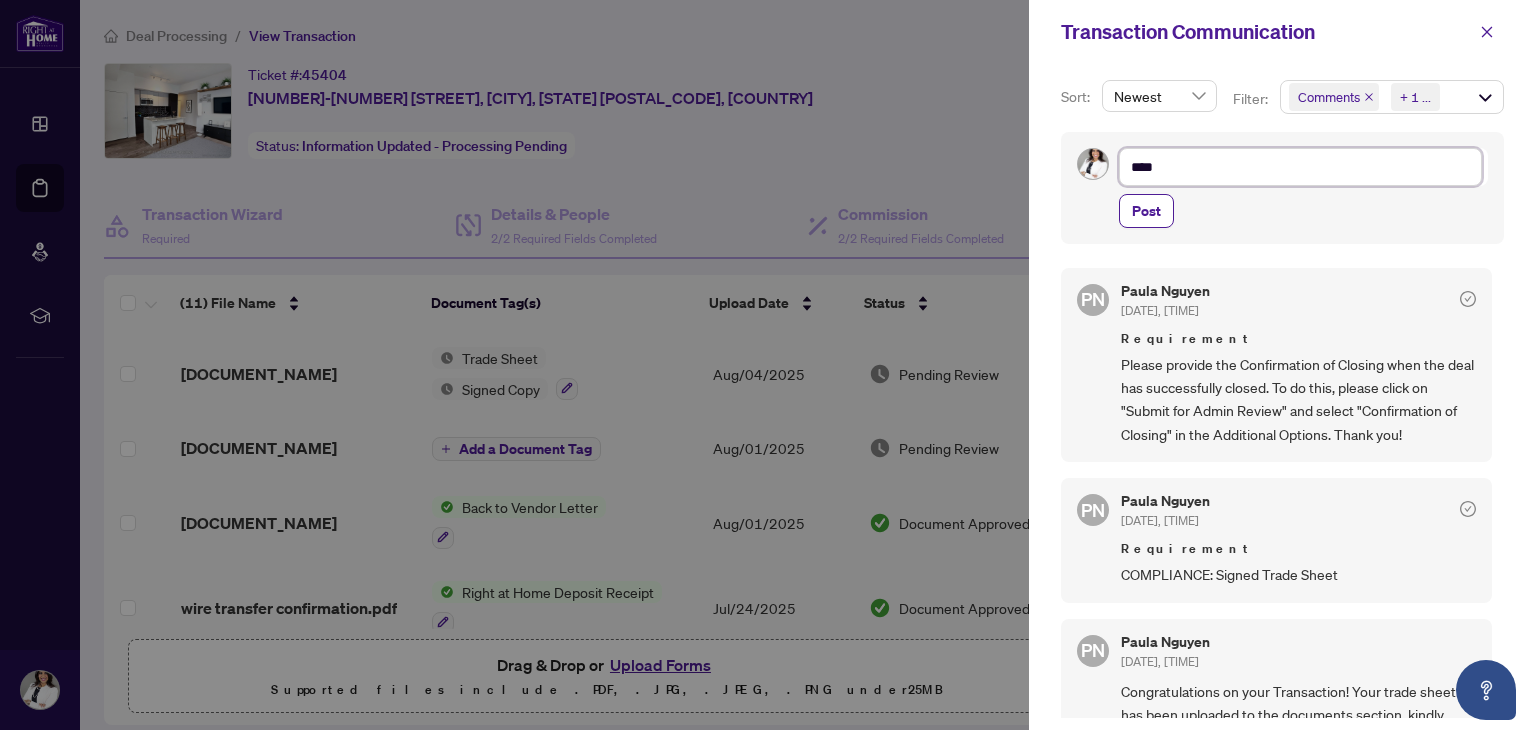 type on "***" 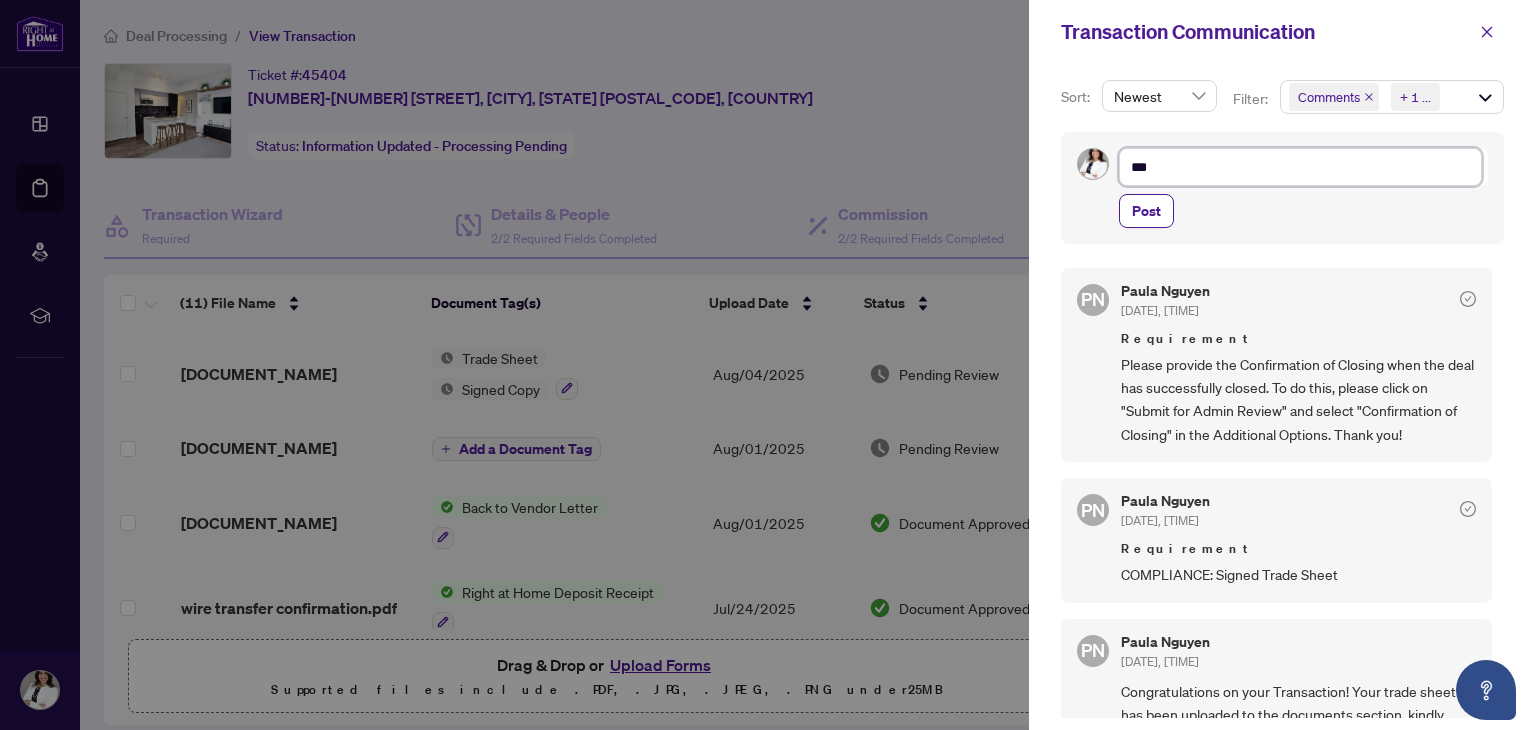 type on "**" 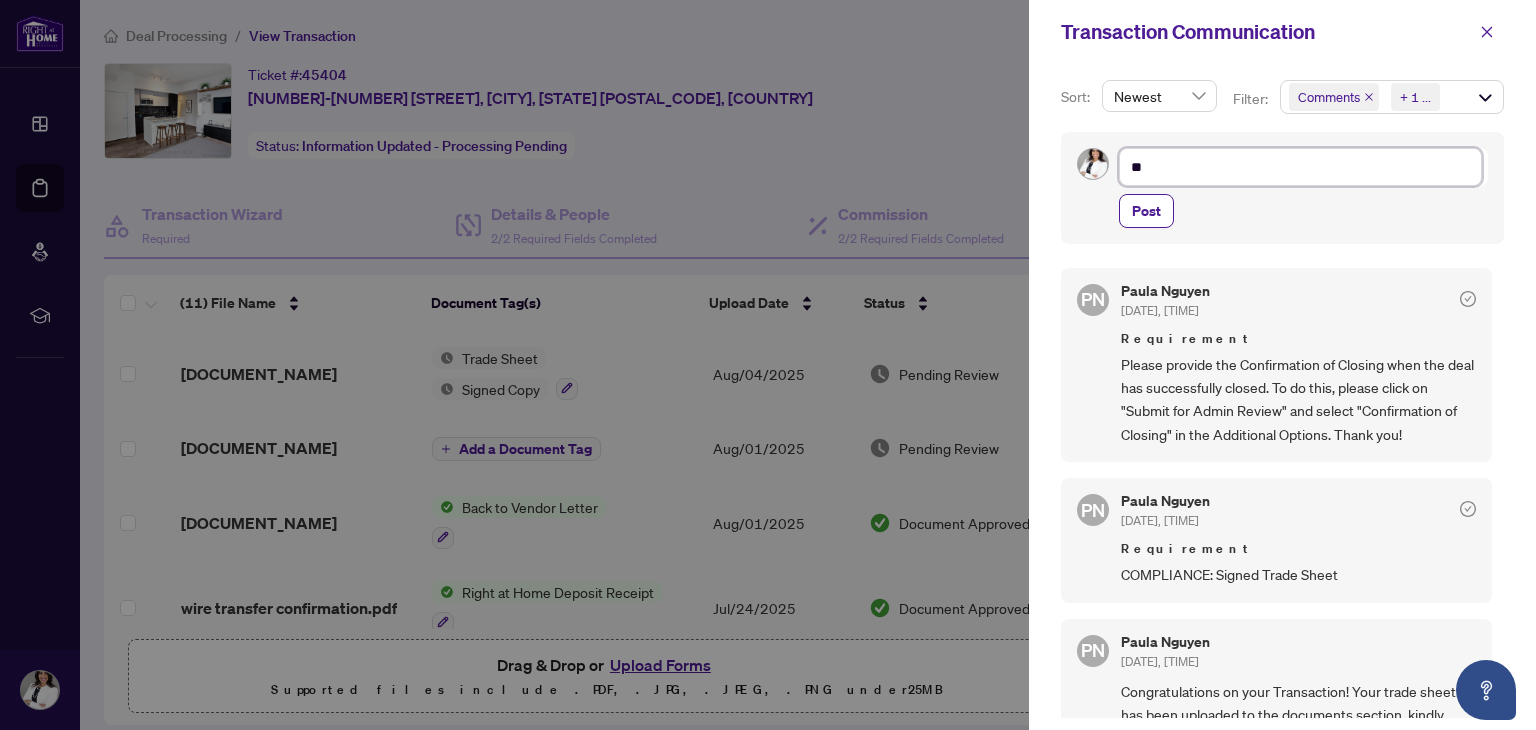 type on "*" 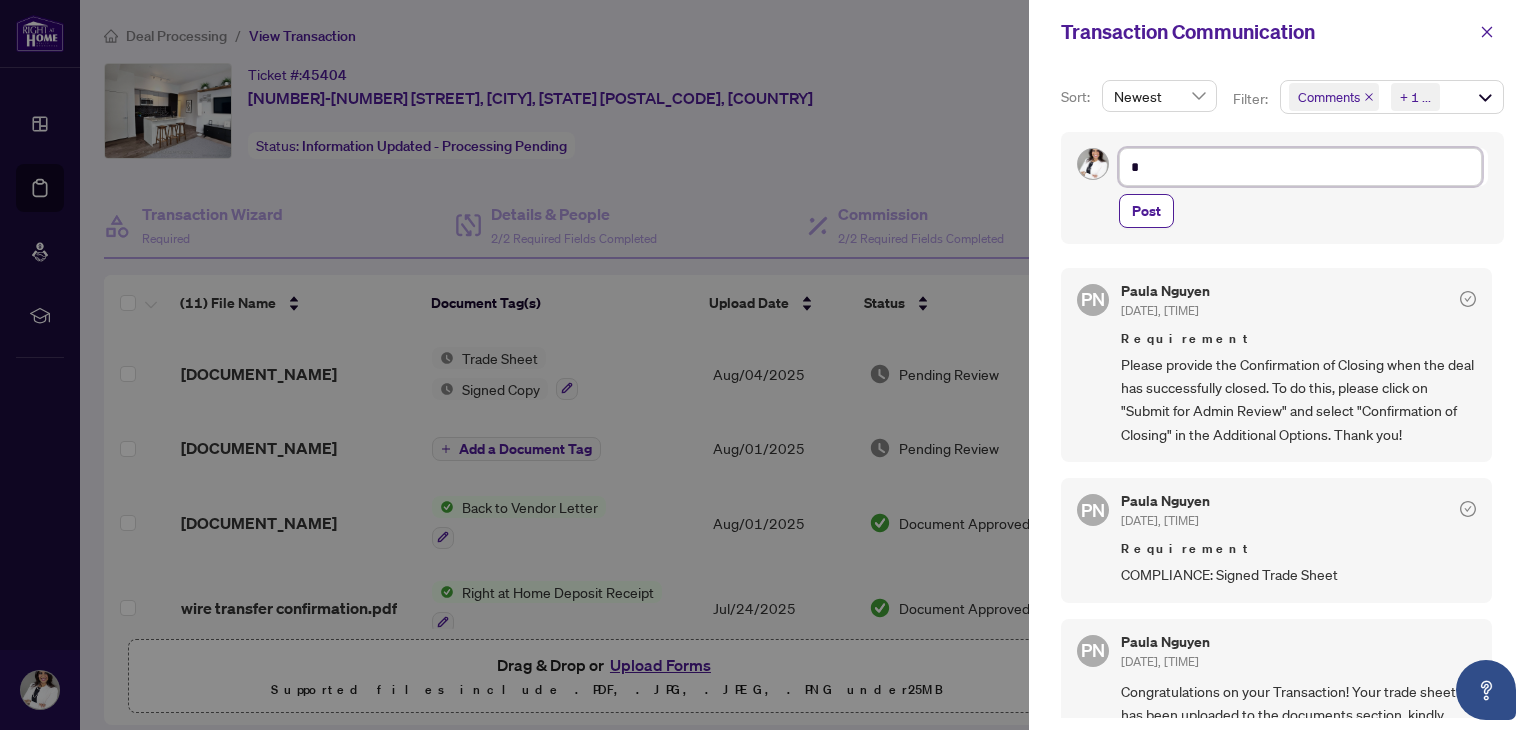 type 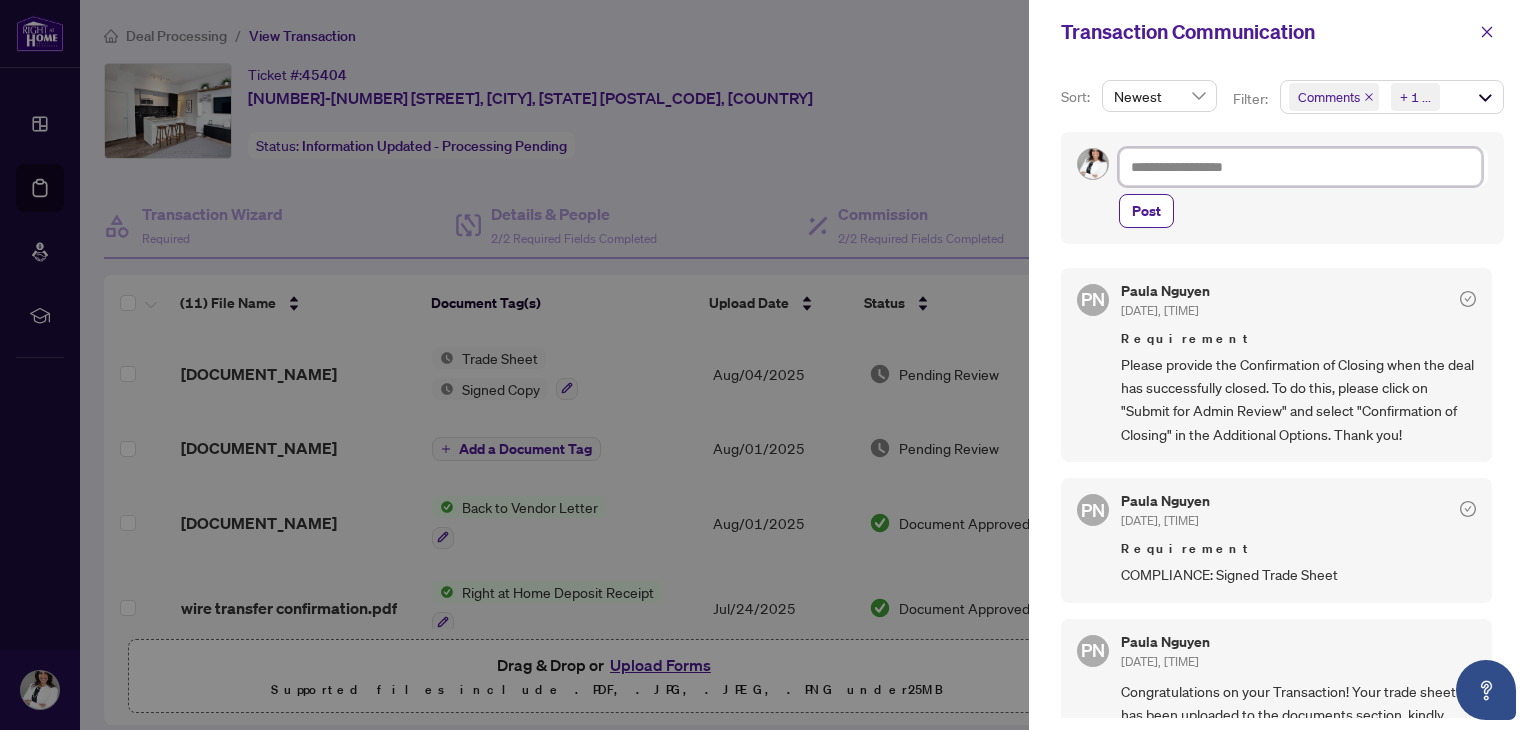 type on "*" 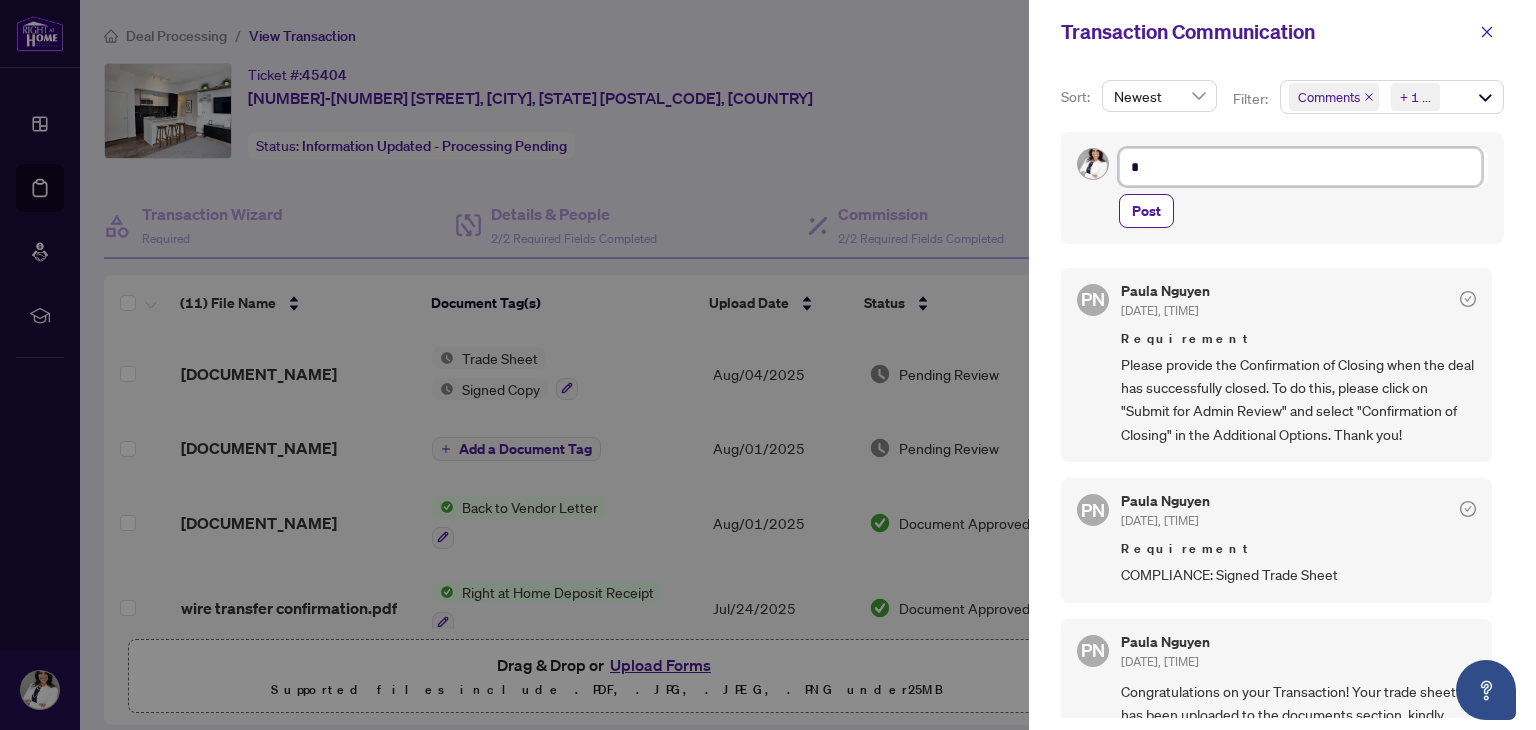 type on "**" 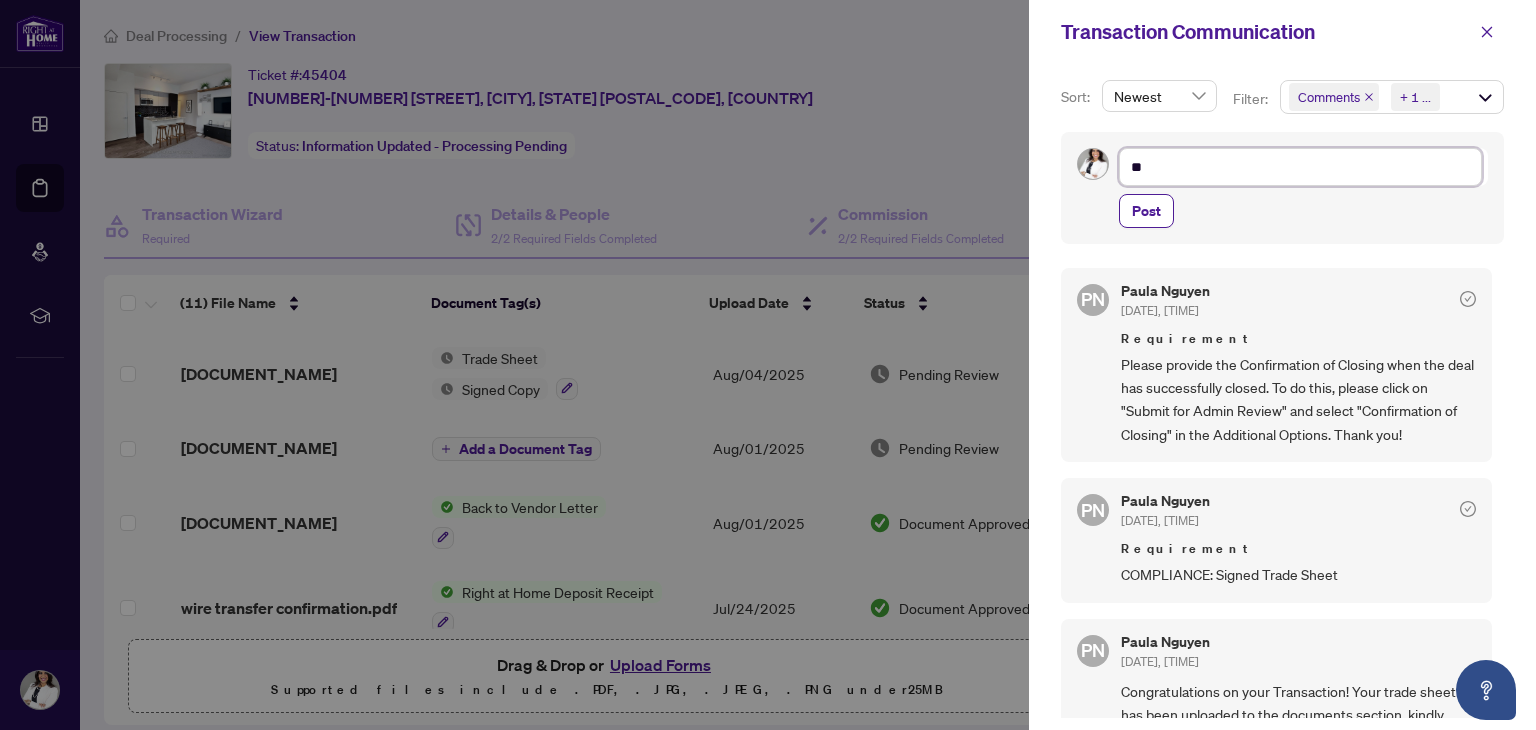 type on "***" 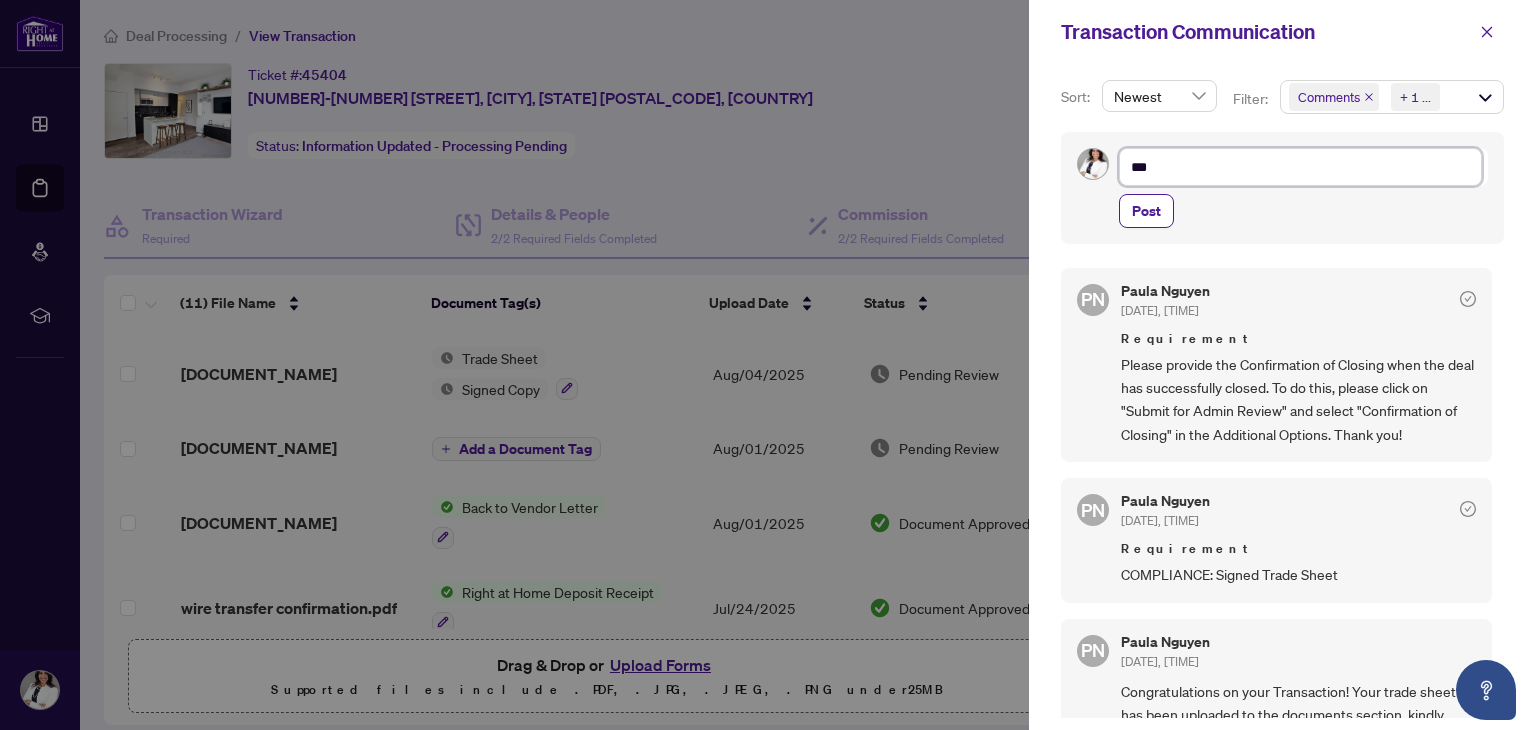 type on "***" 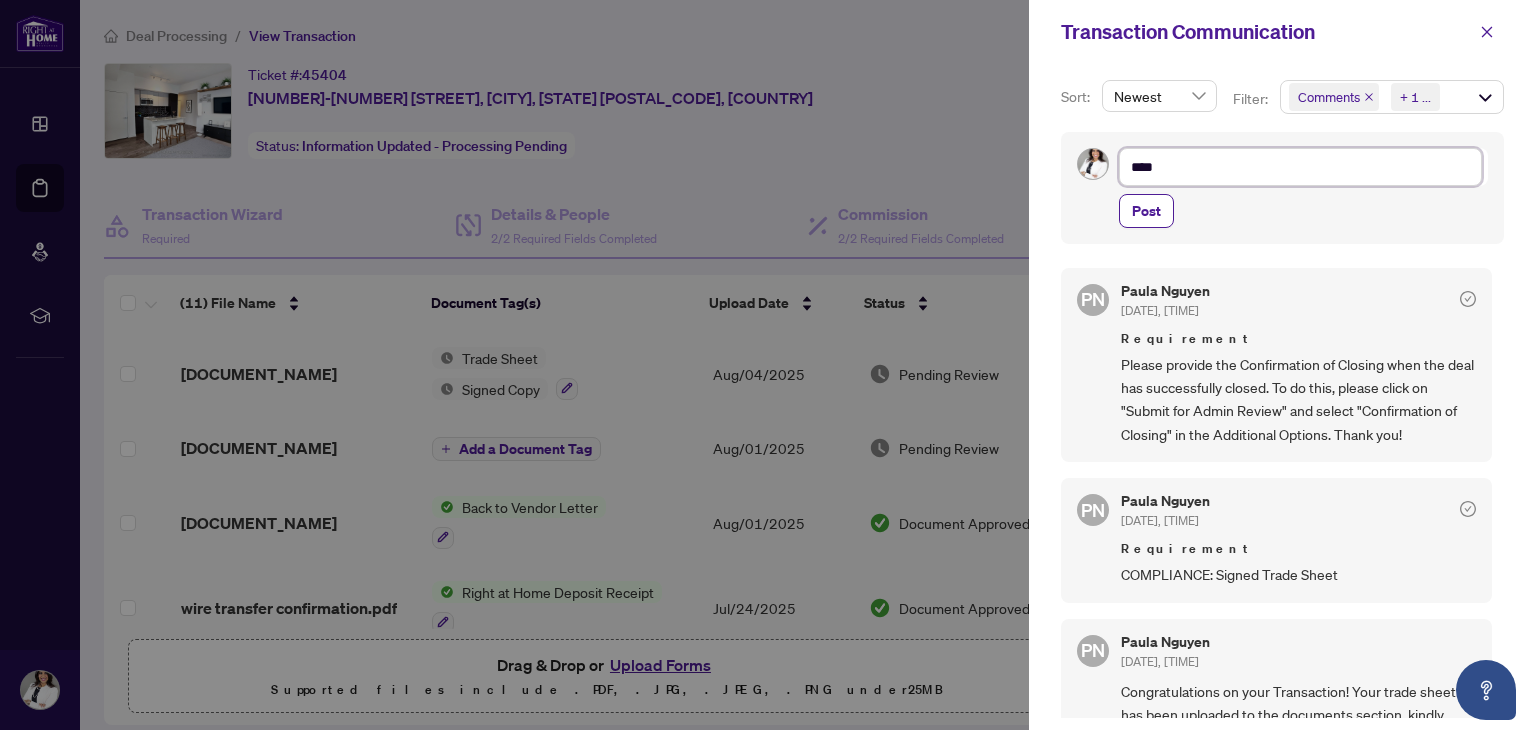 type on "*****" 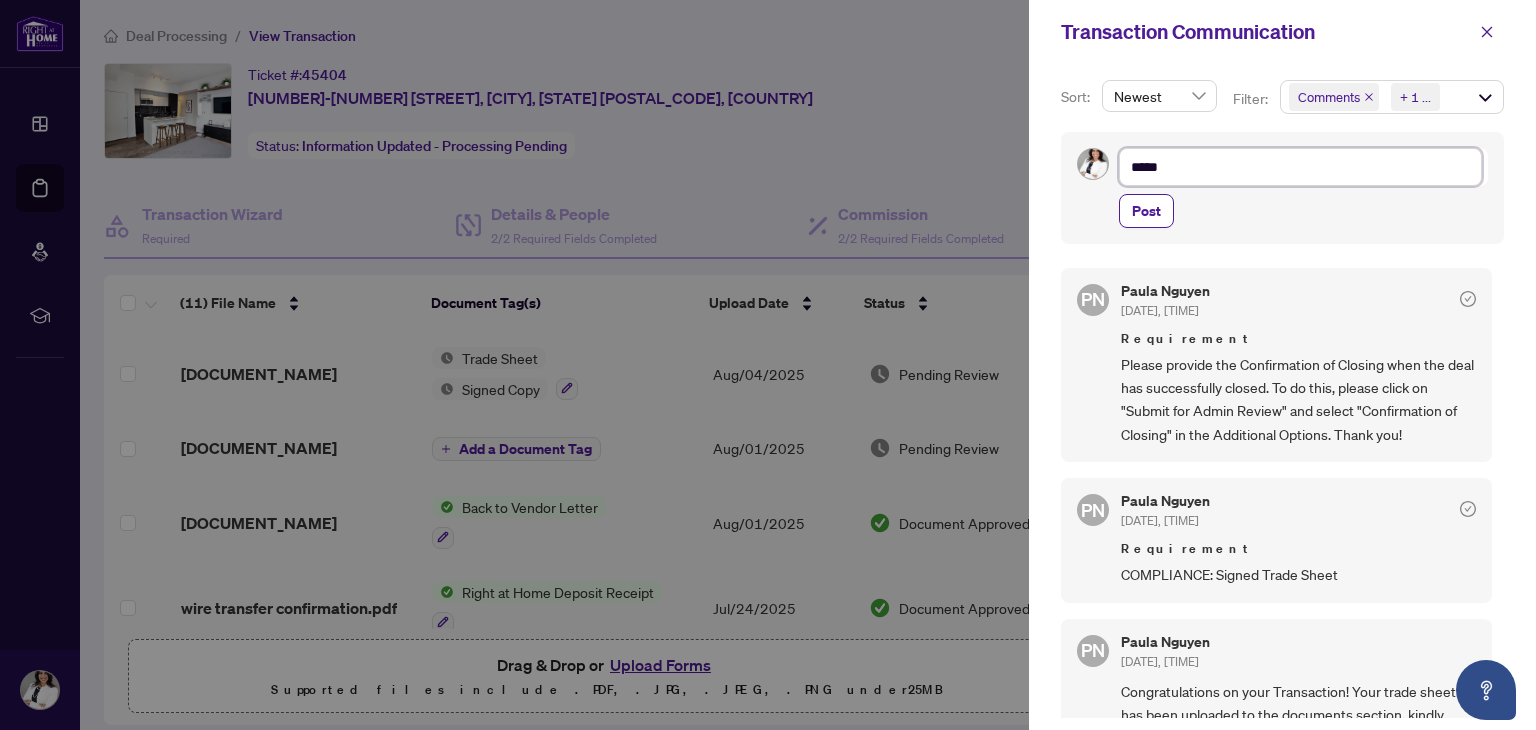 type on "******" 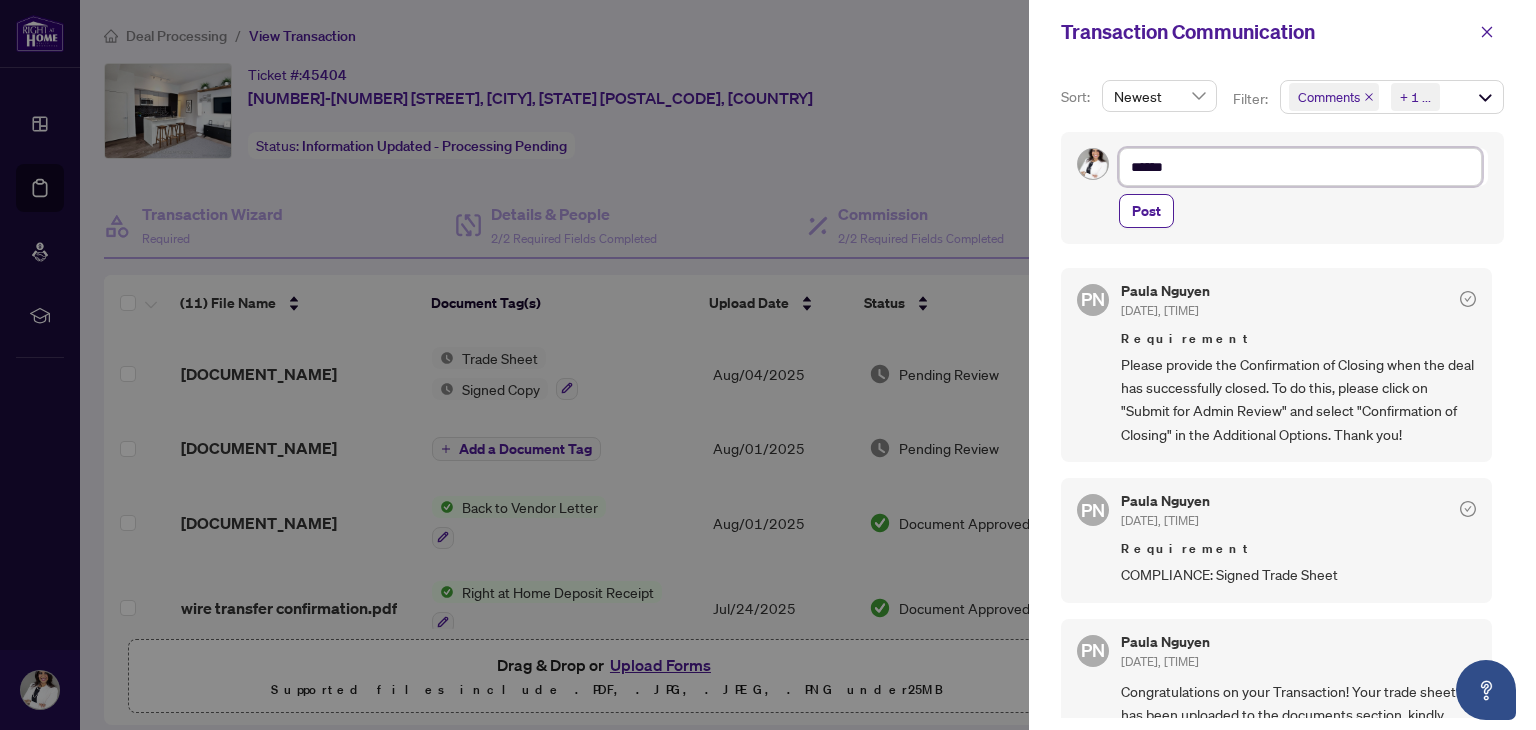 type on "*******" 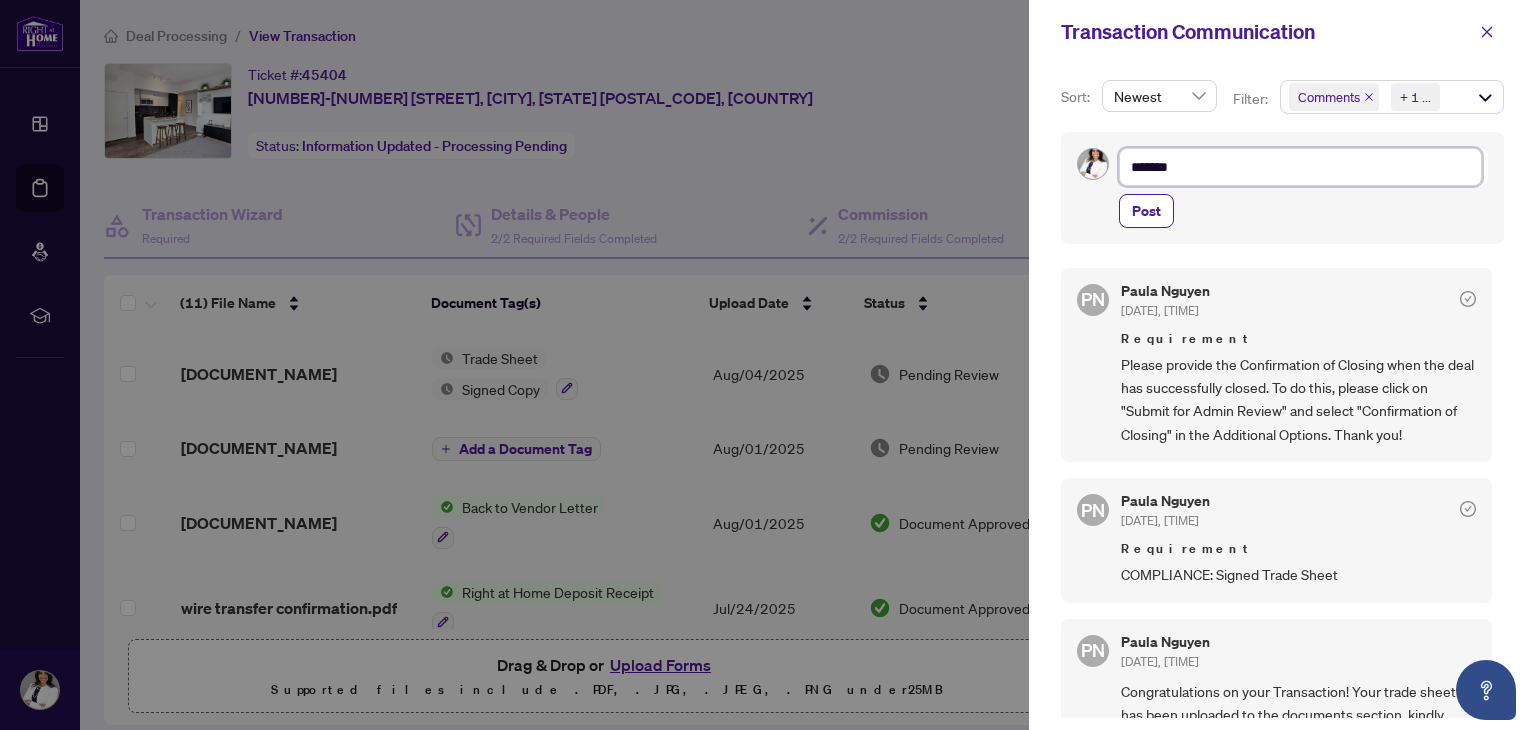 type on "*******" 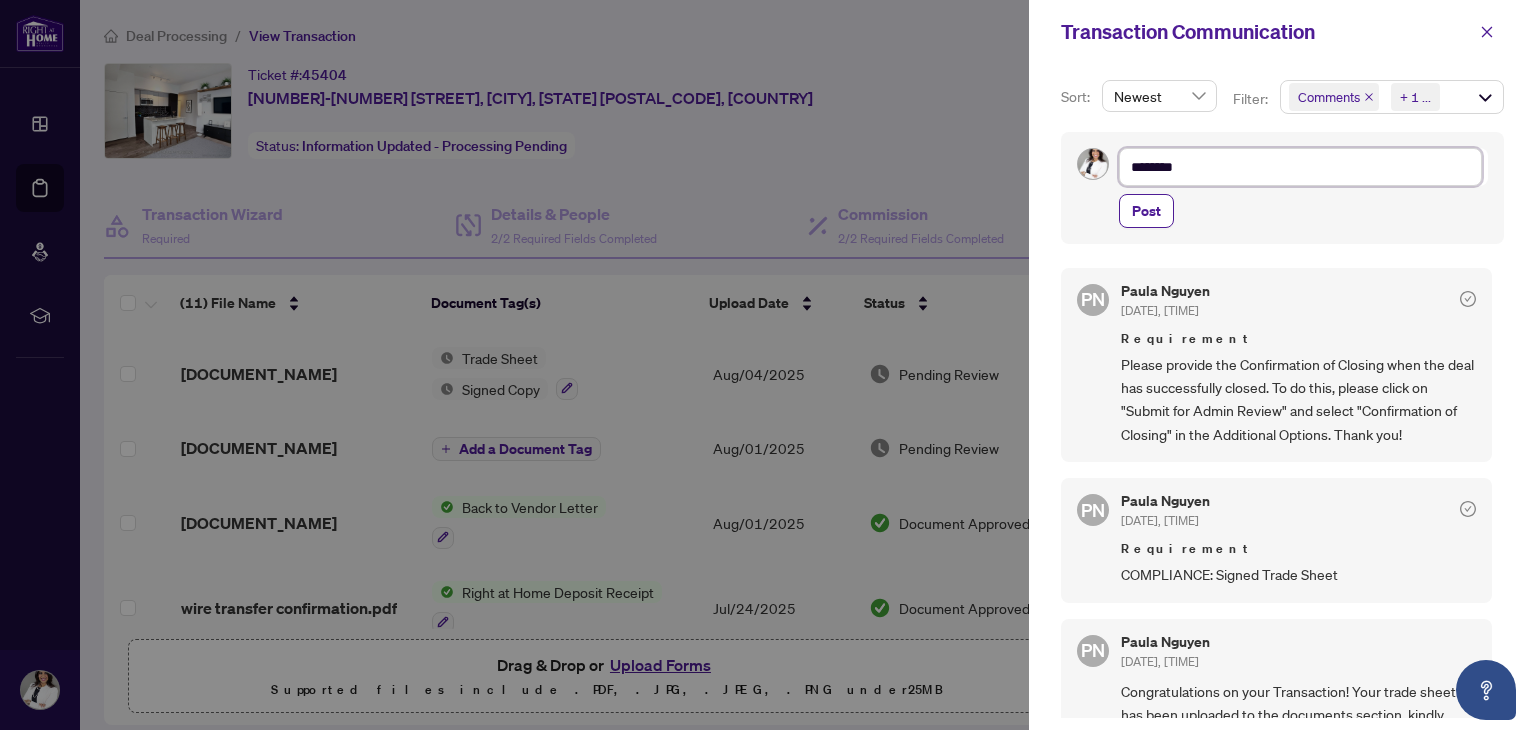 type on "*********" 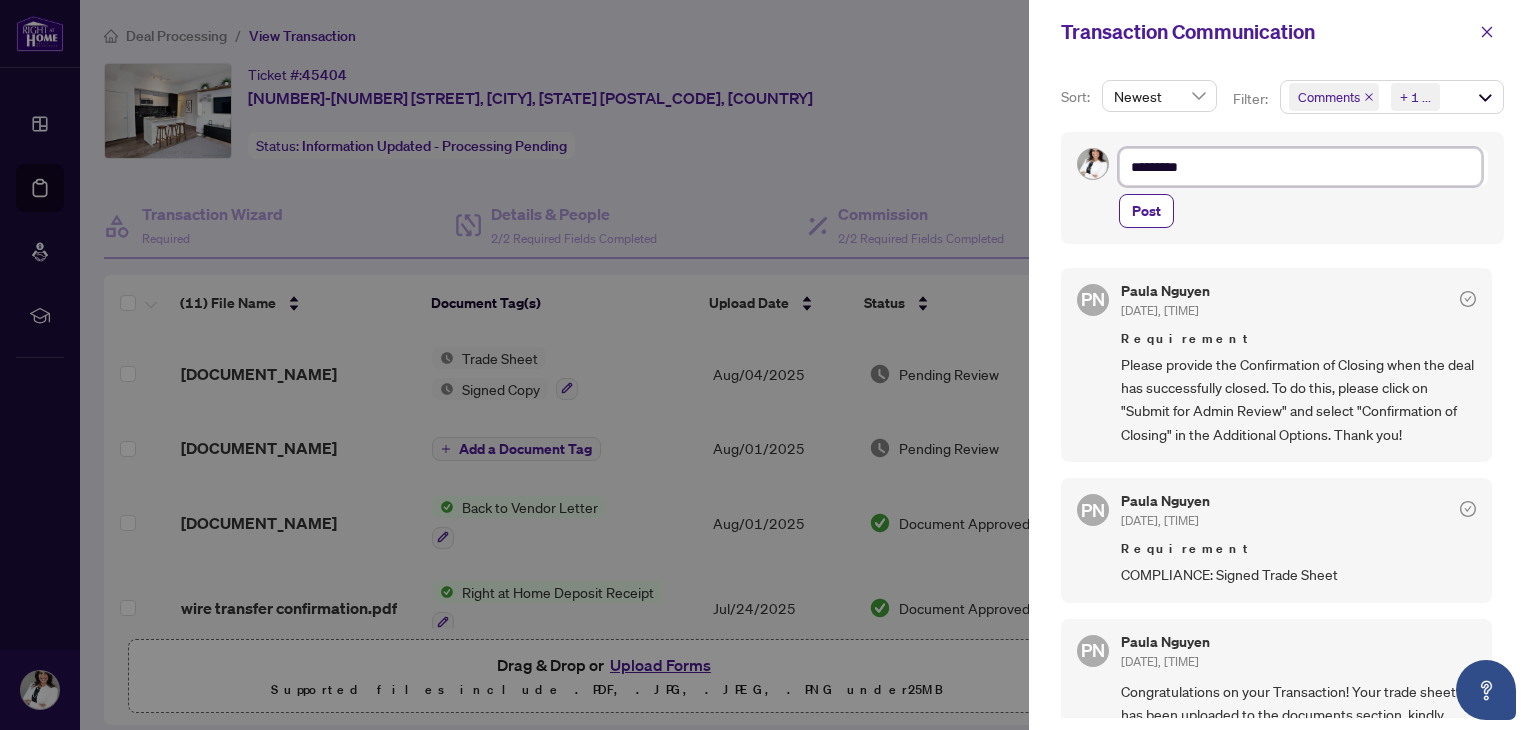 type on "**********" 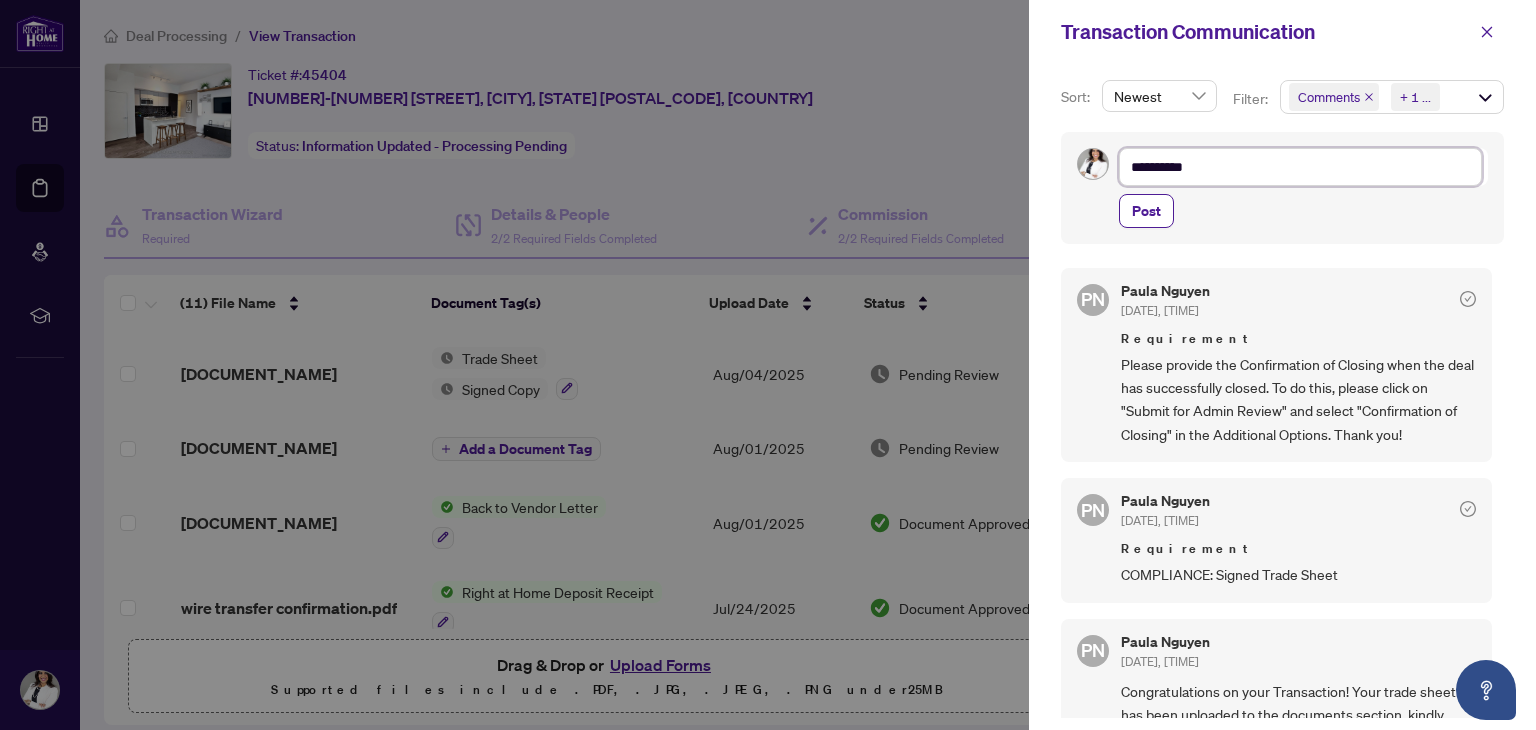 type on "**********" 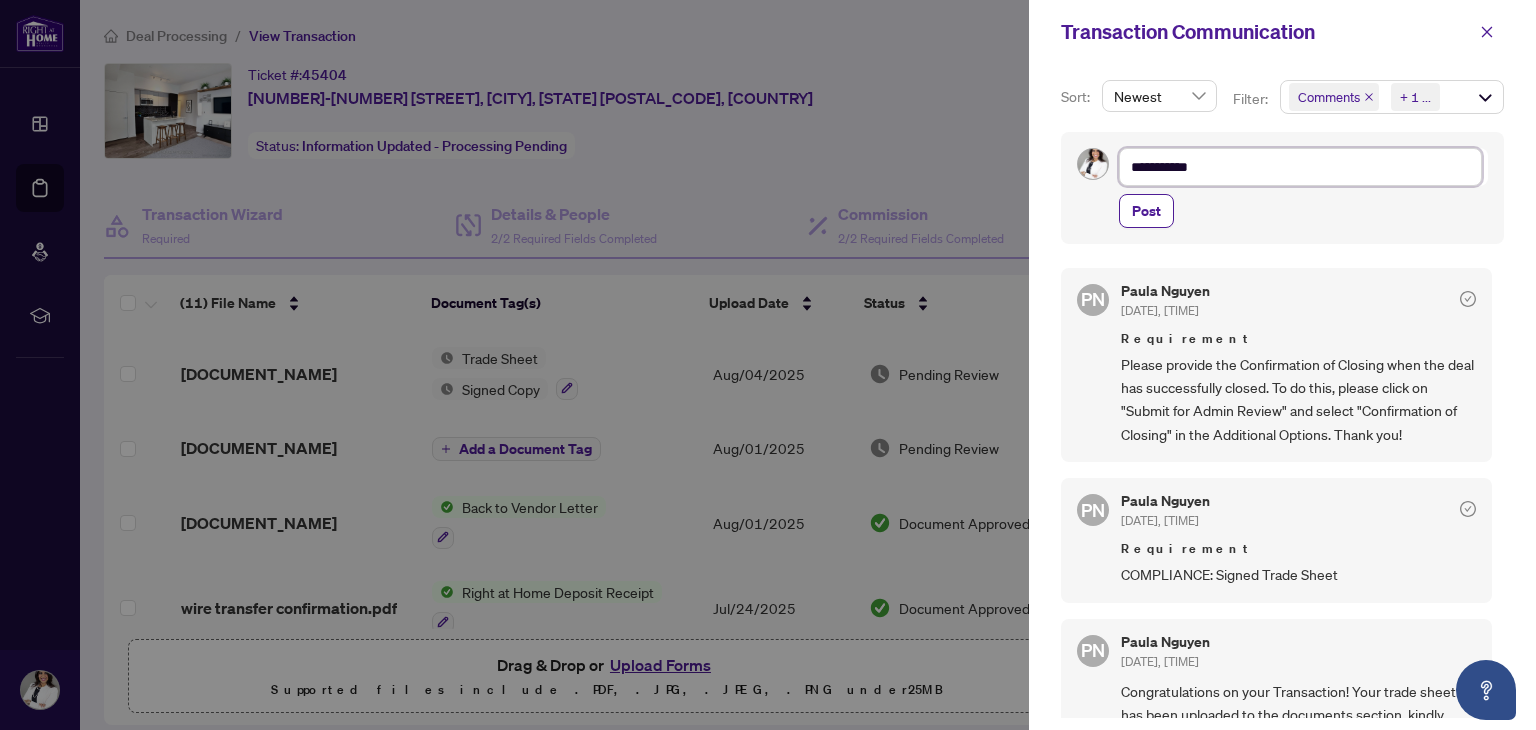 type on "**********" 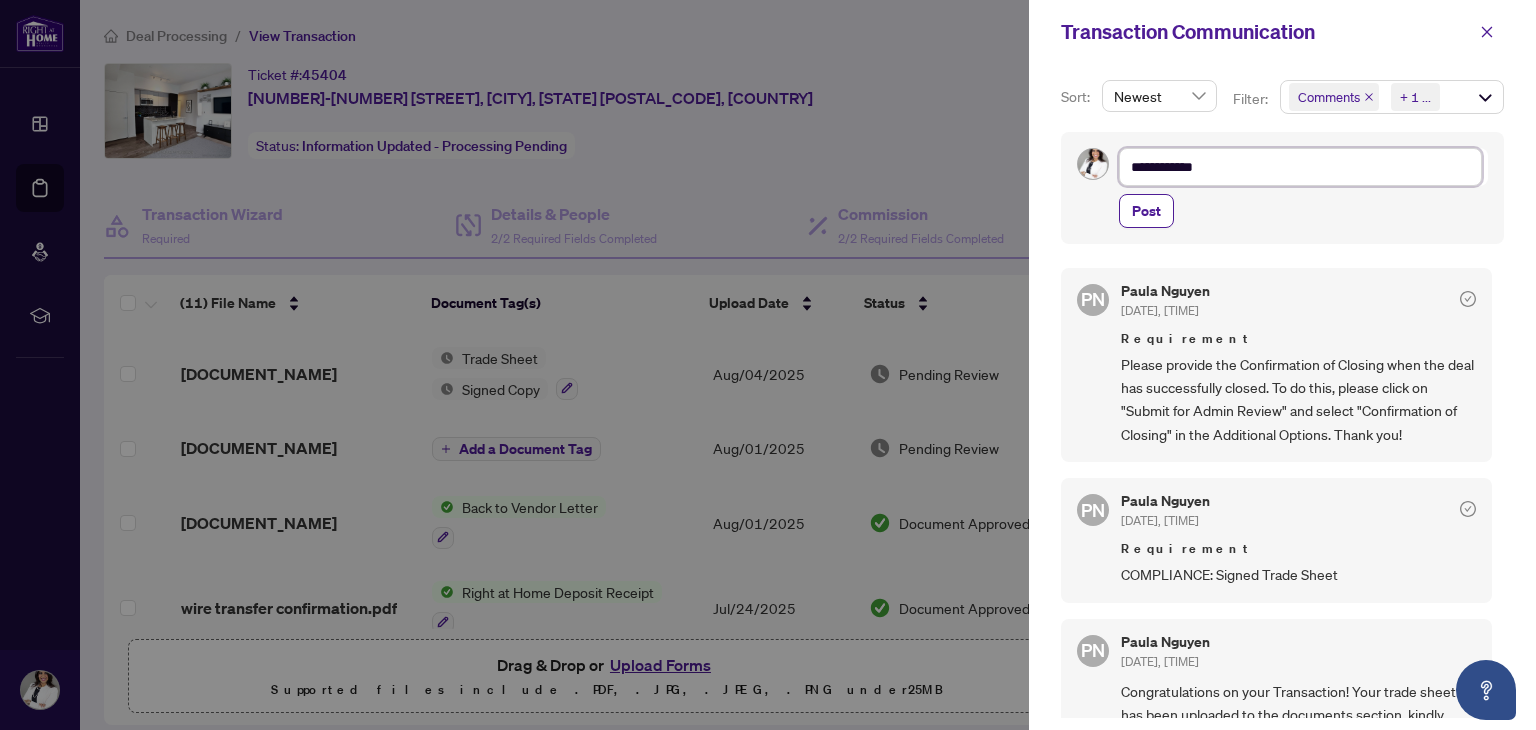 type on "**********" 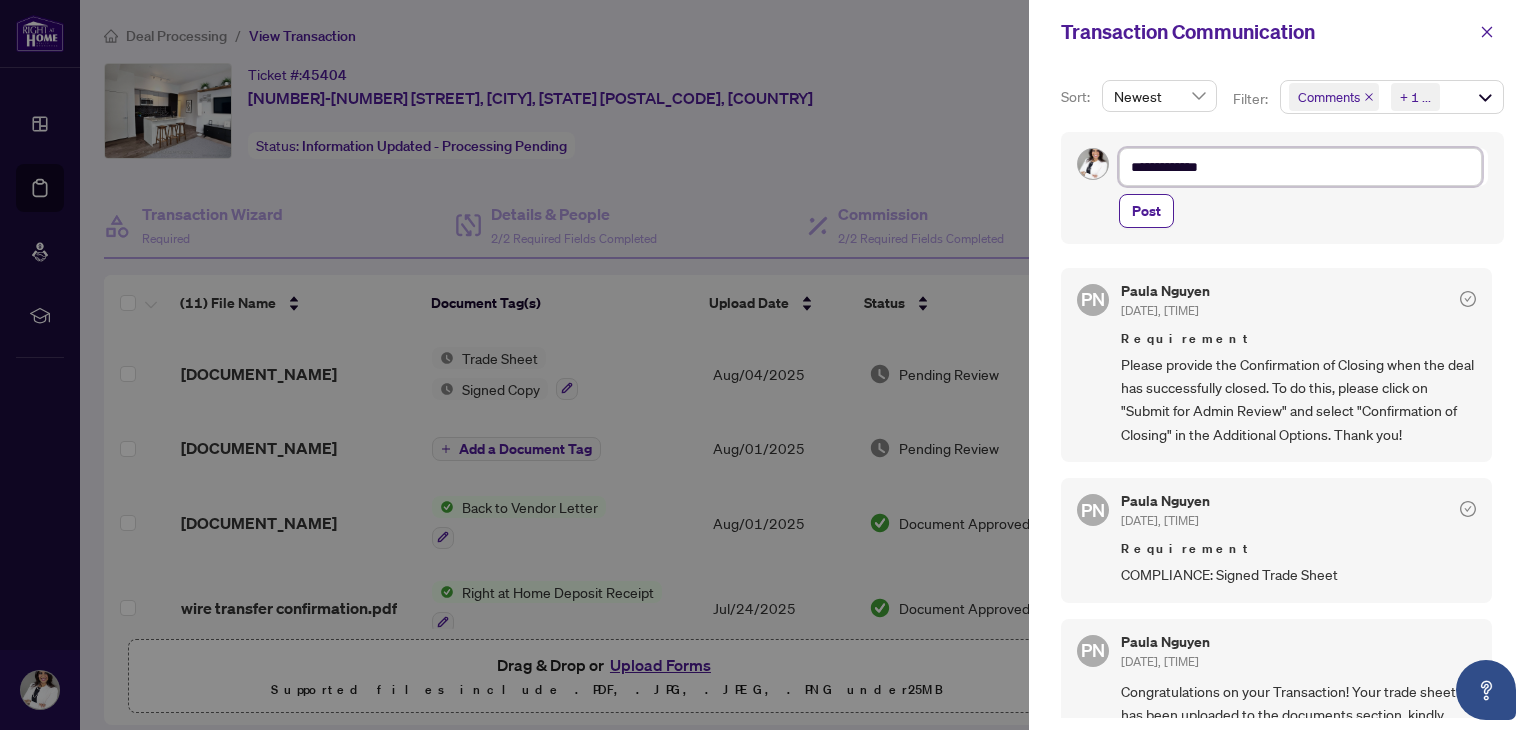type on "**********" 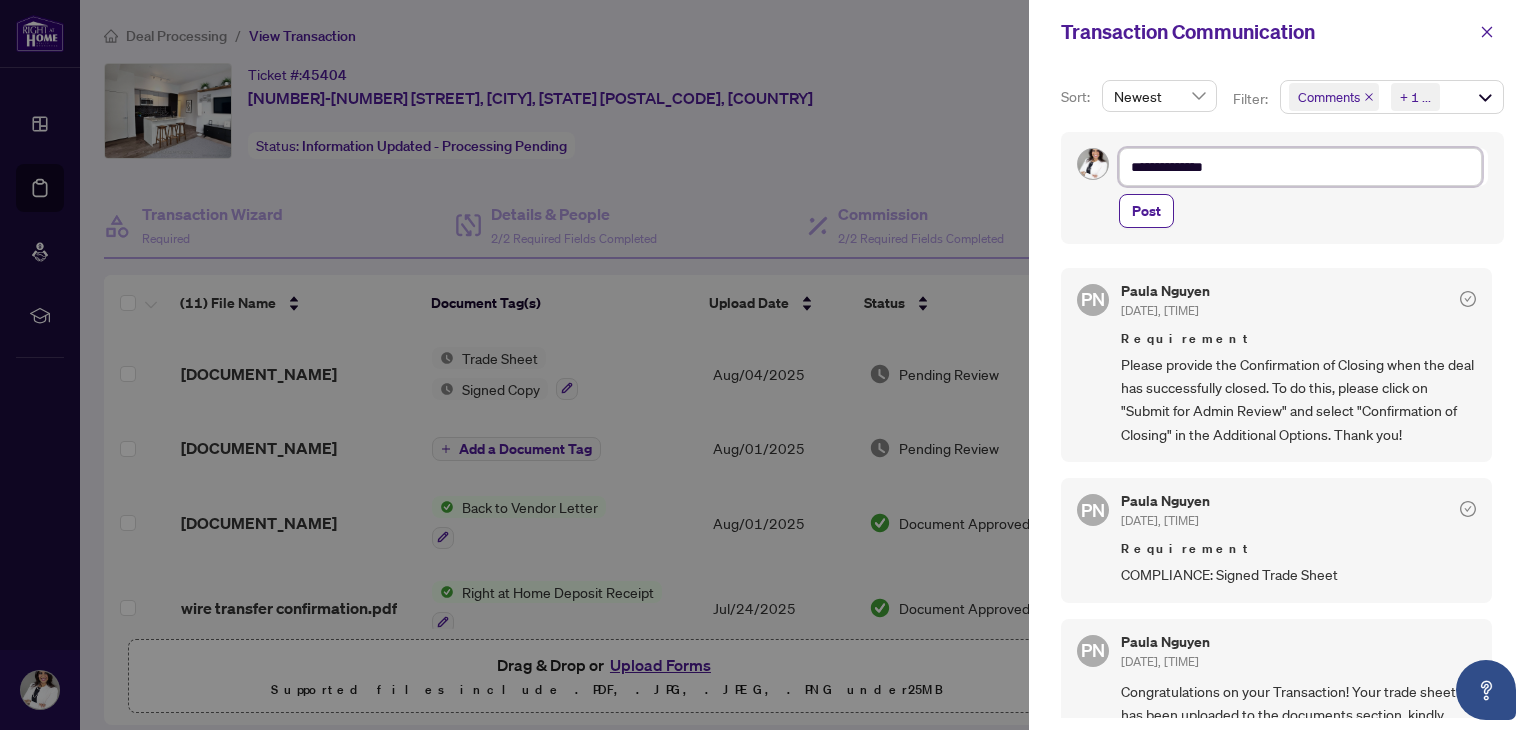 type on "**********" 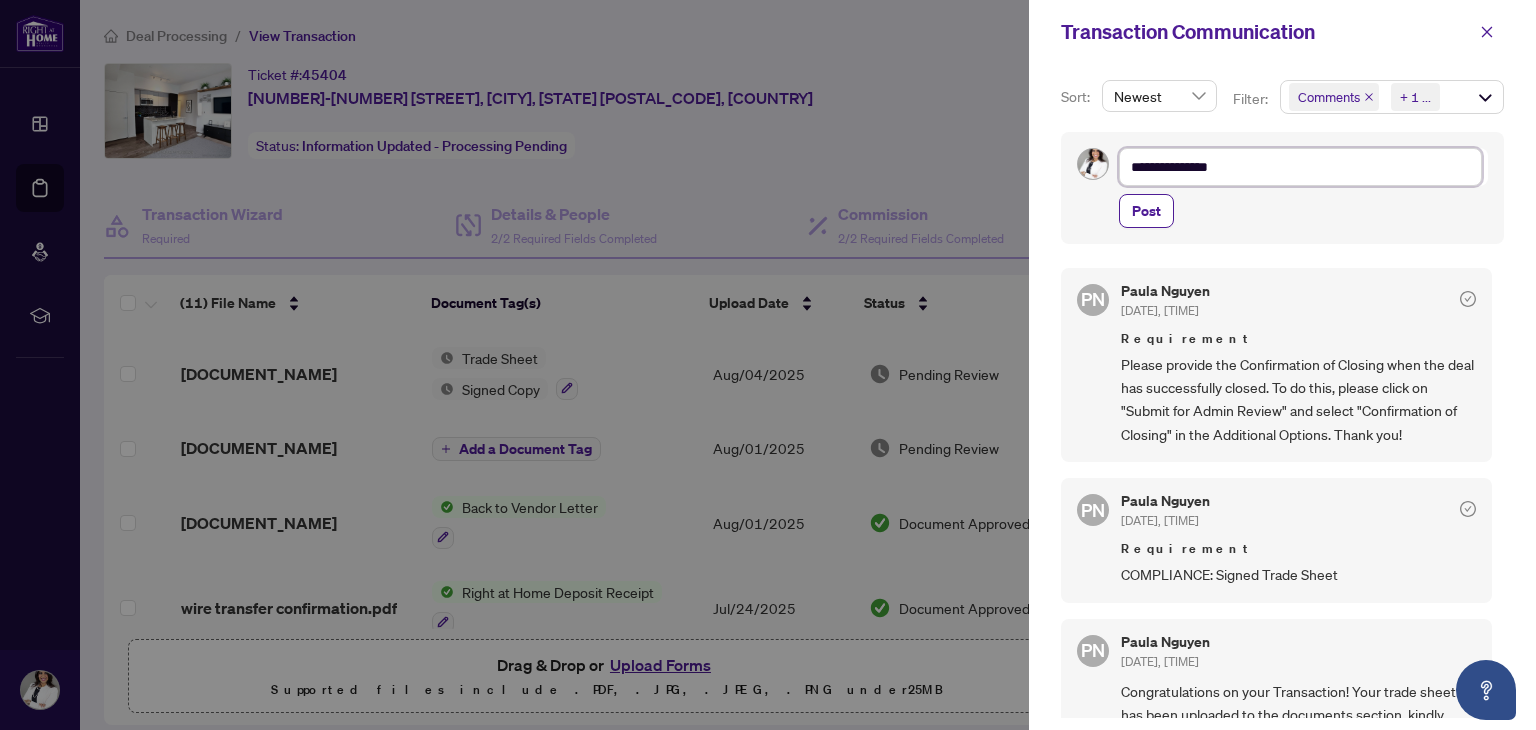 type on "**********" 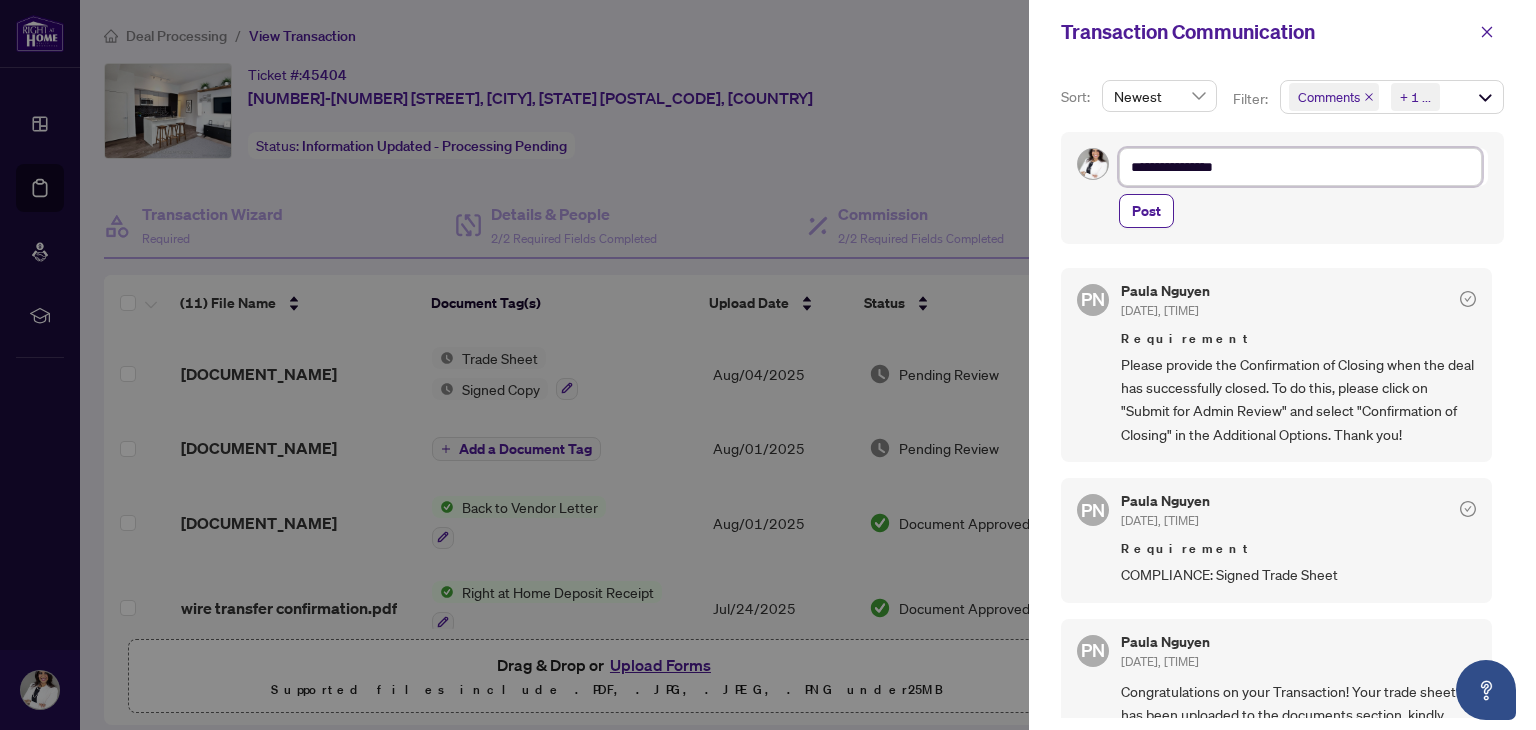 type on "**********" 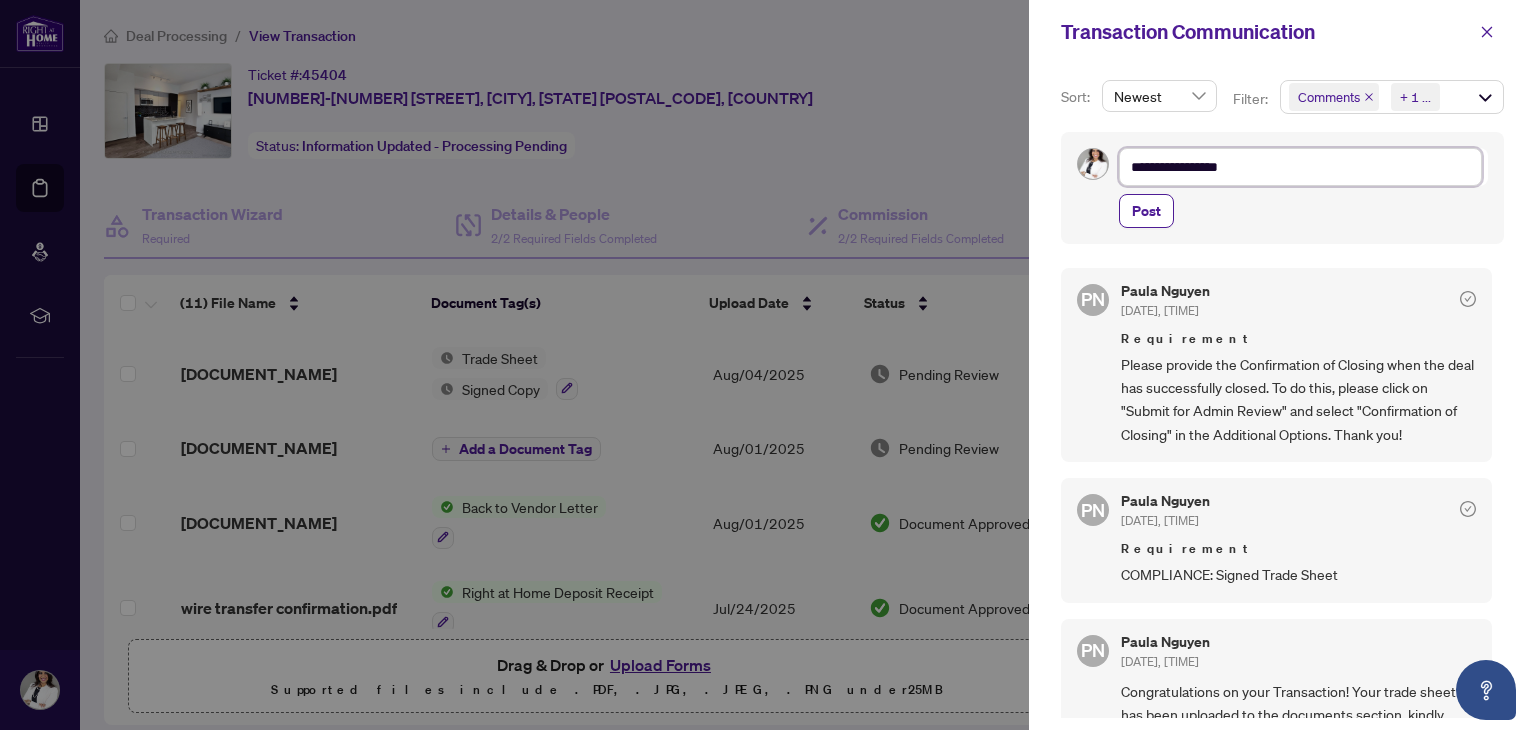 type on "**********" 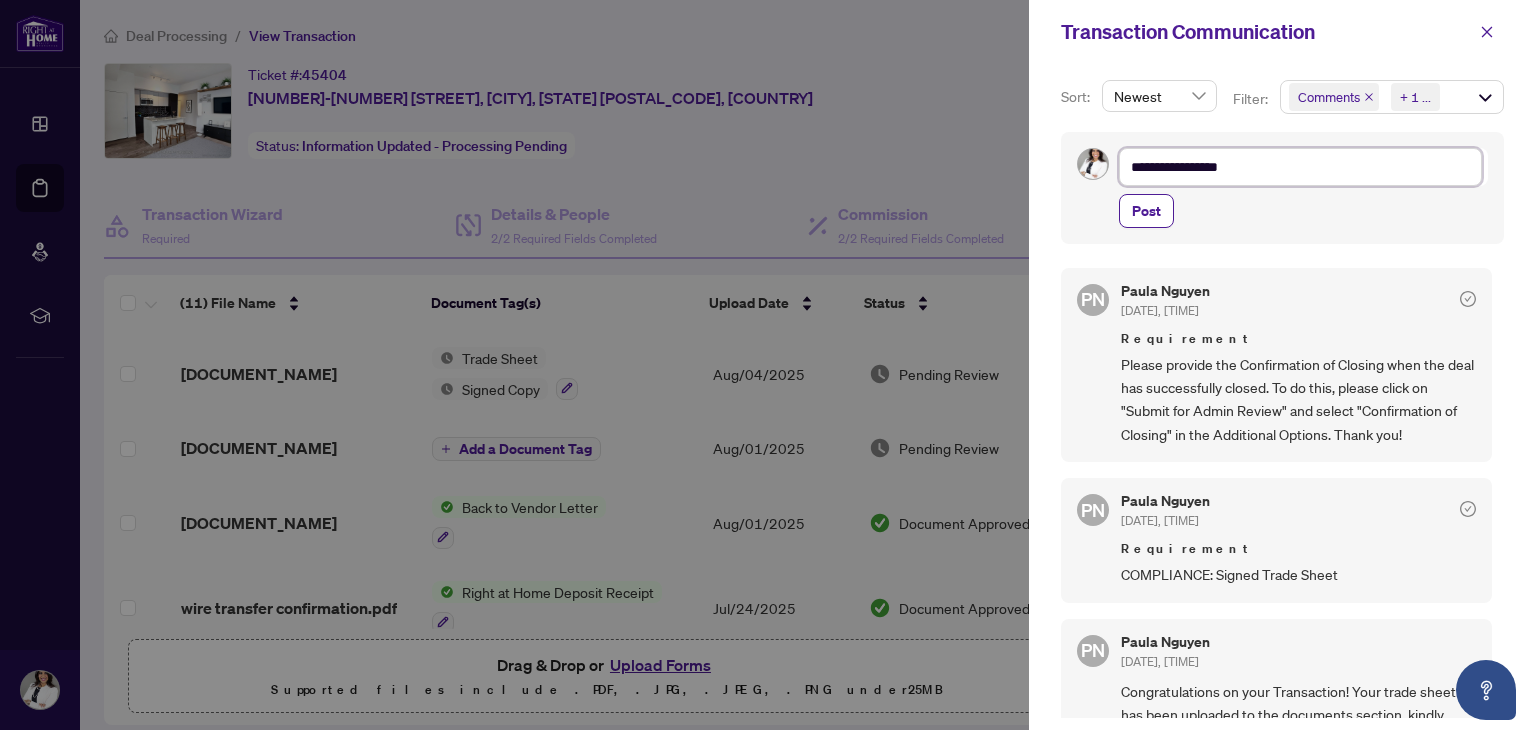 type on "**********" 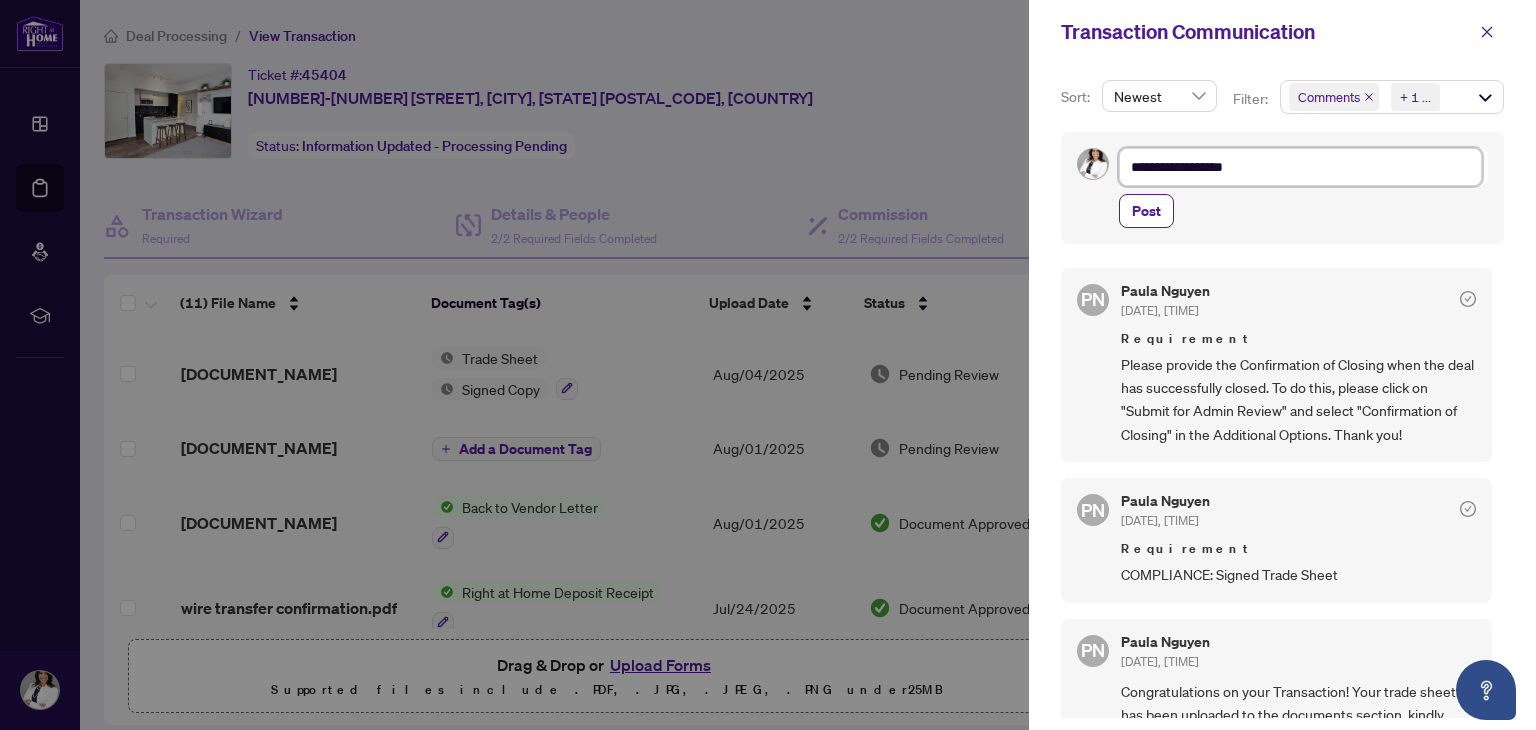 type on "**********" 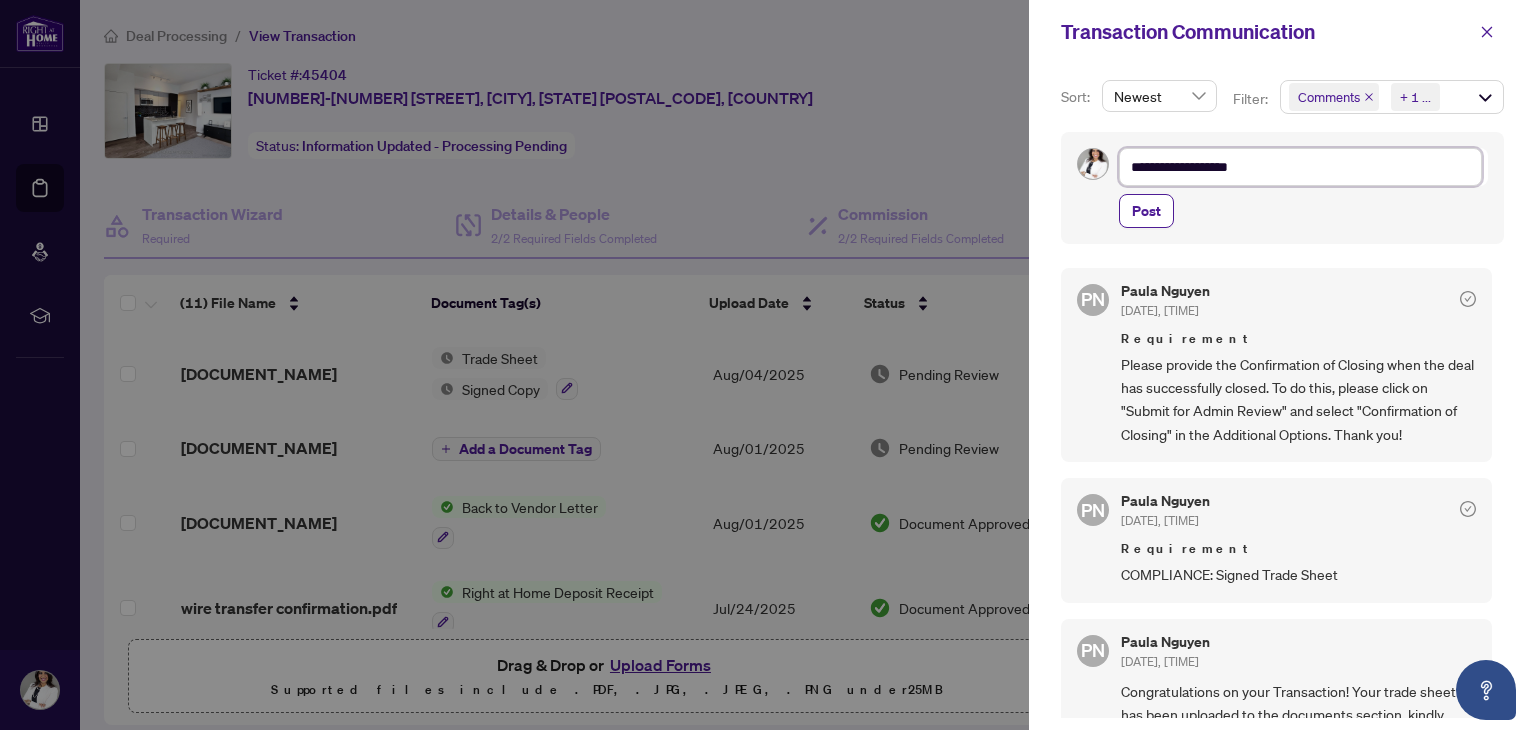 type on "**********" 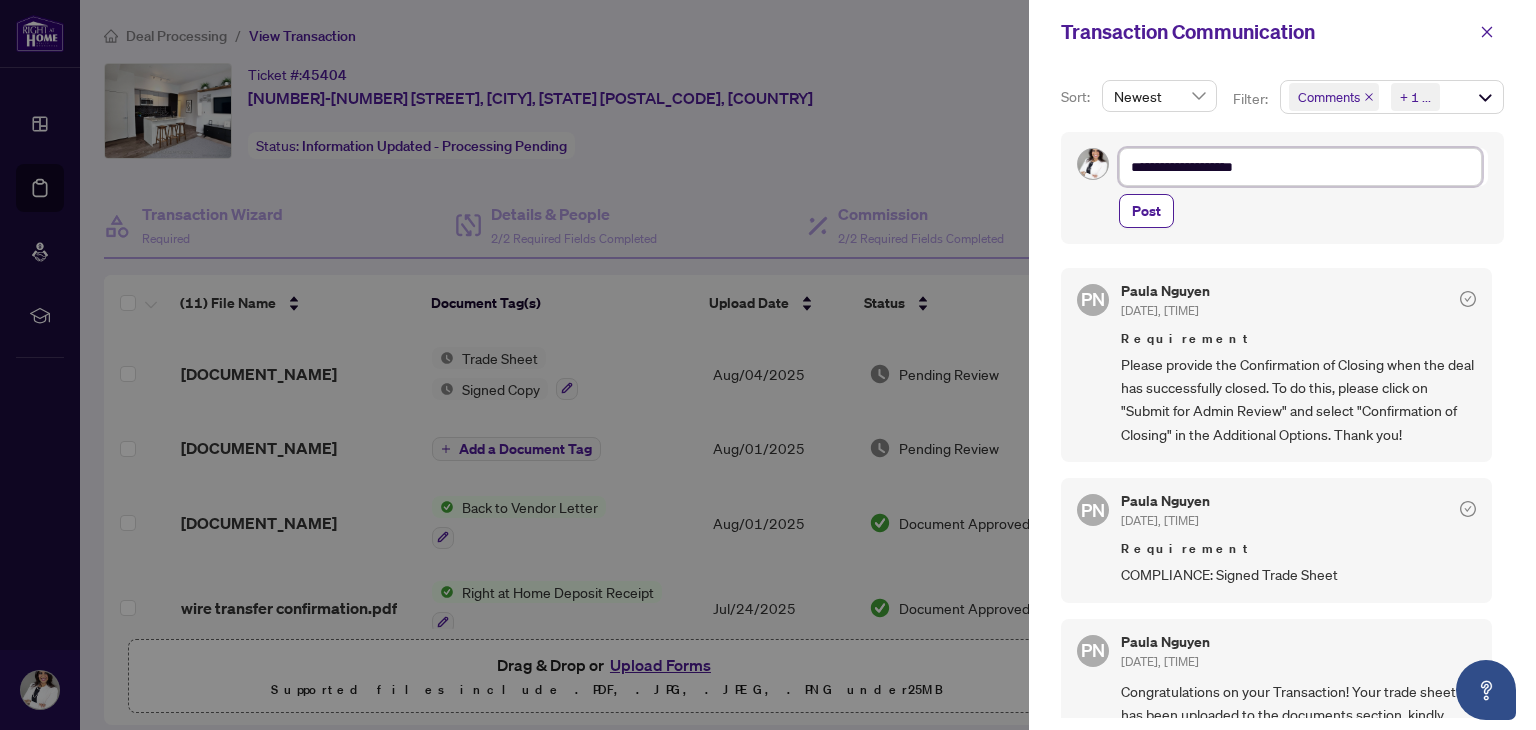 type on "**********" 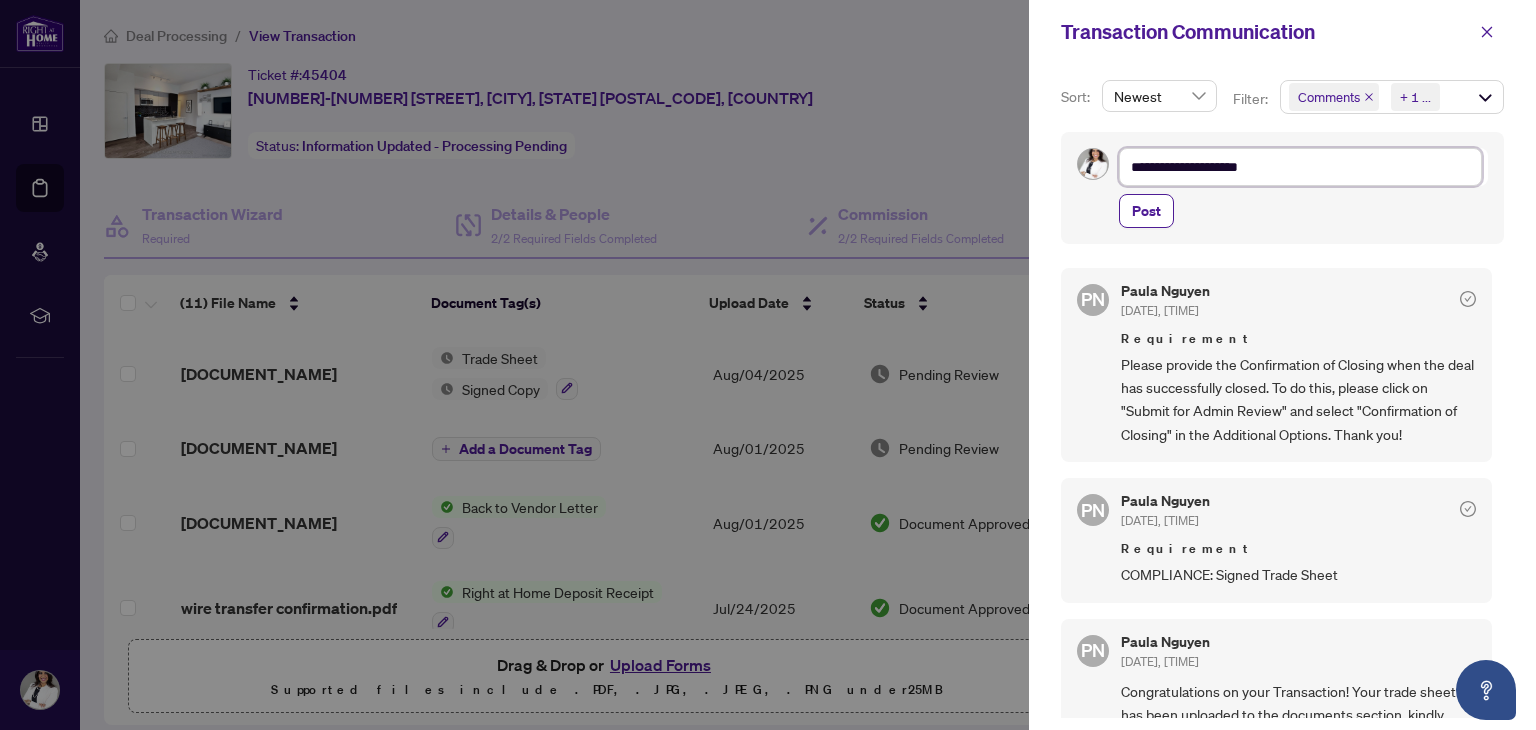 type on "**********" 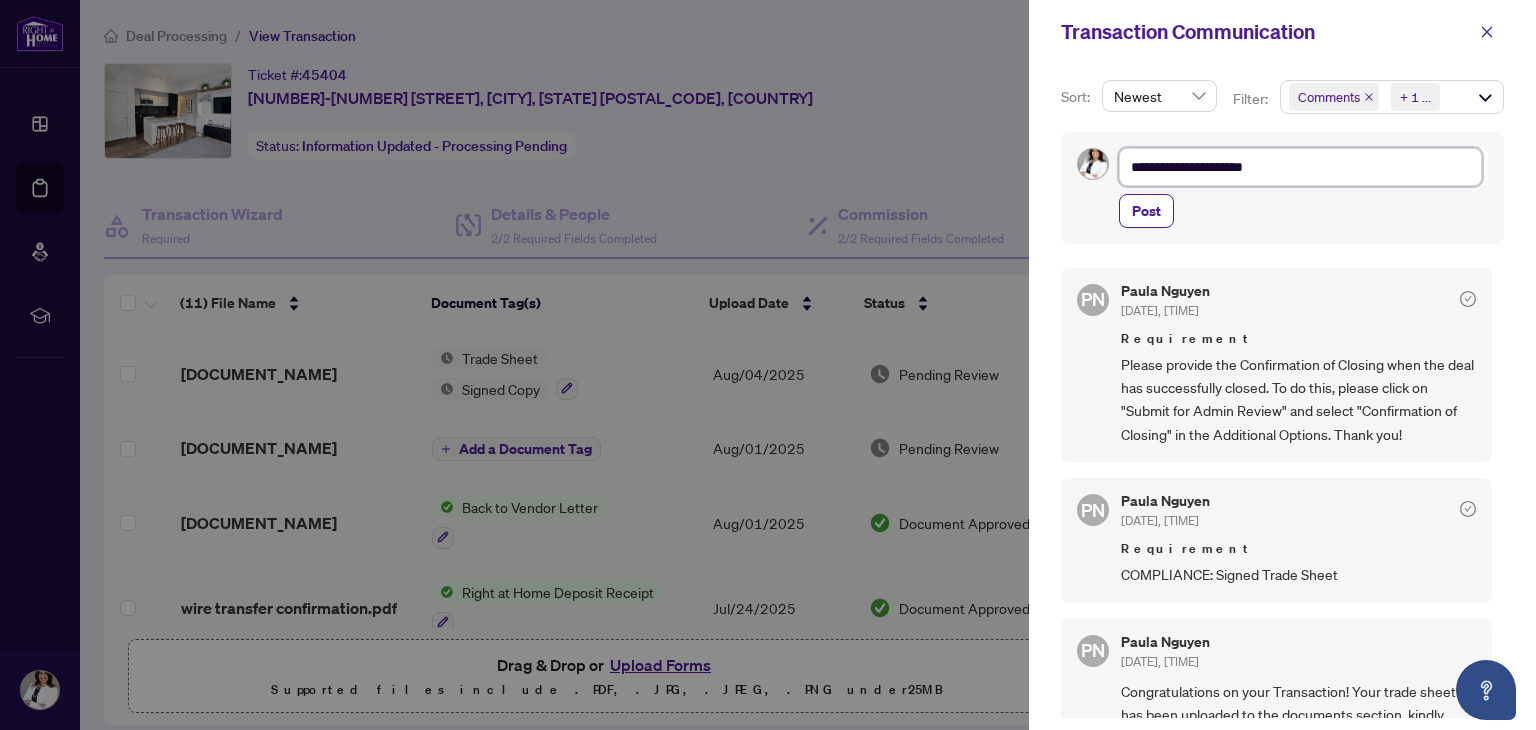 type on "**********" 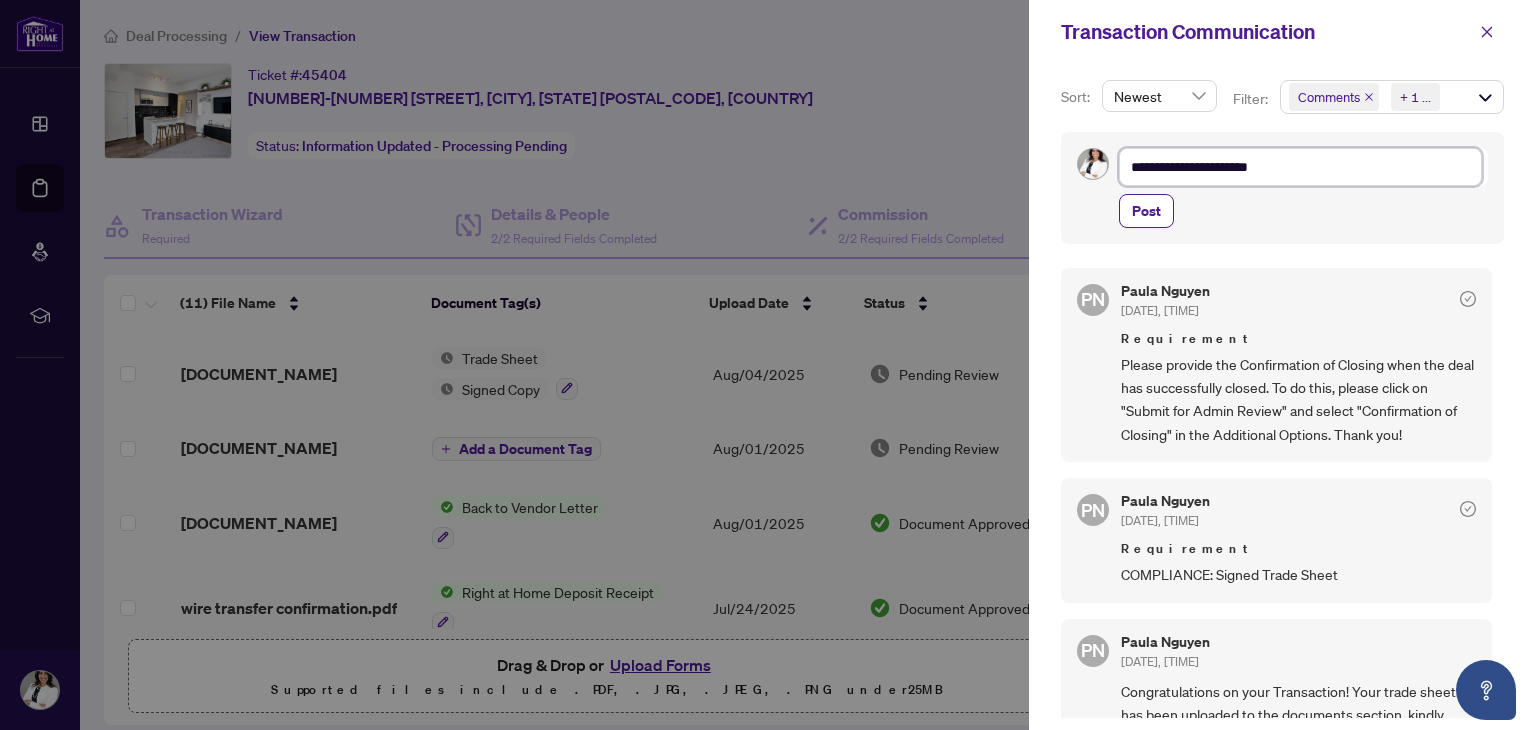 type on "**********" 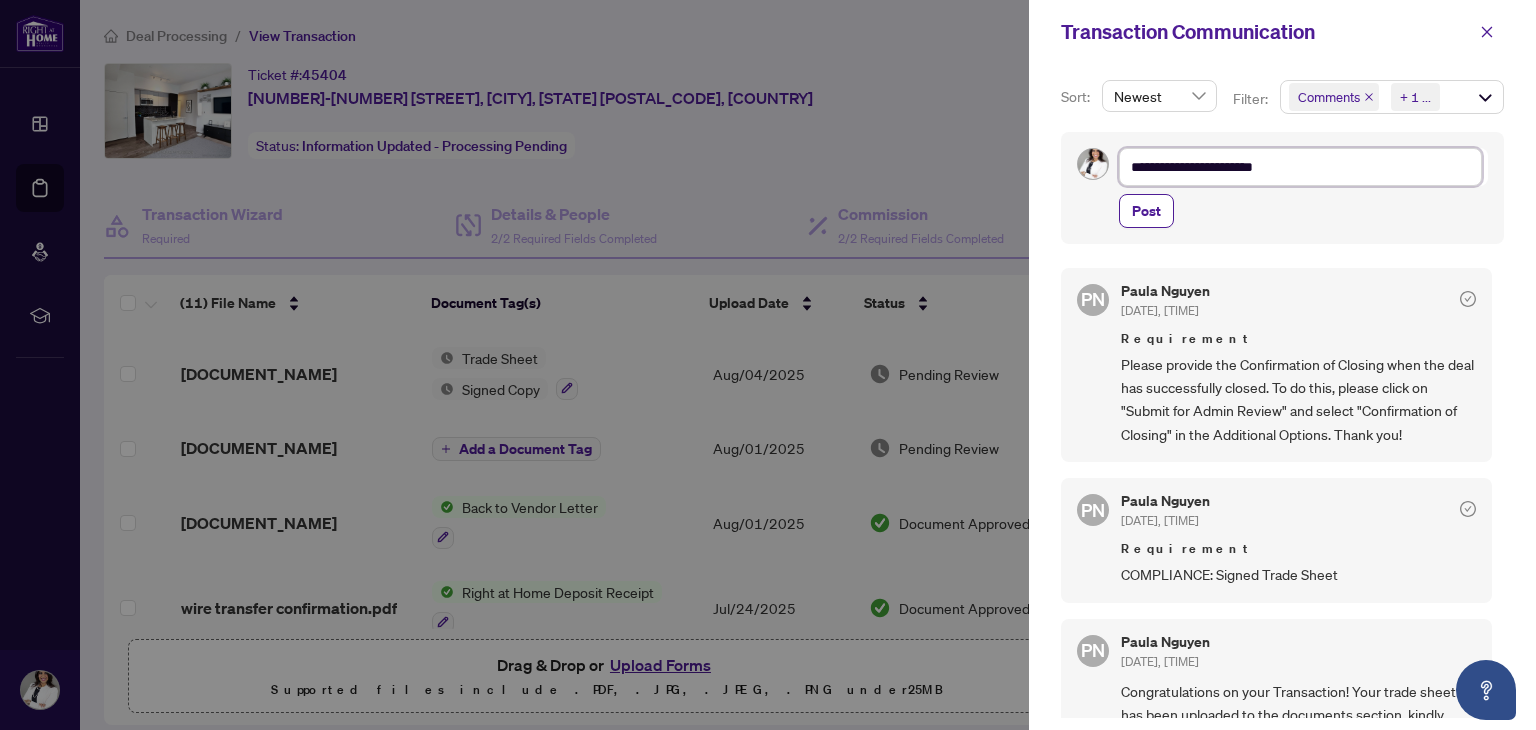 type on "**********" 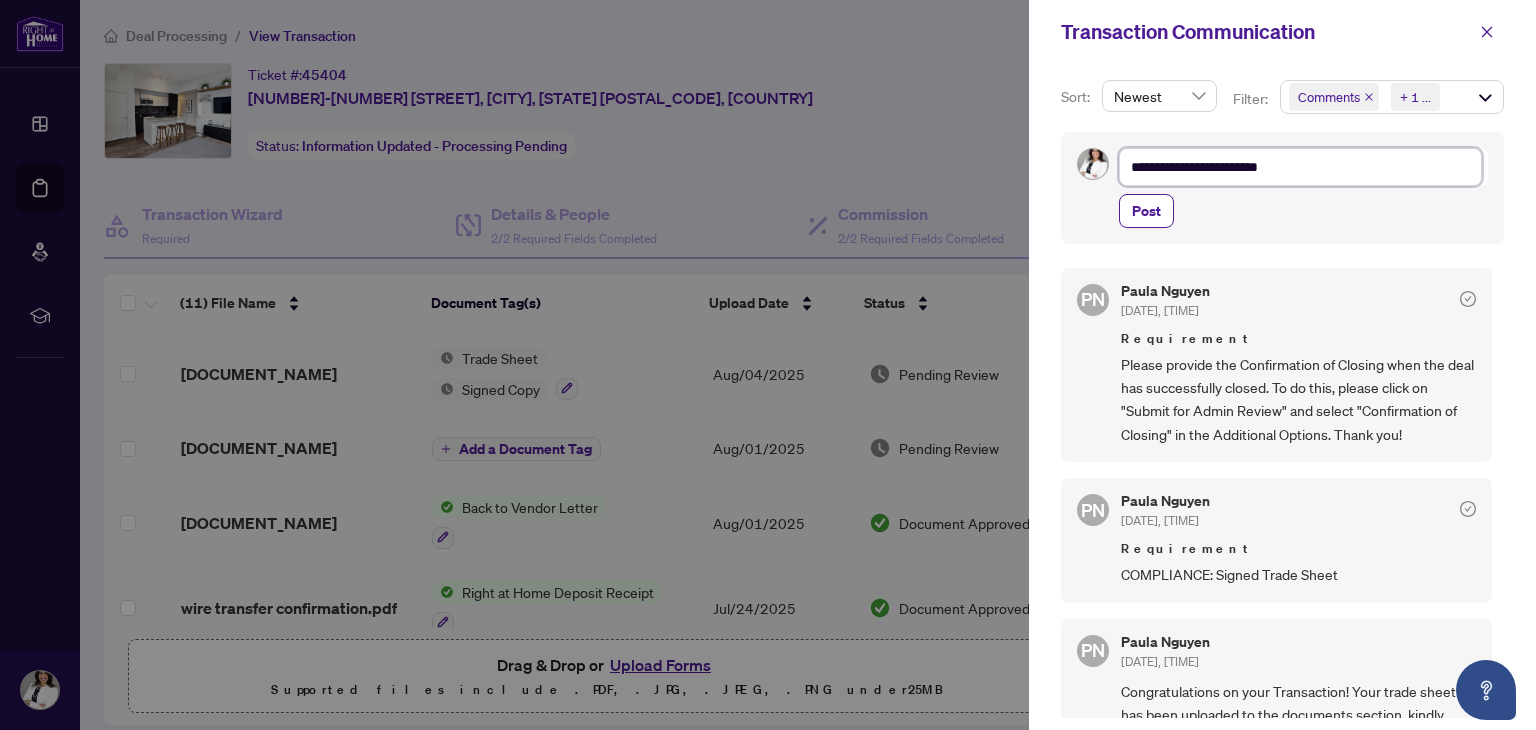 type on "**********" 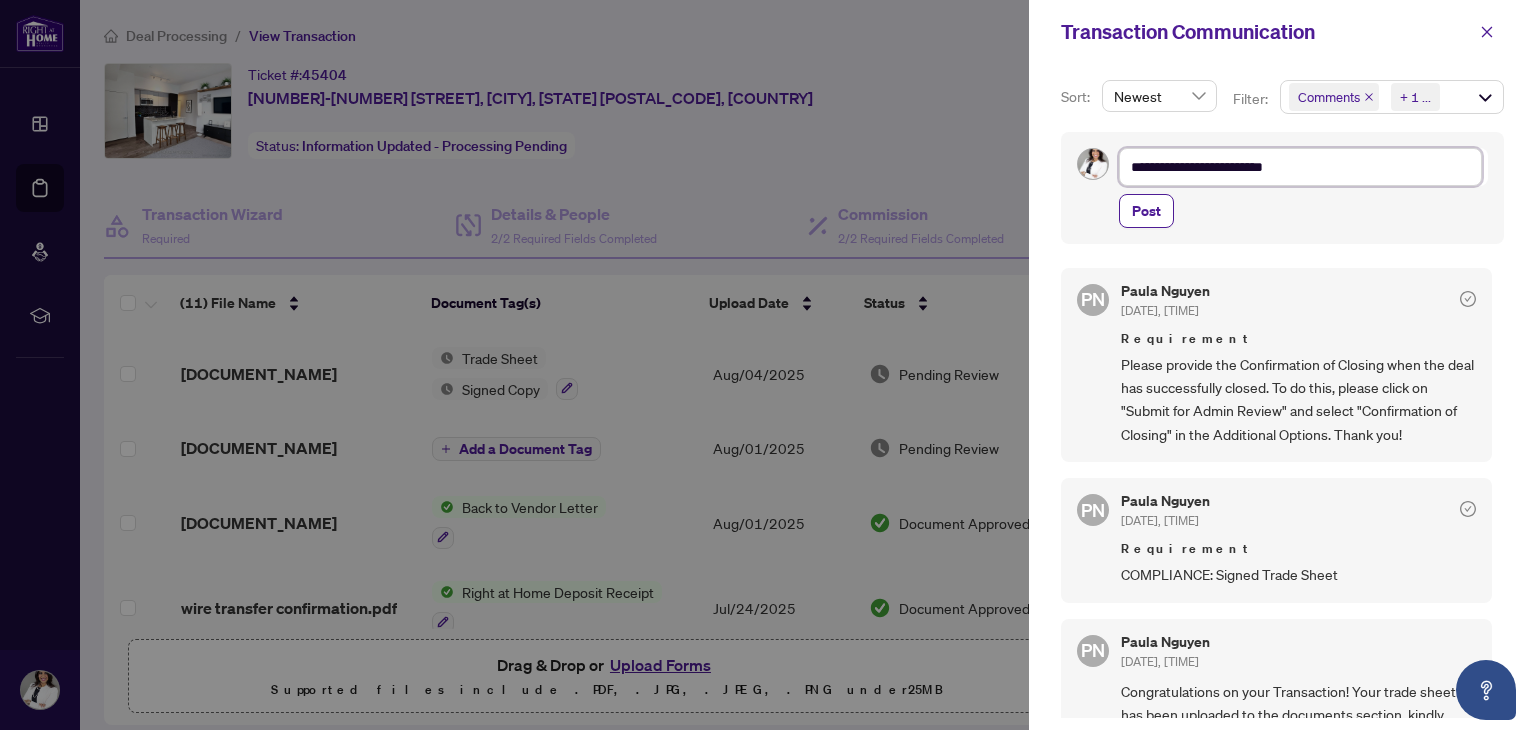 type on "**********" 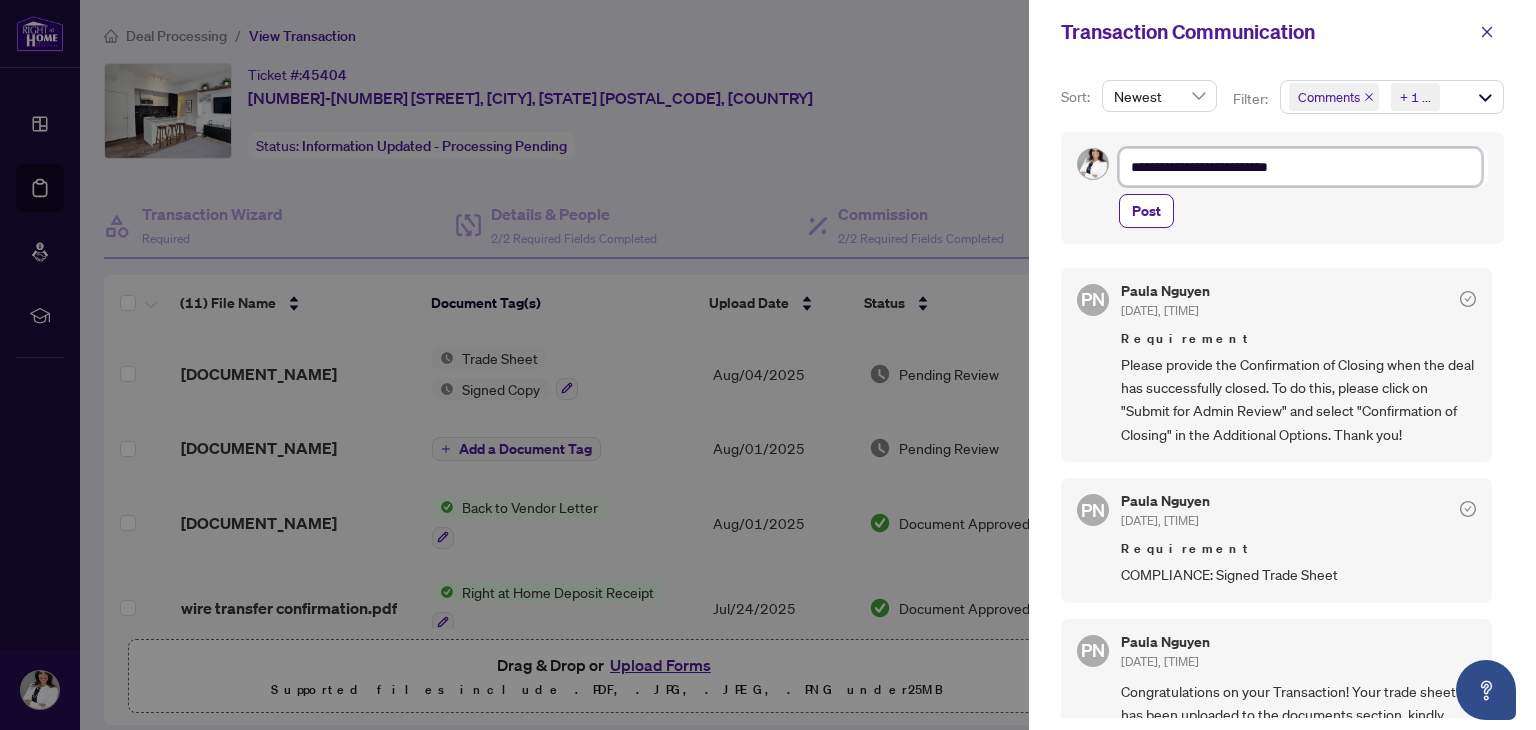 type on "**********" 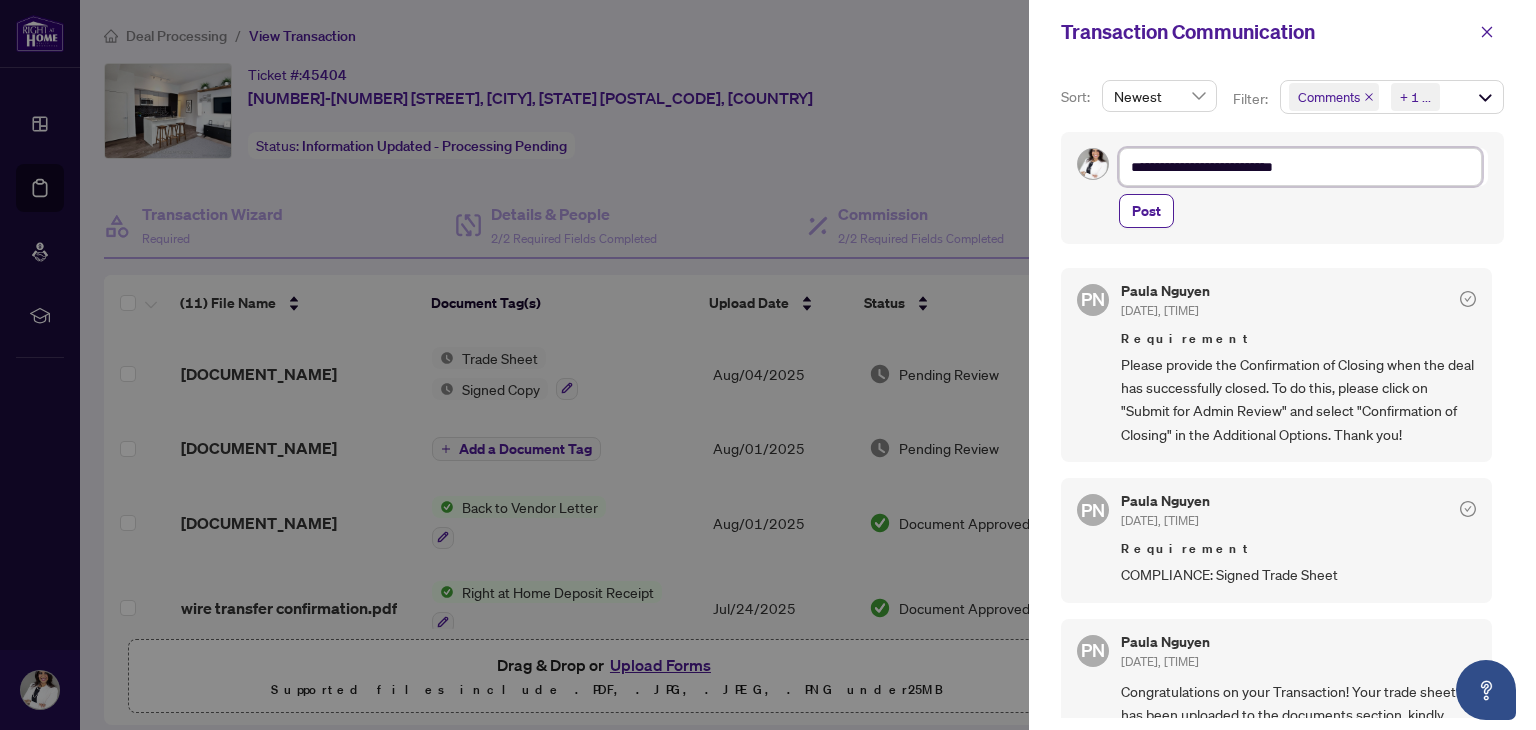 type on "**********" 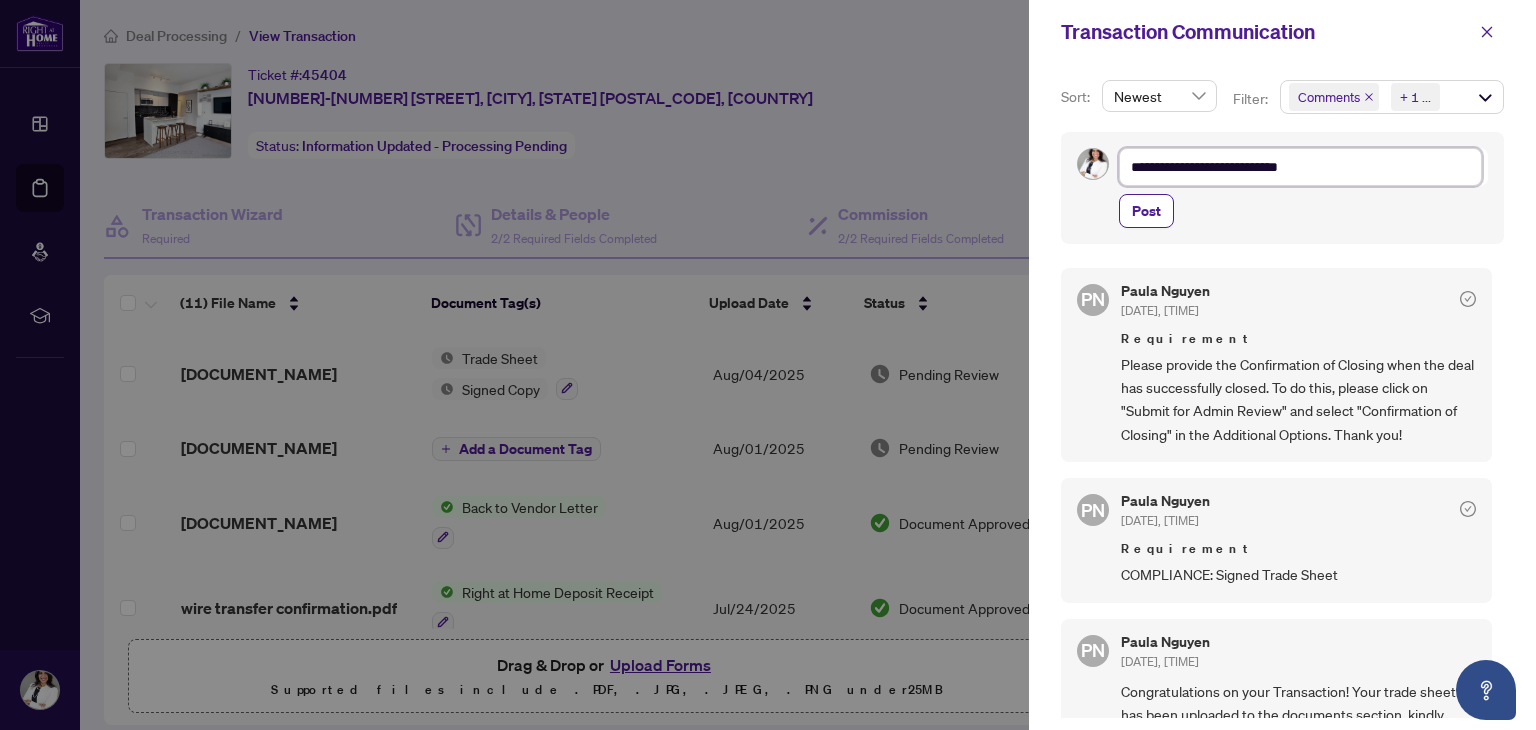 type on "**********" 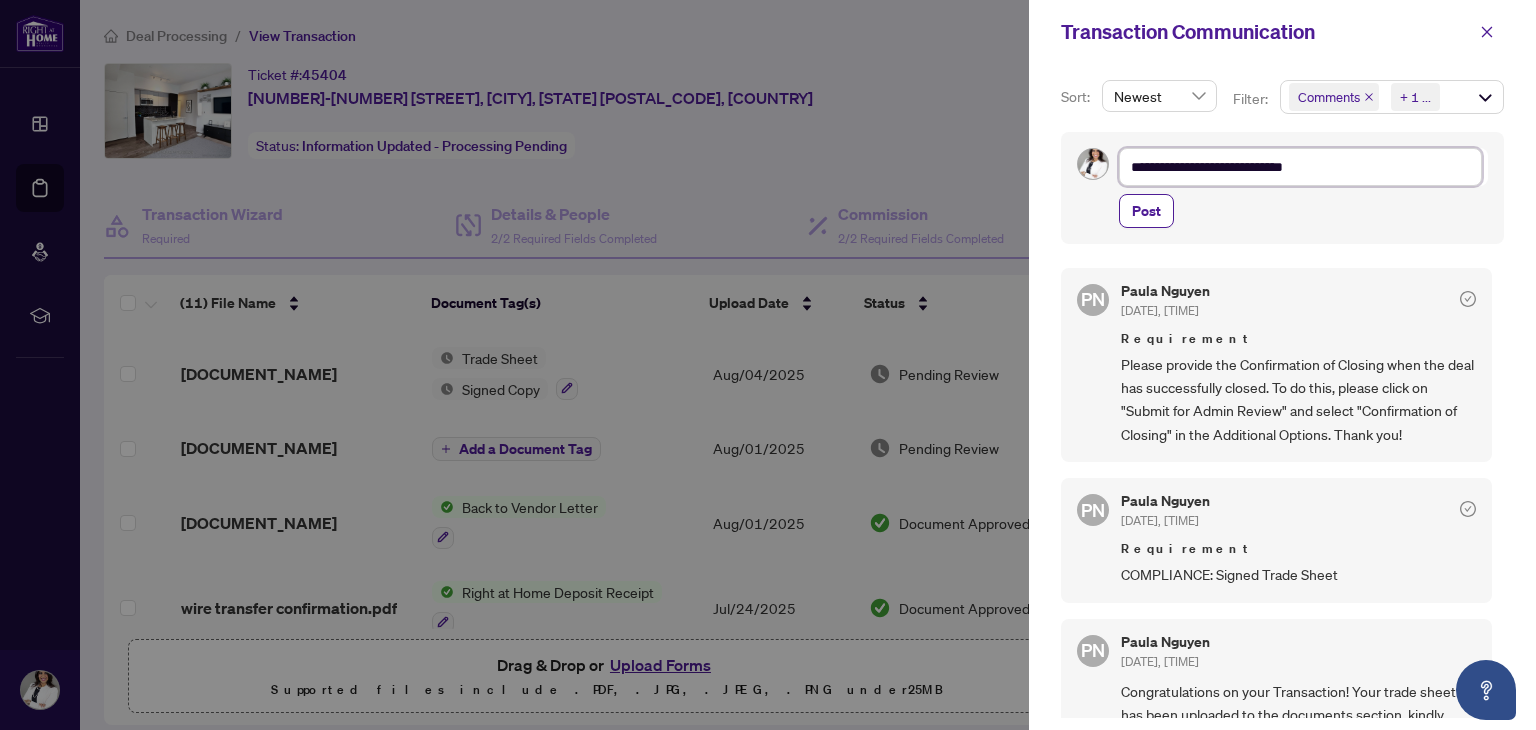 type on "**********" 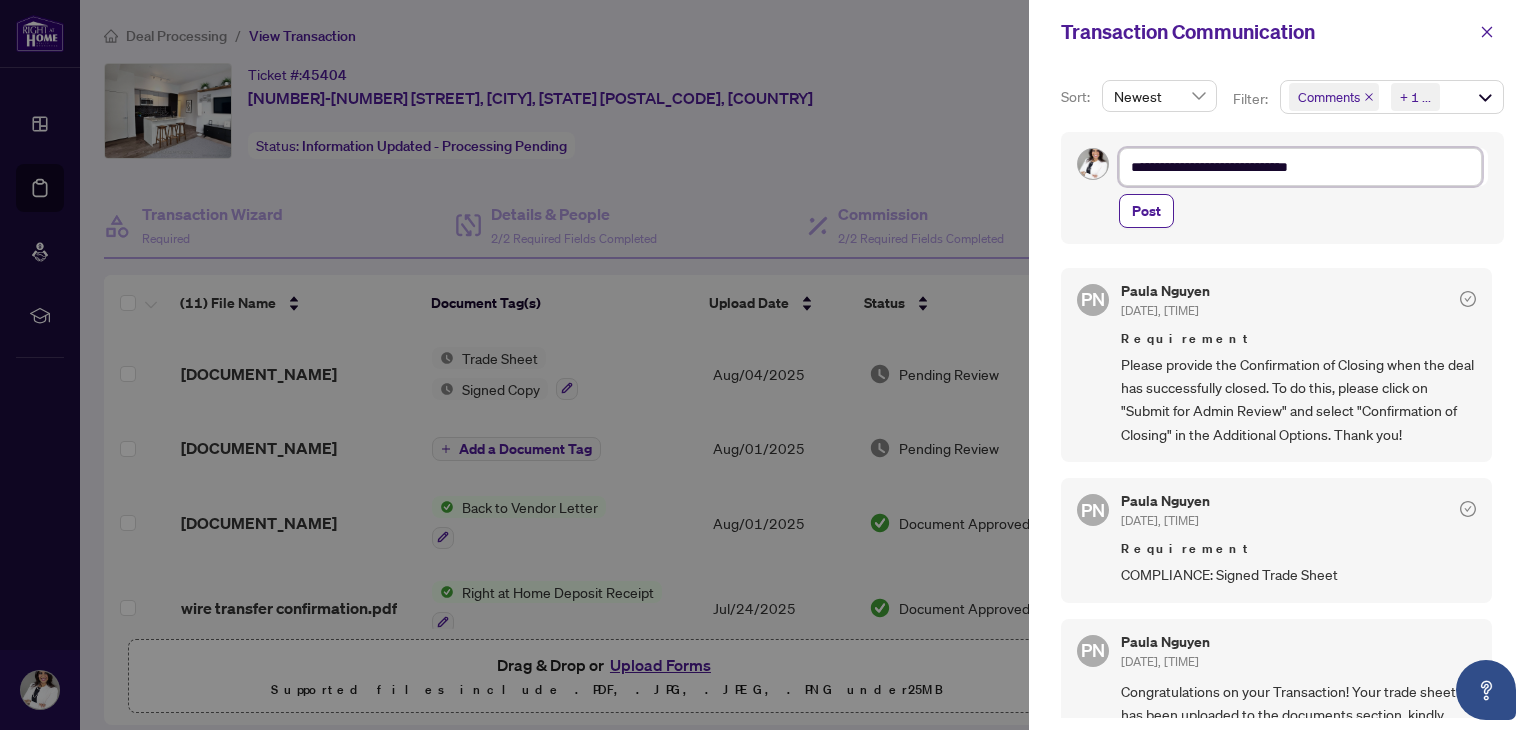 type on "**********" 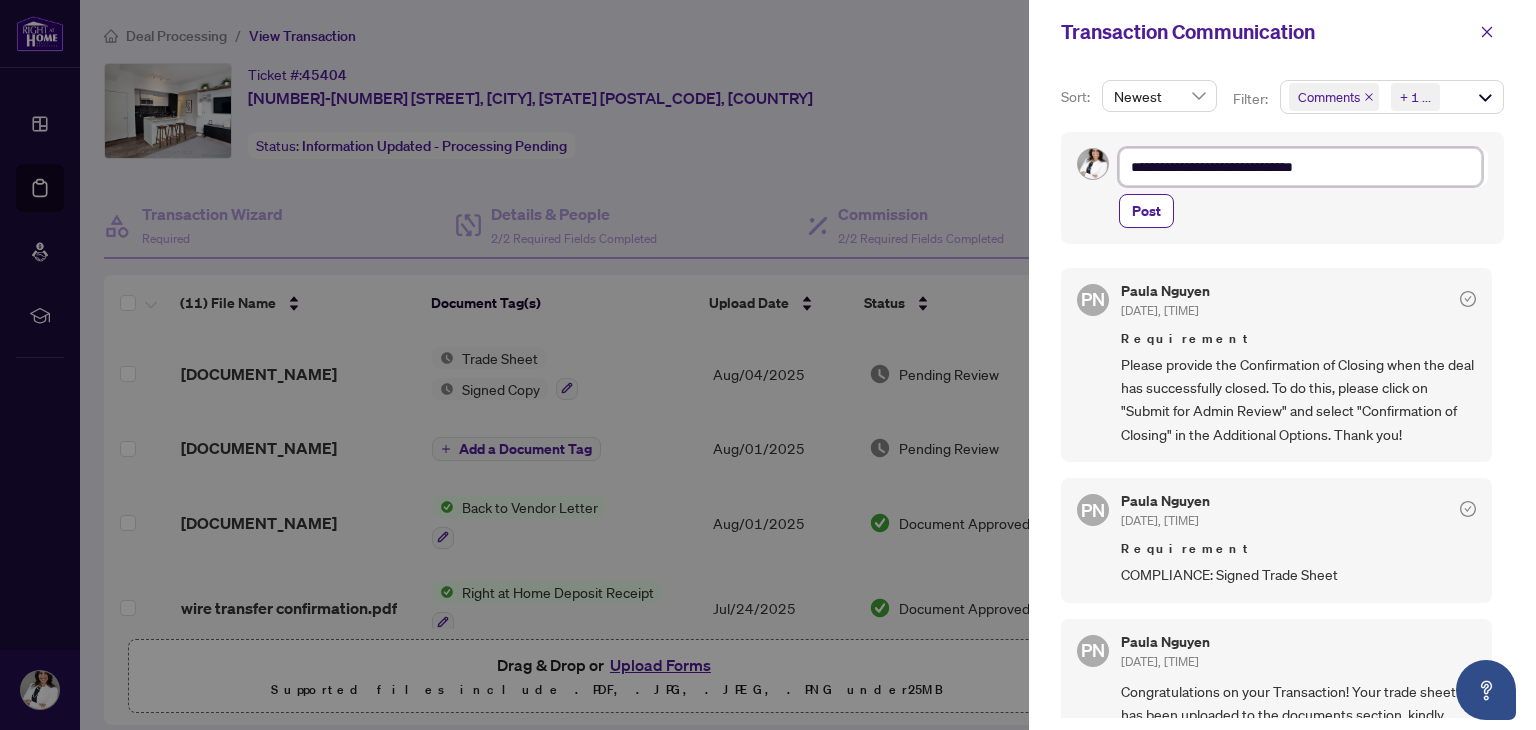 type on "**********" 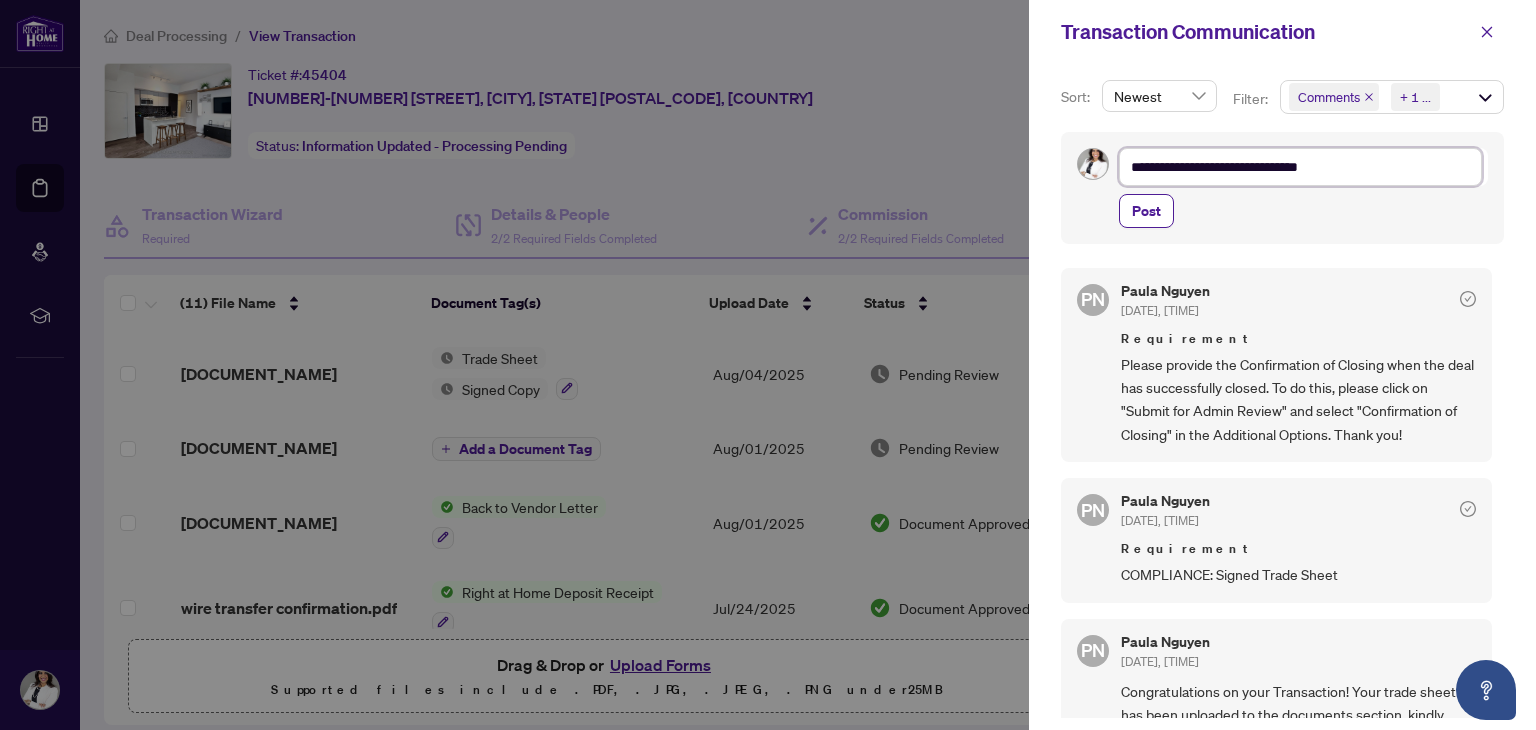 type on "**********" 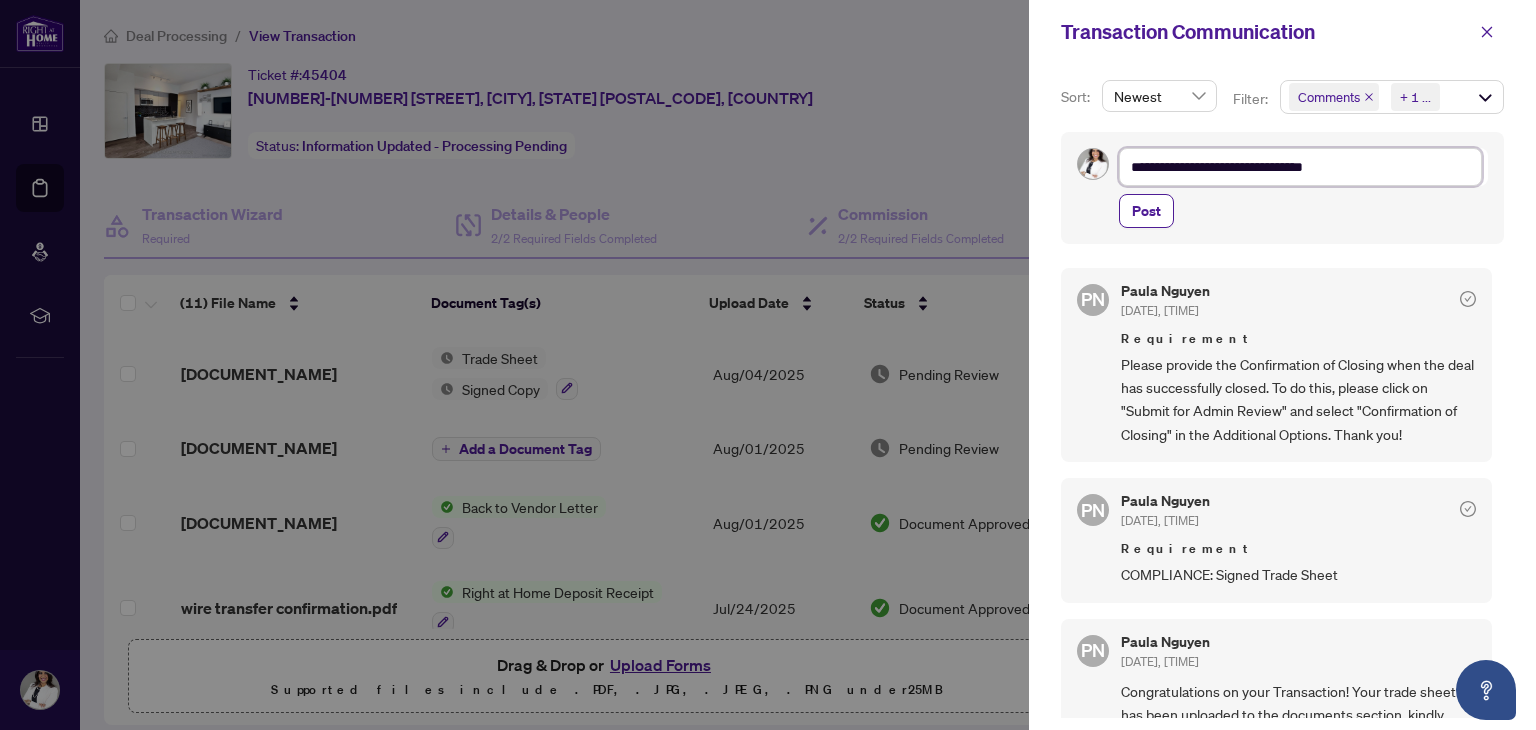 type on "**********" 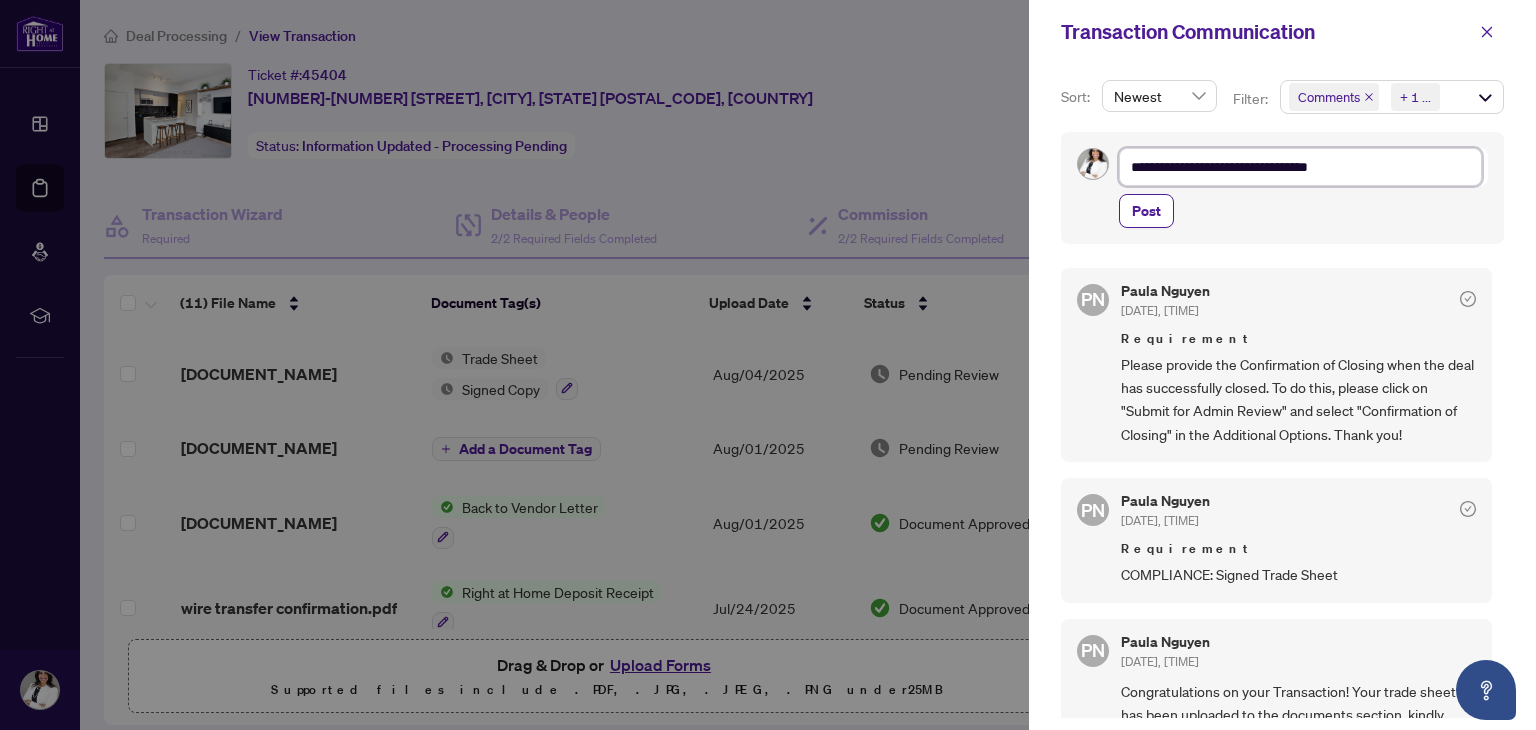 type on "**********" 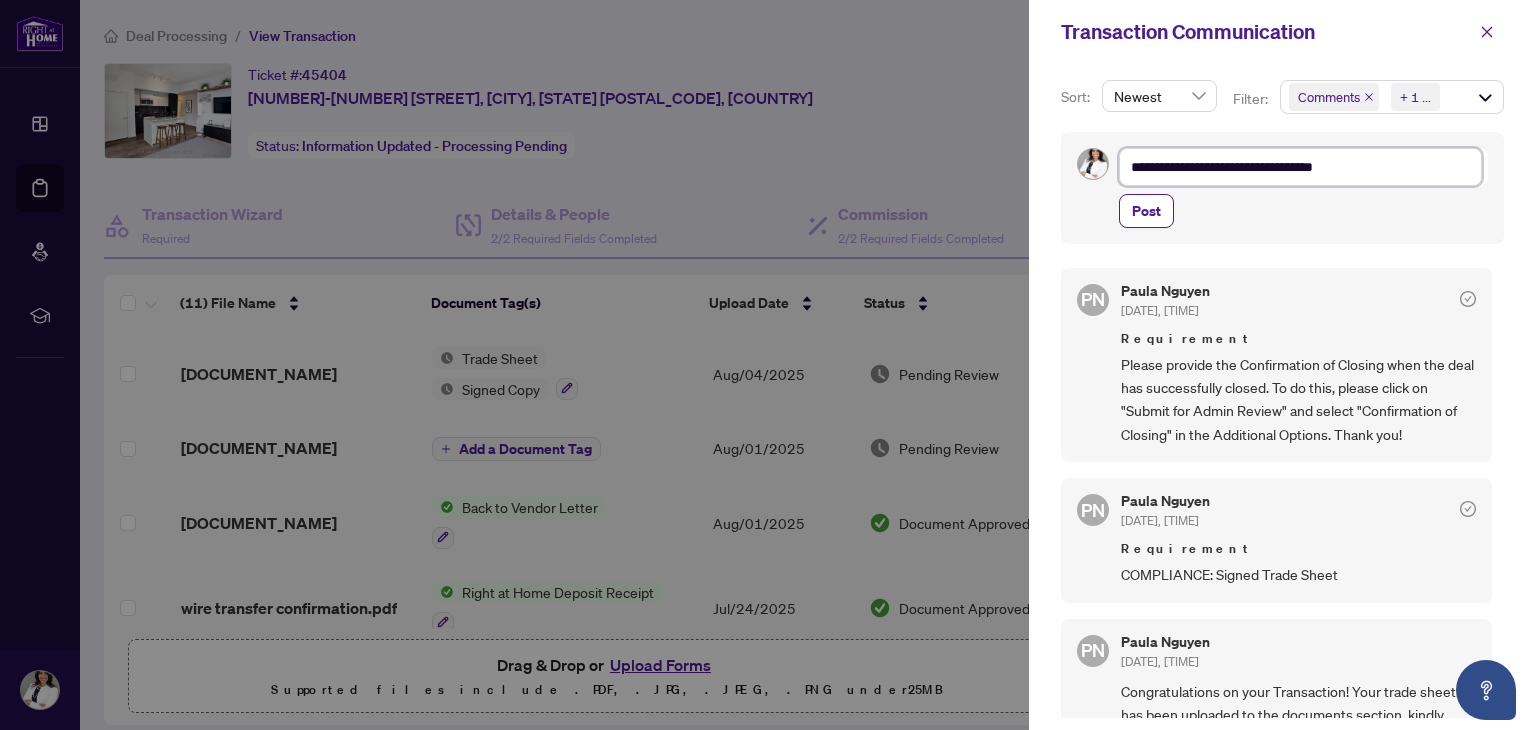 type on "**********" 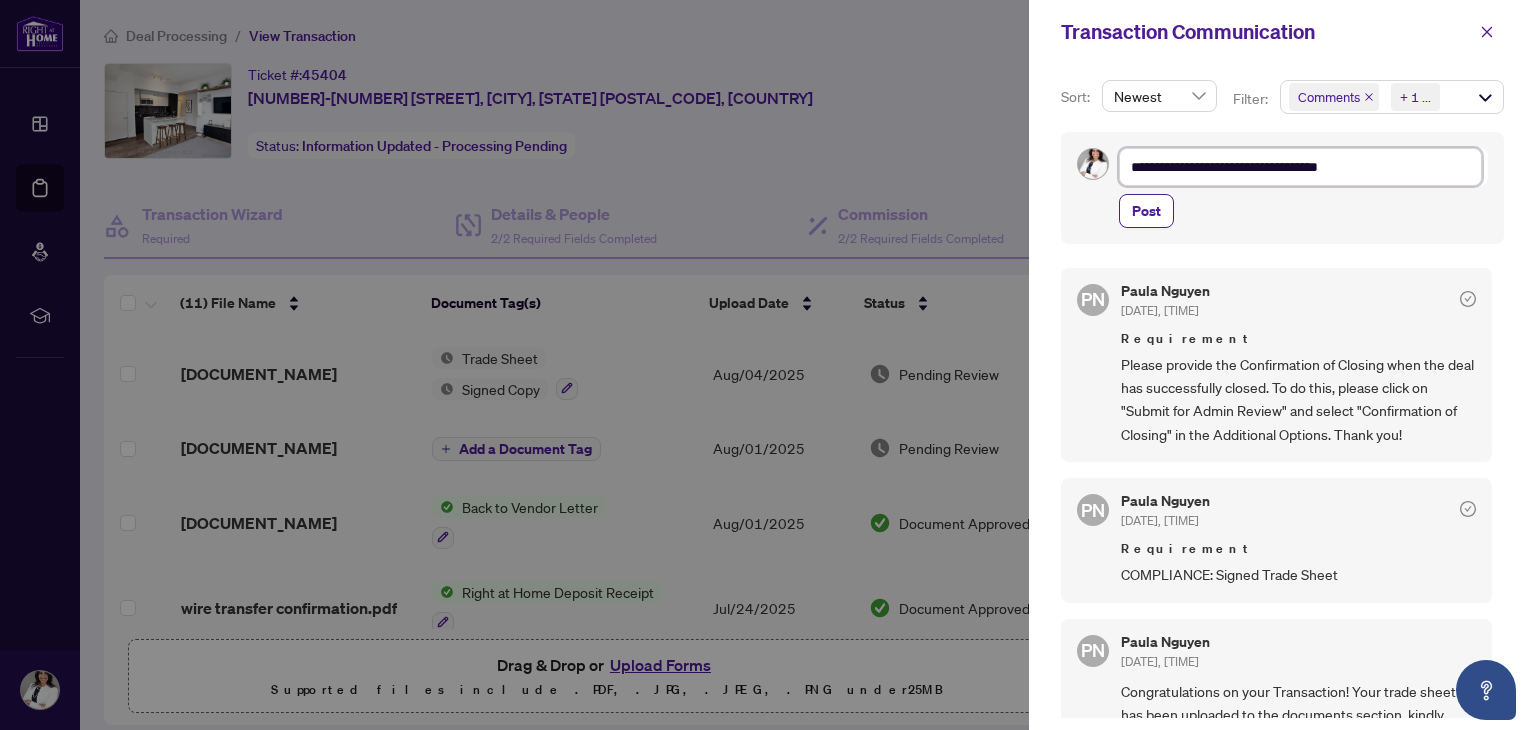 type on "**********" 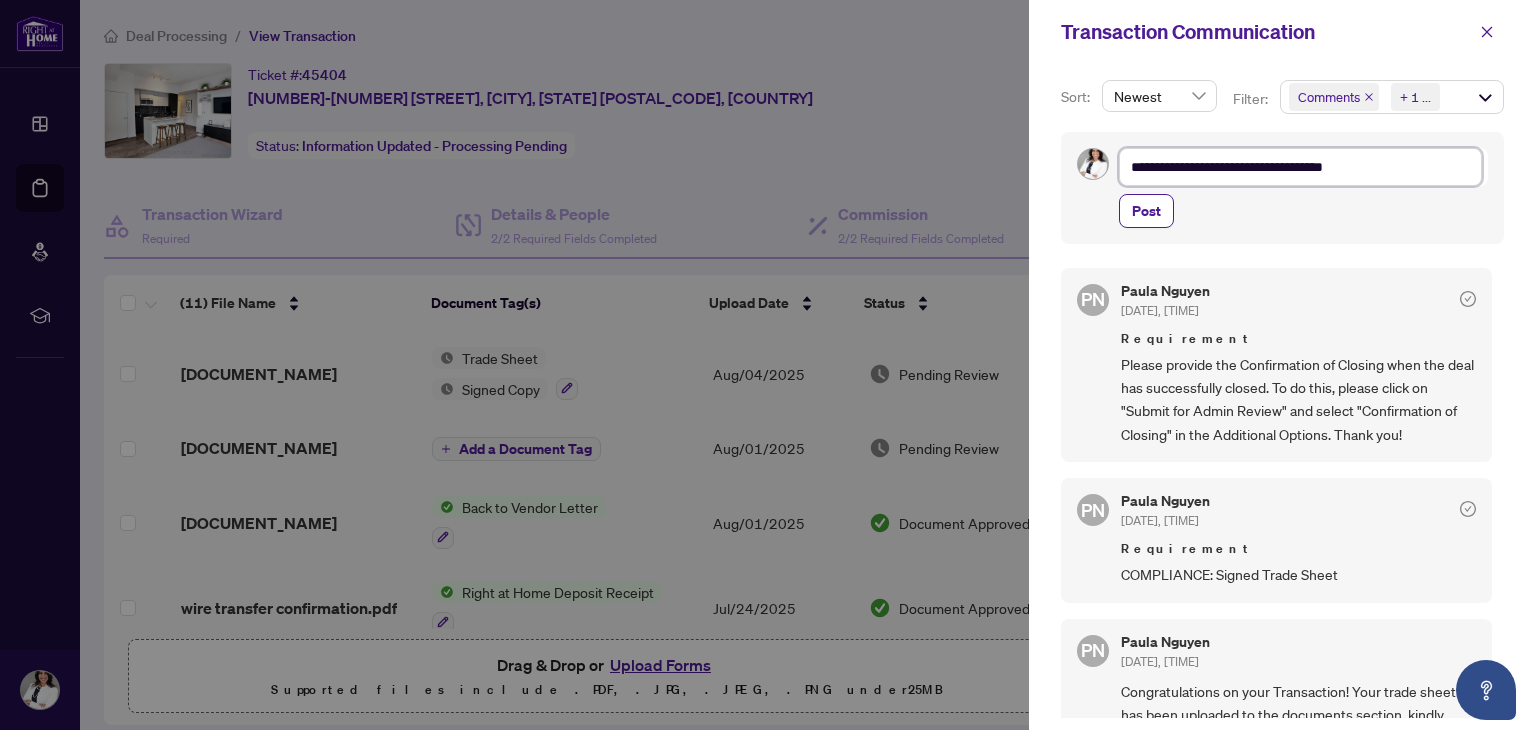type on "**********" 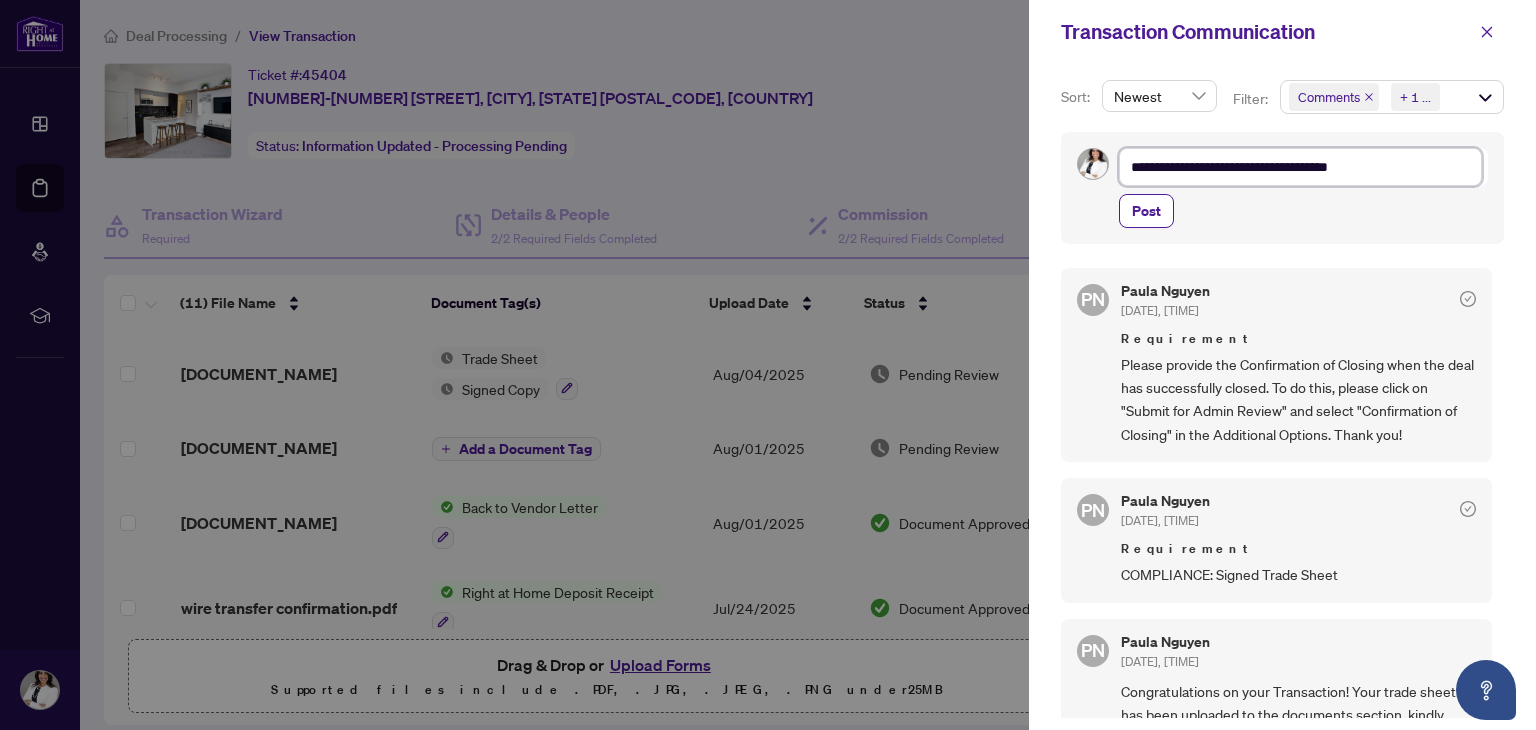 type on "**********" 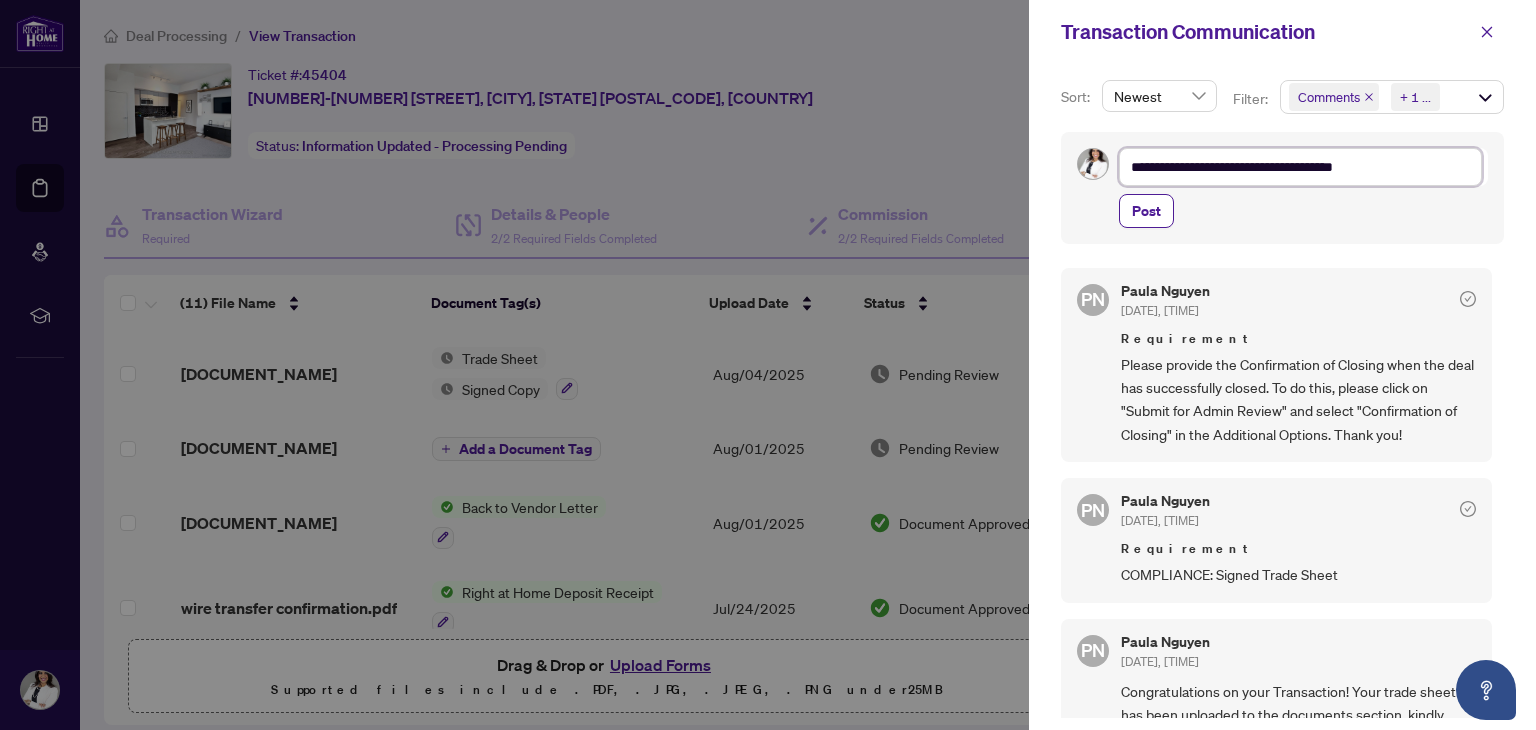 type on "**********" 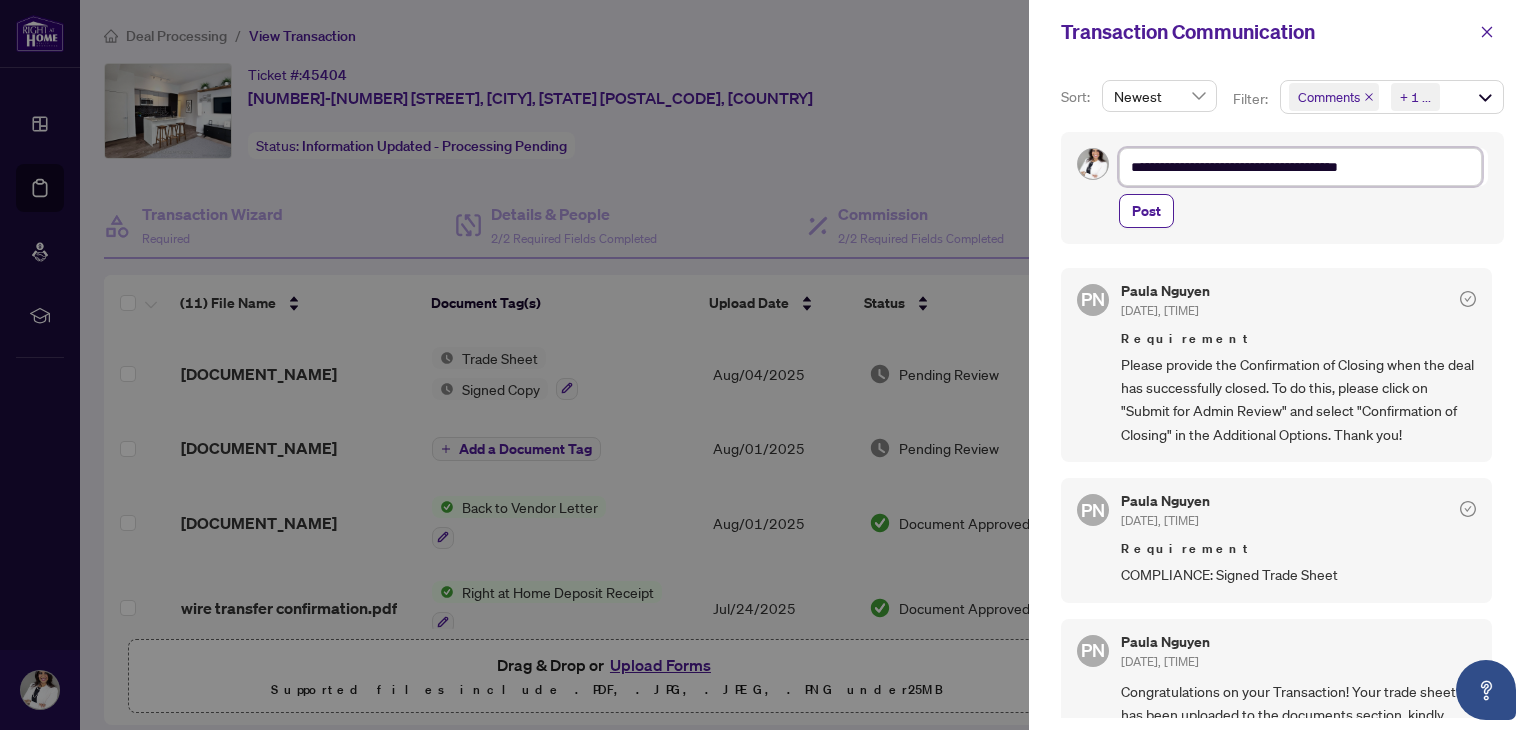 type on "**********" 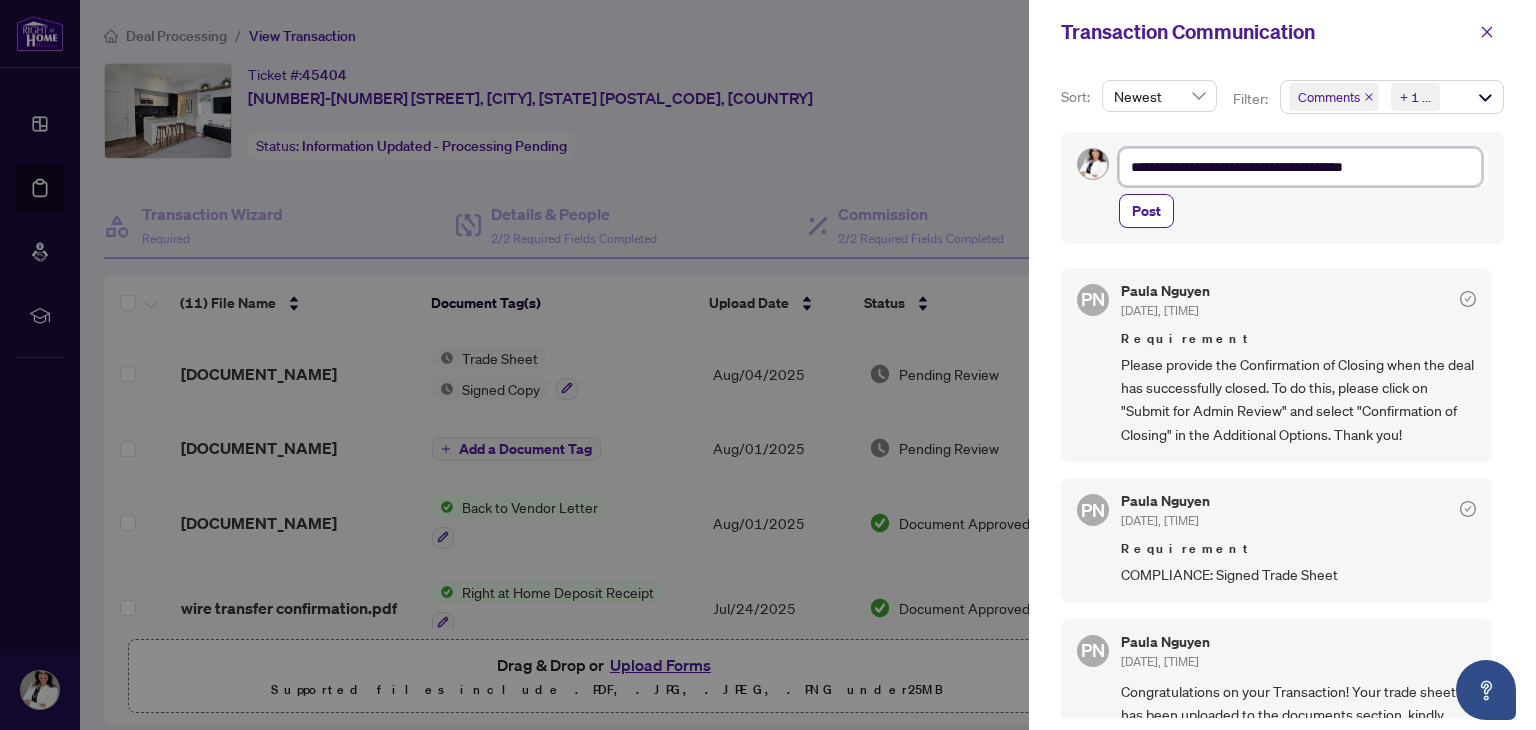 type on "**********" 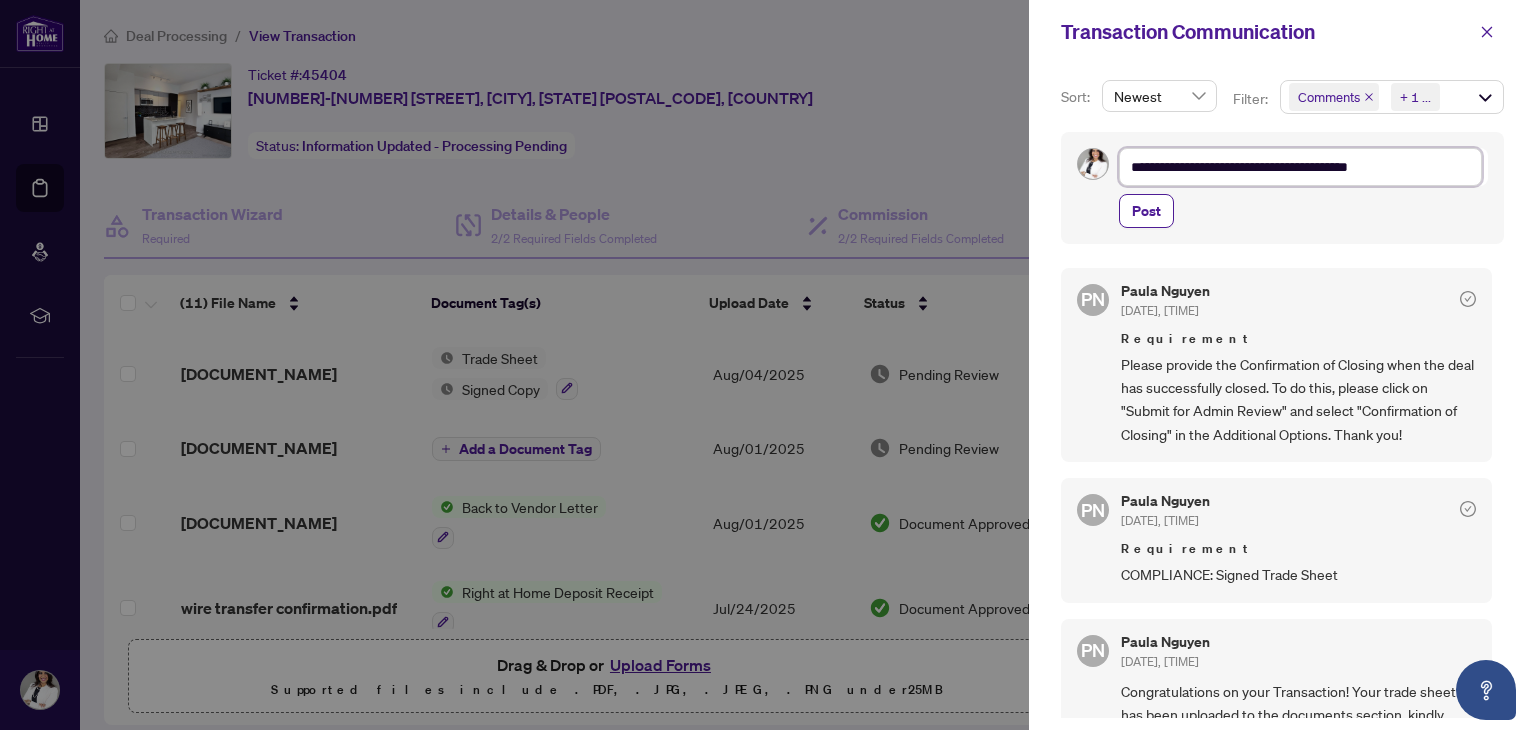 type on "**********" 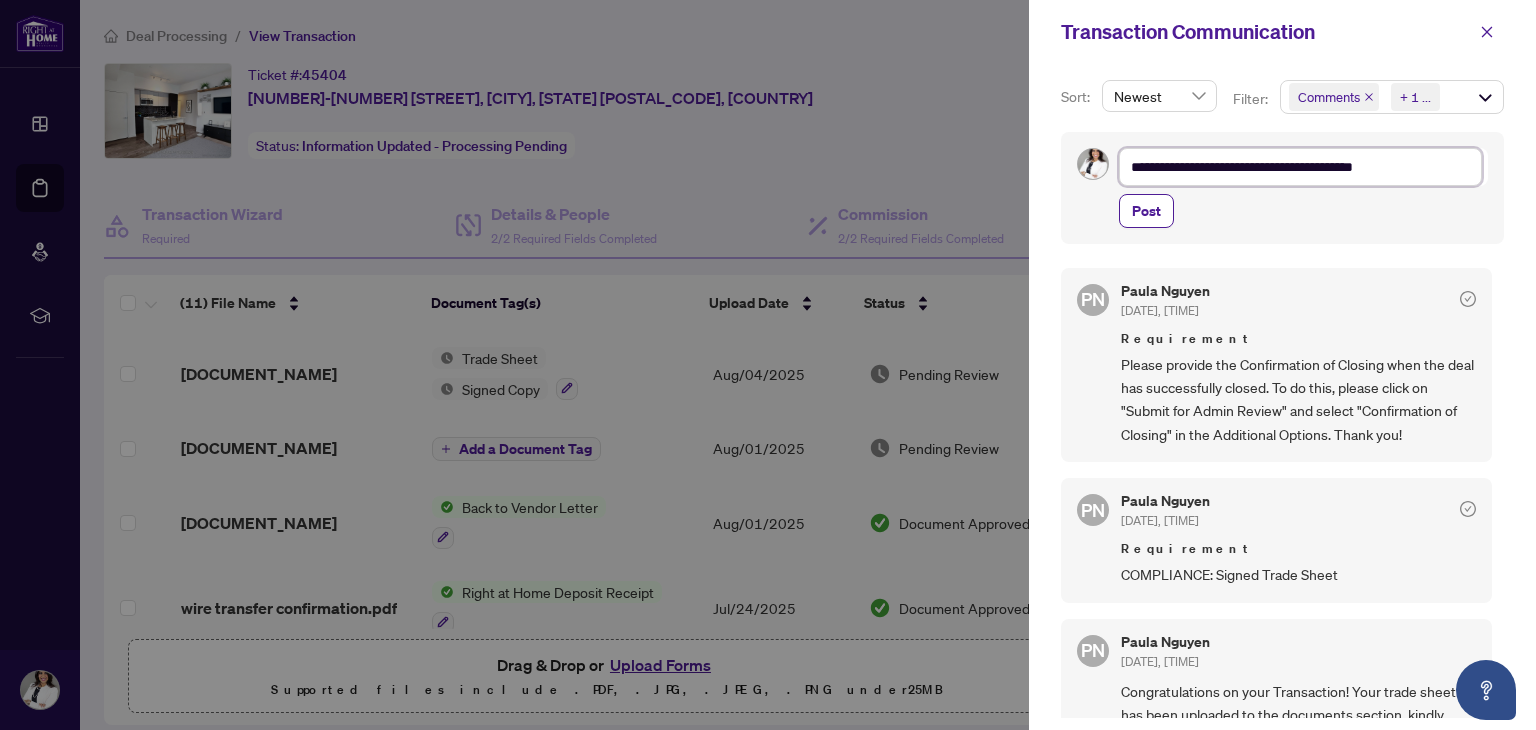 type on "**********" 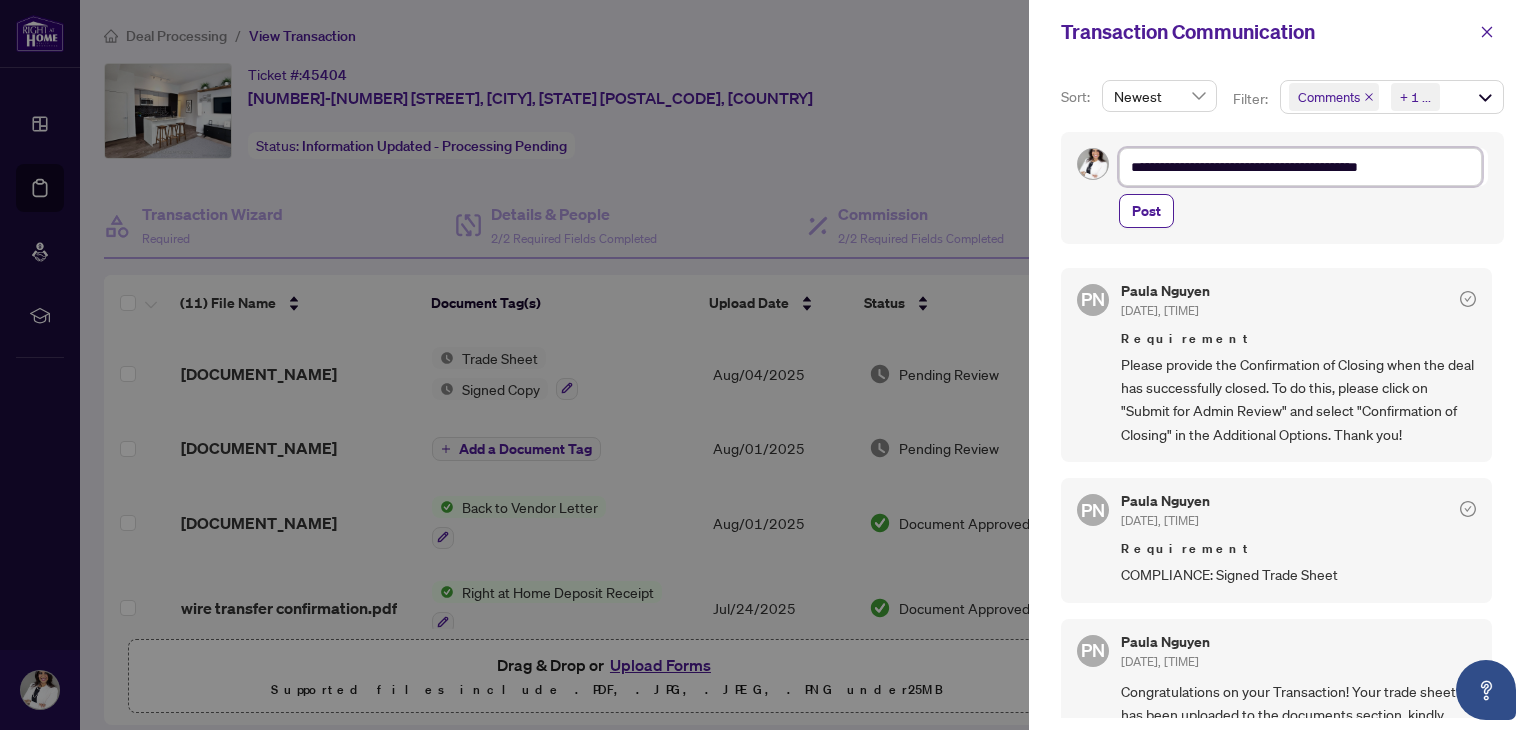 type on "**********" 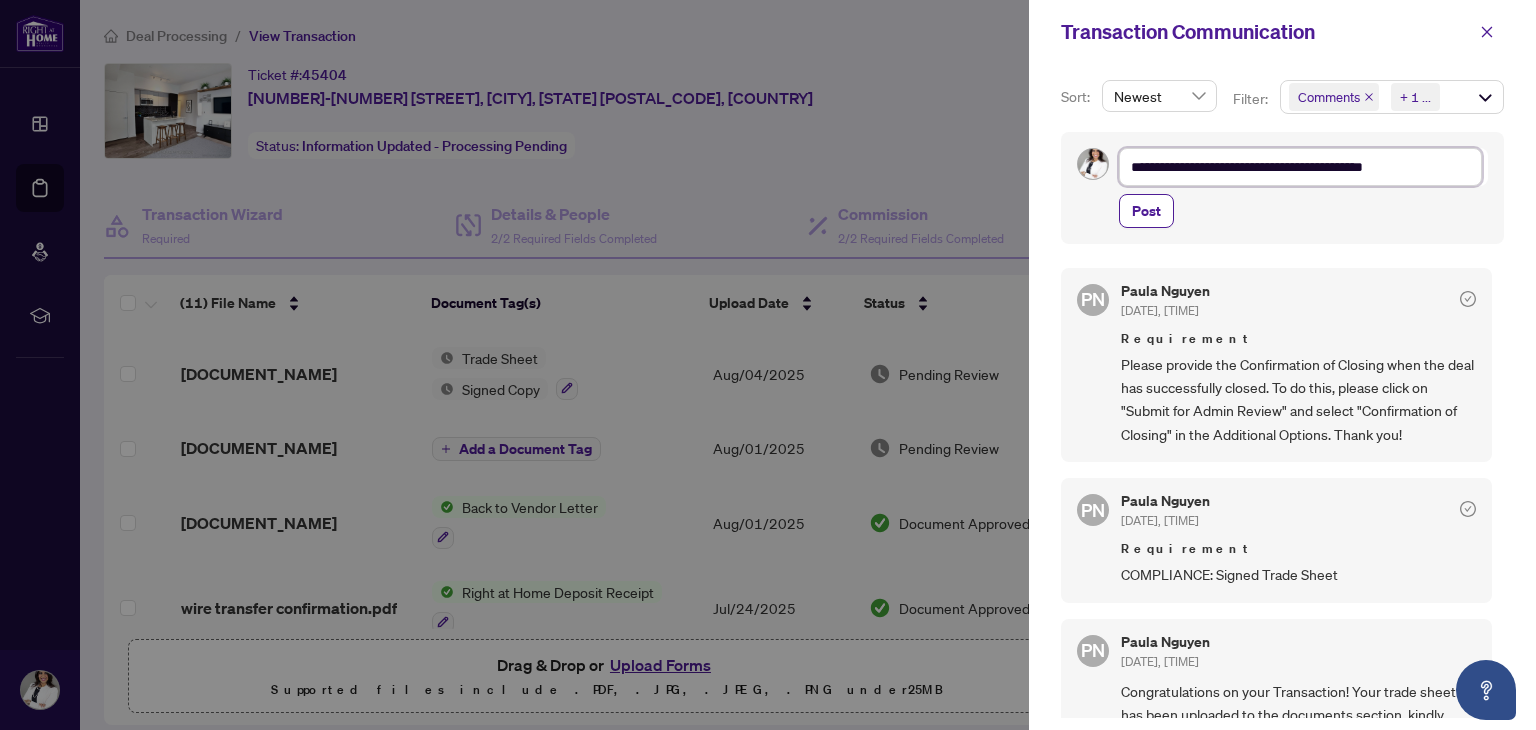 type on "**********" 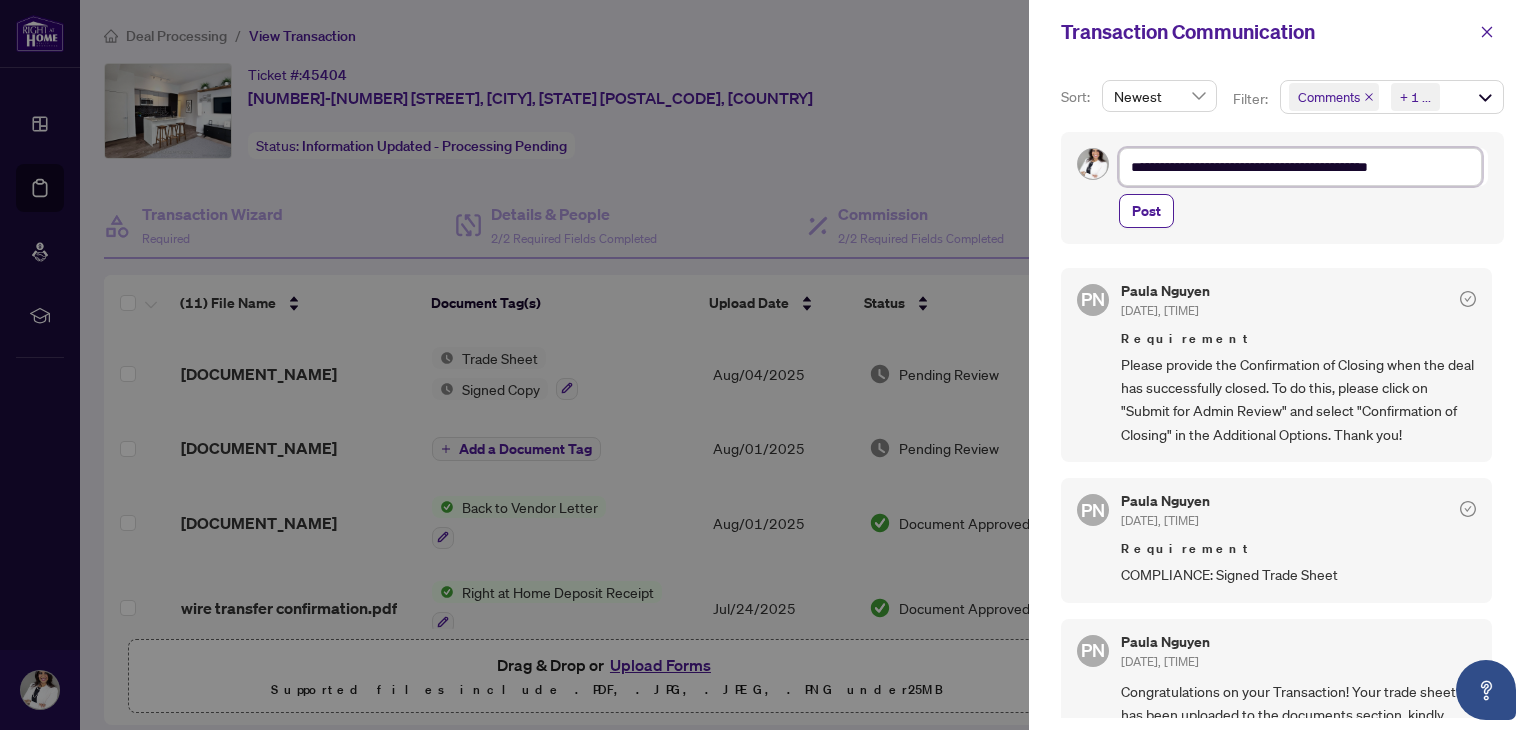 type on "**********" 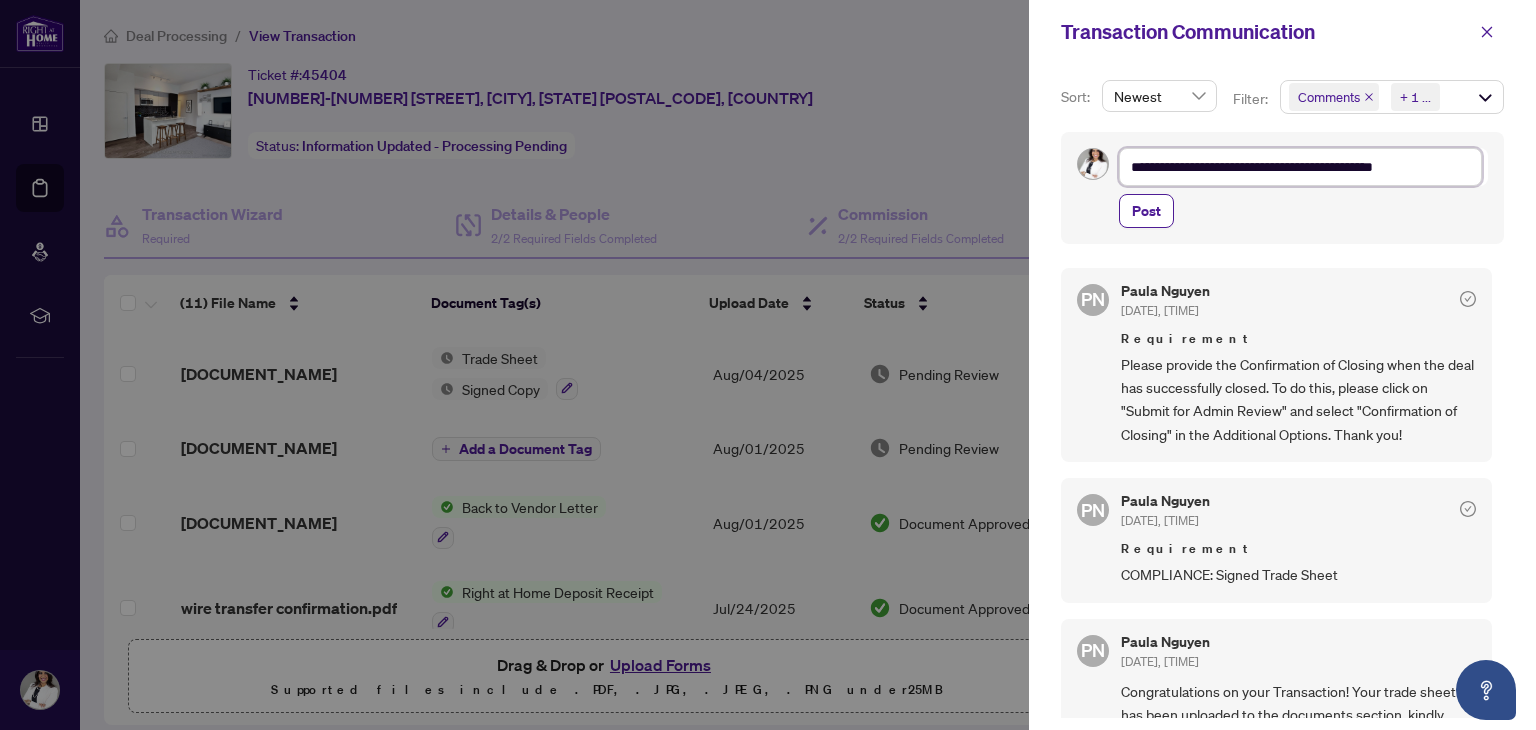 type on "**********" 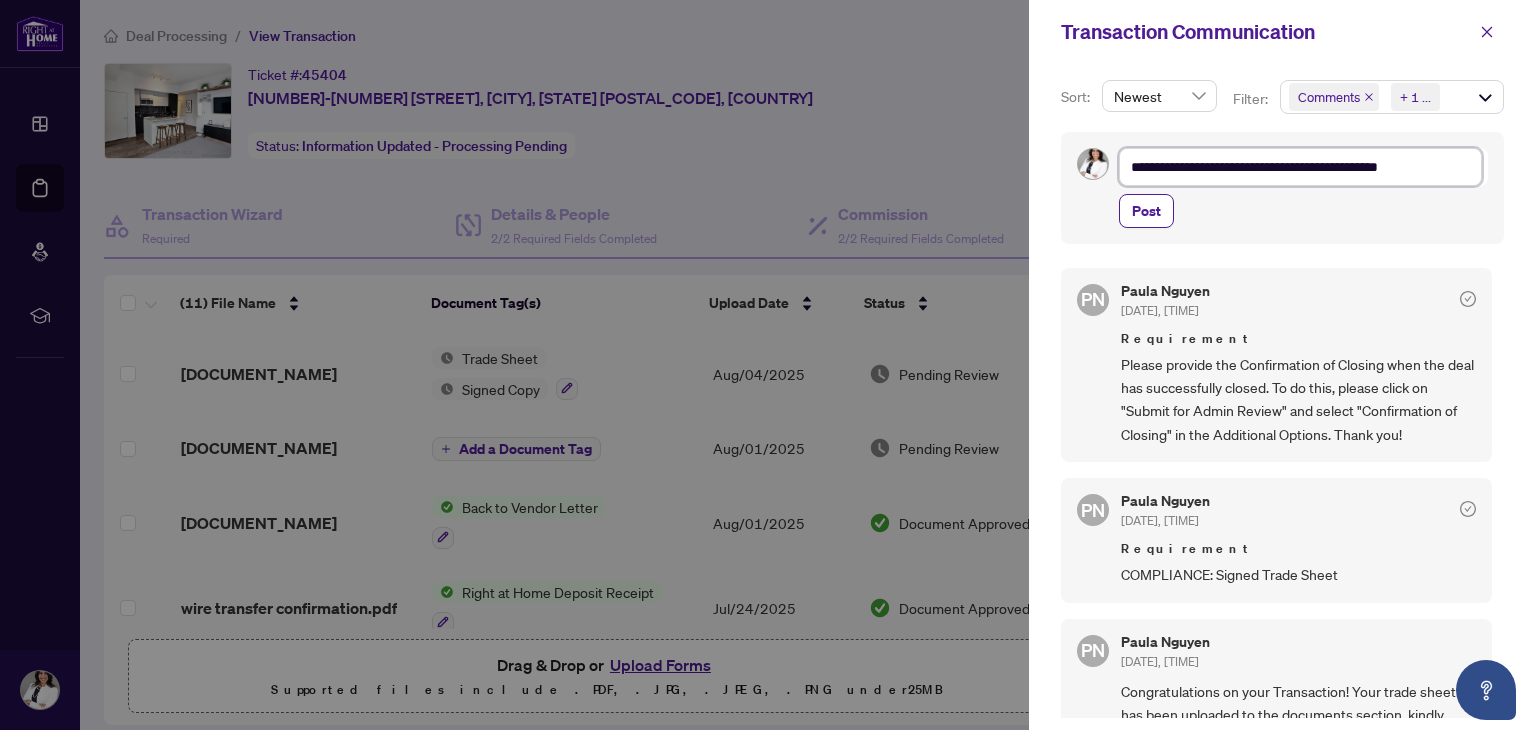 type on "**********" 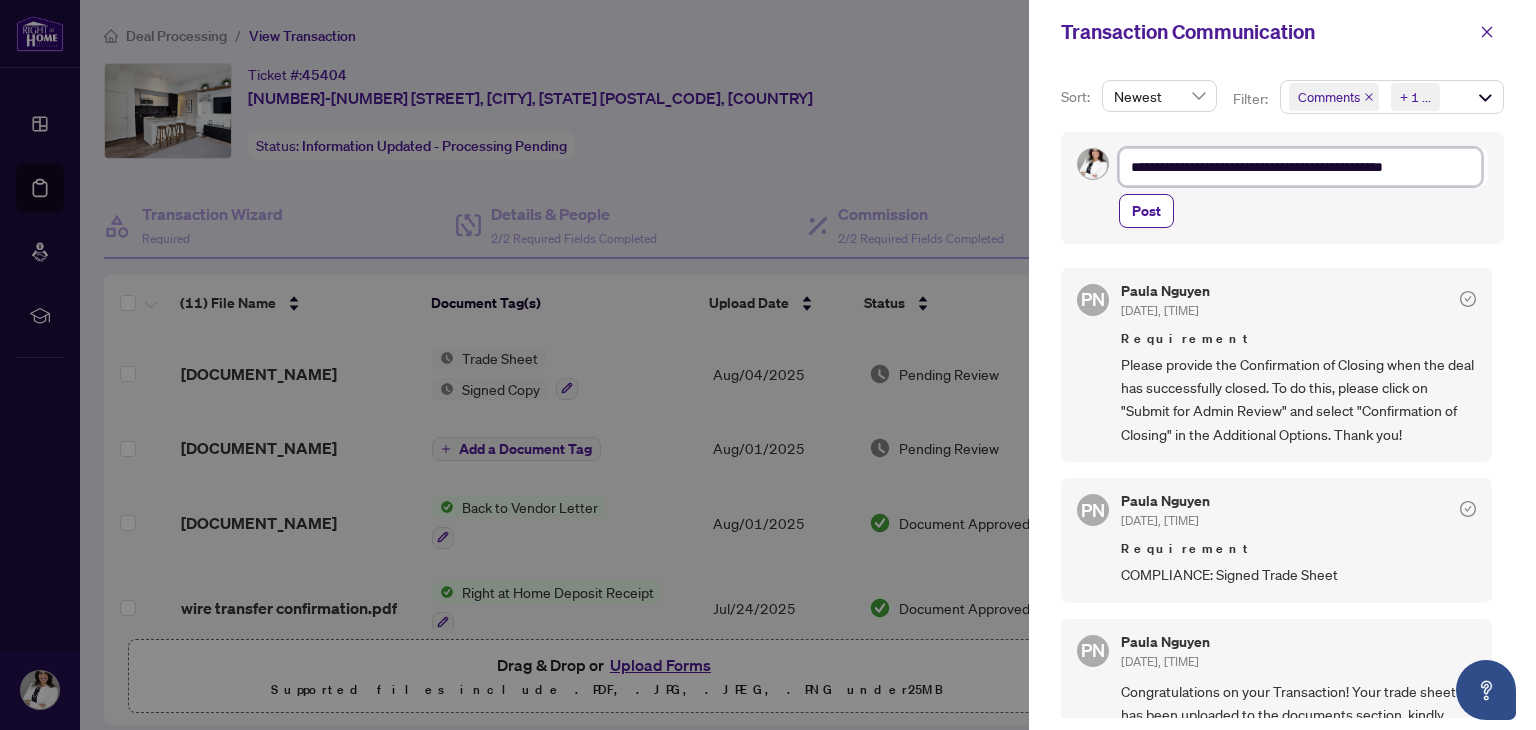type on "**********" 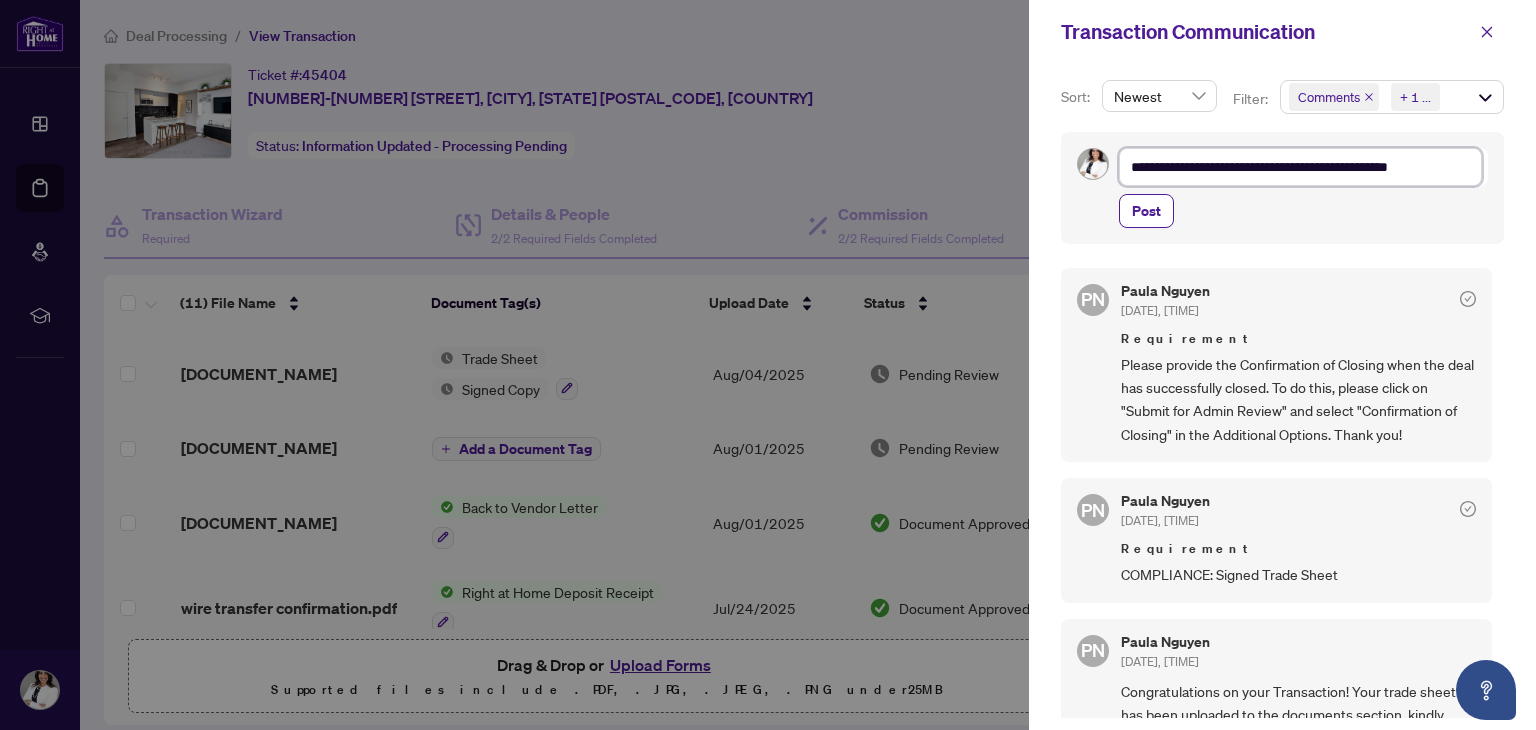 type on "**********" 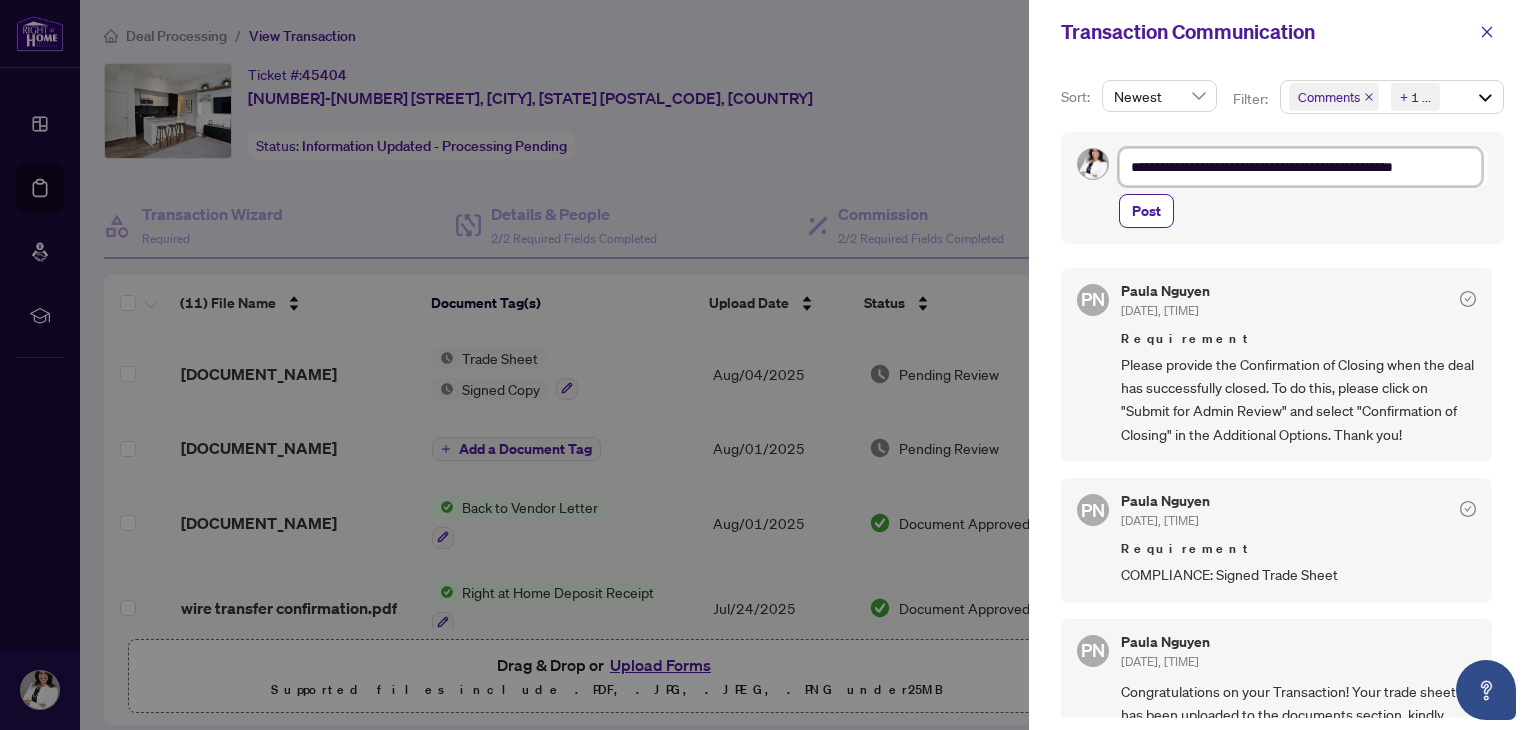 type on "**********" 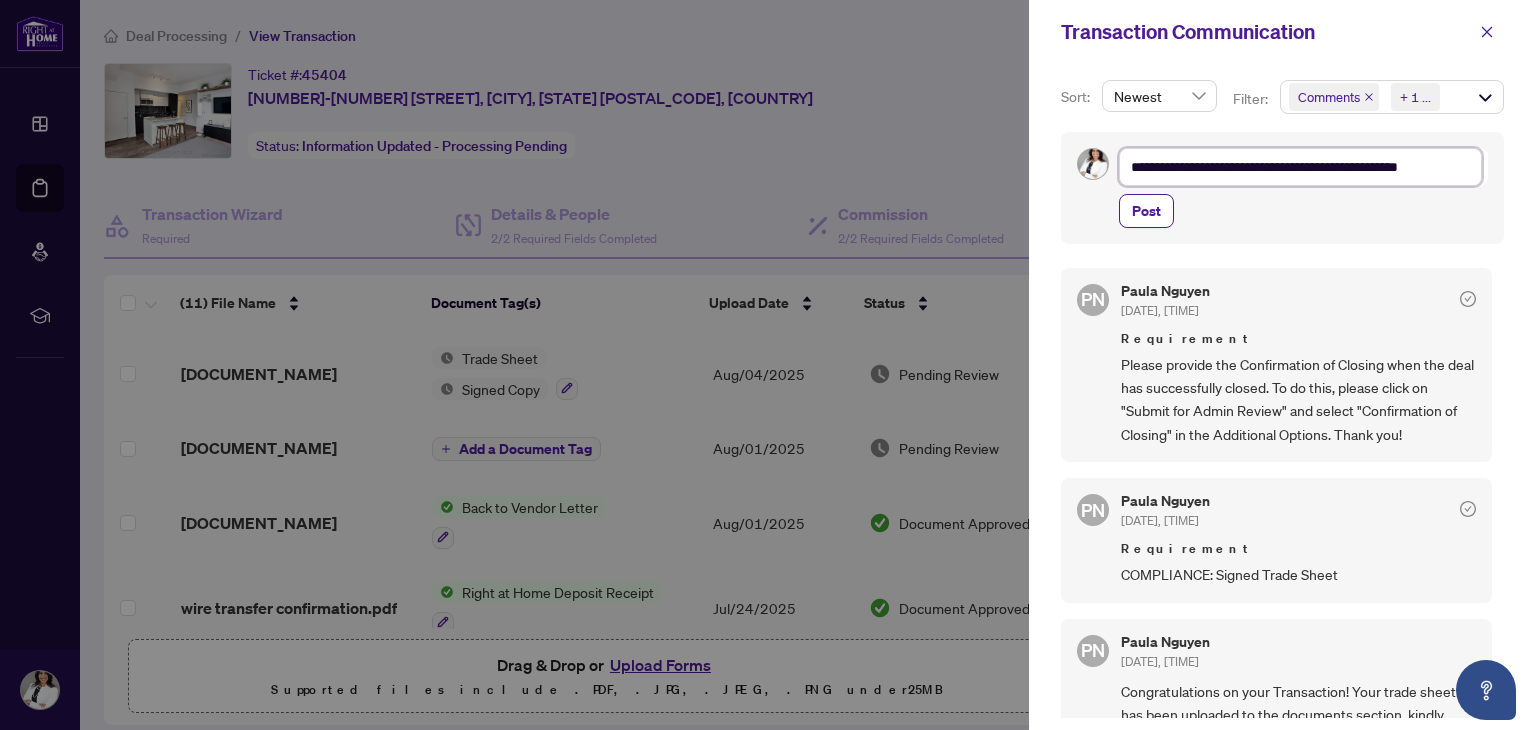 type on "**********" 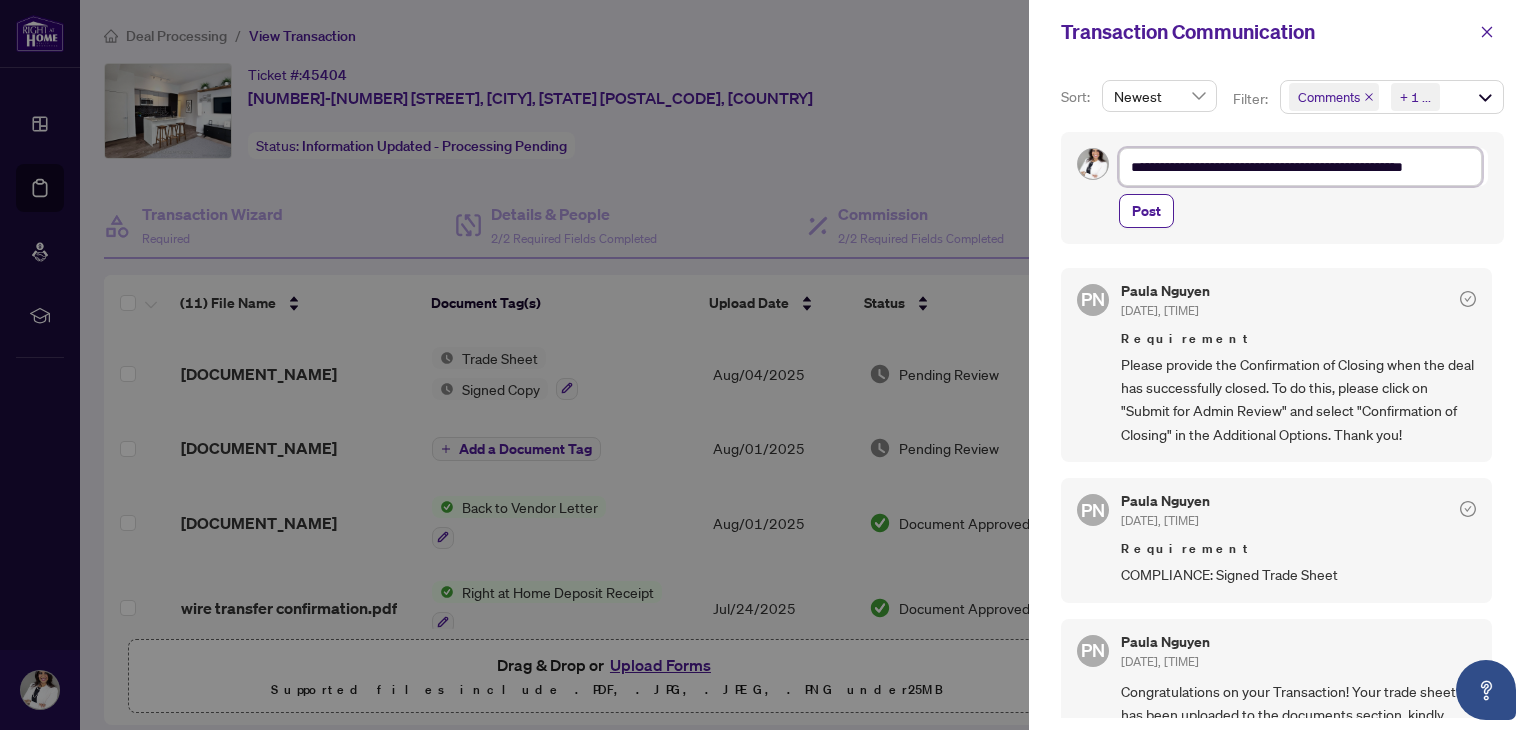 type on "**********" 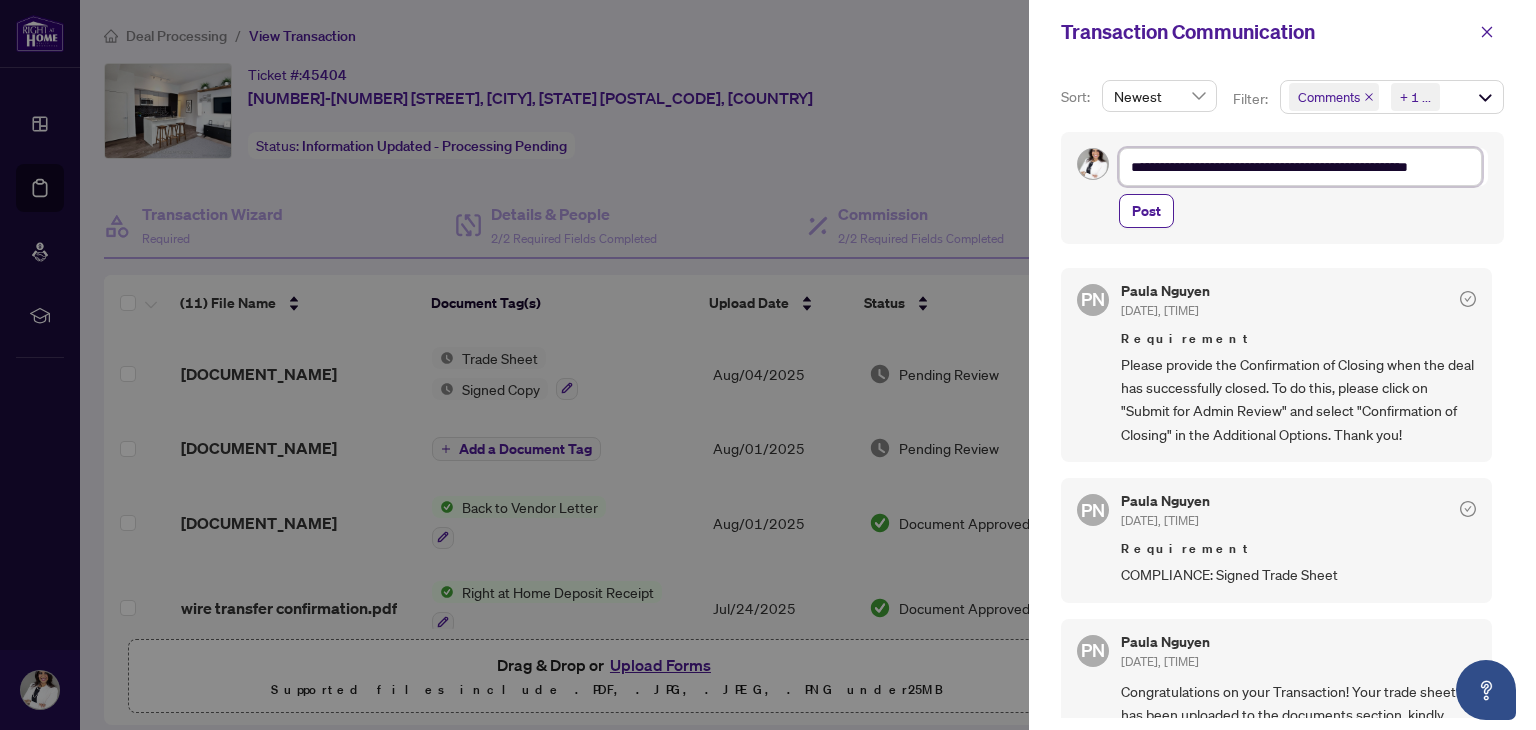 type on "**********" 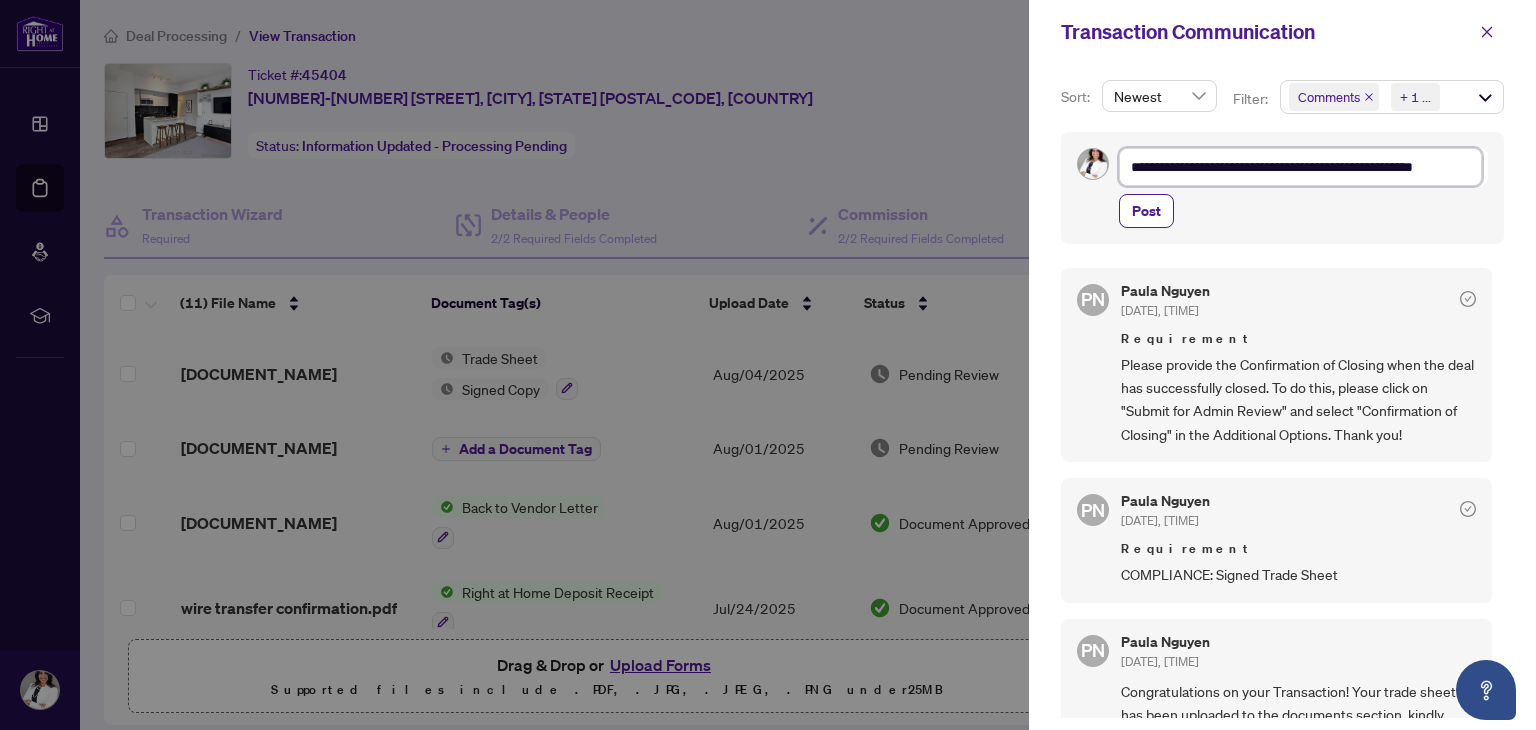 type on "**********" 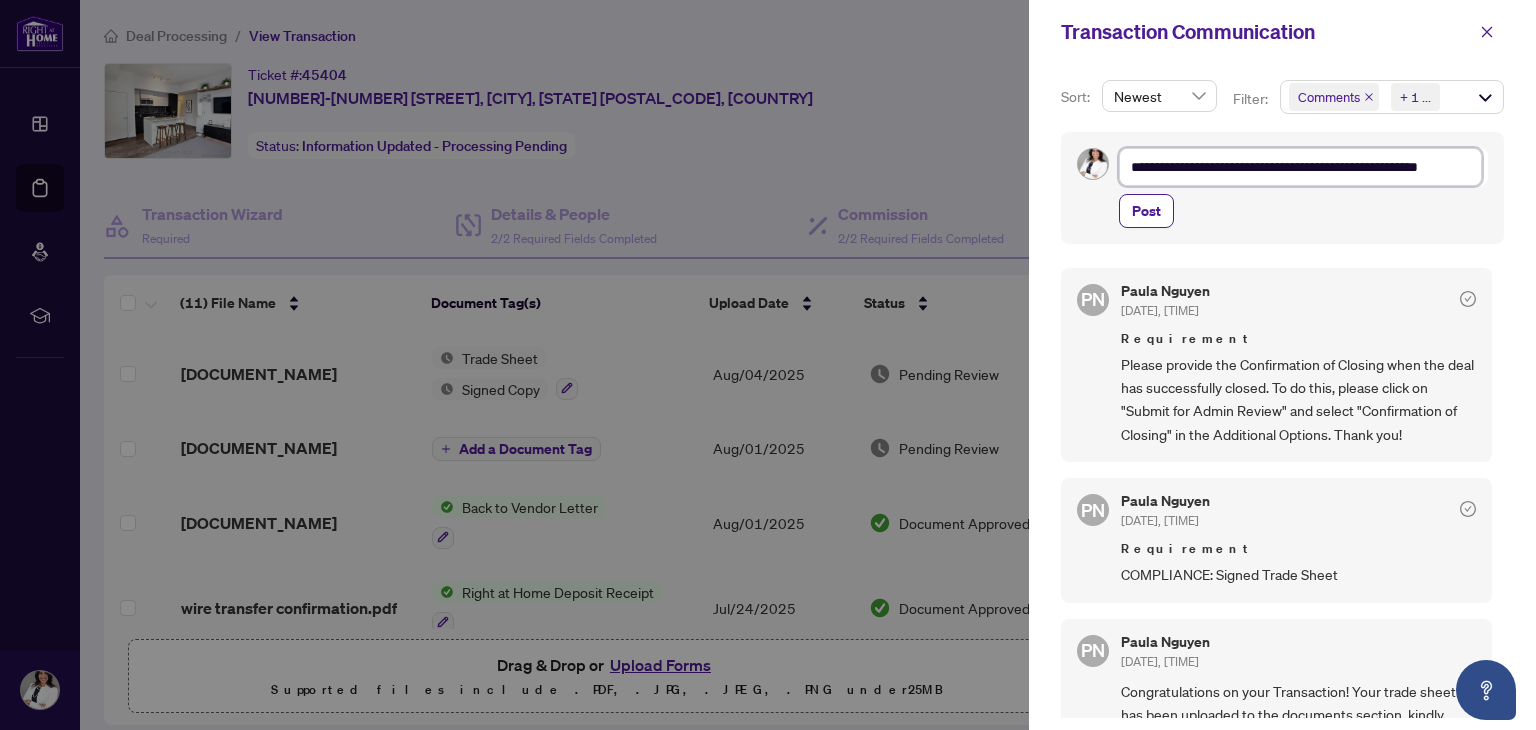 type on "**********" 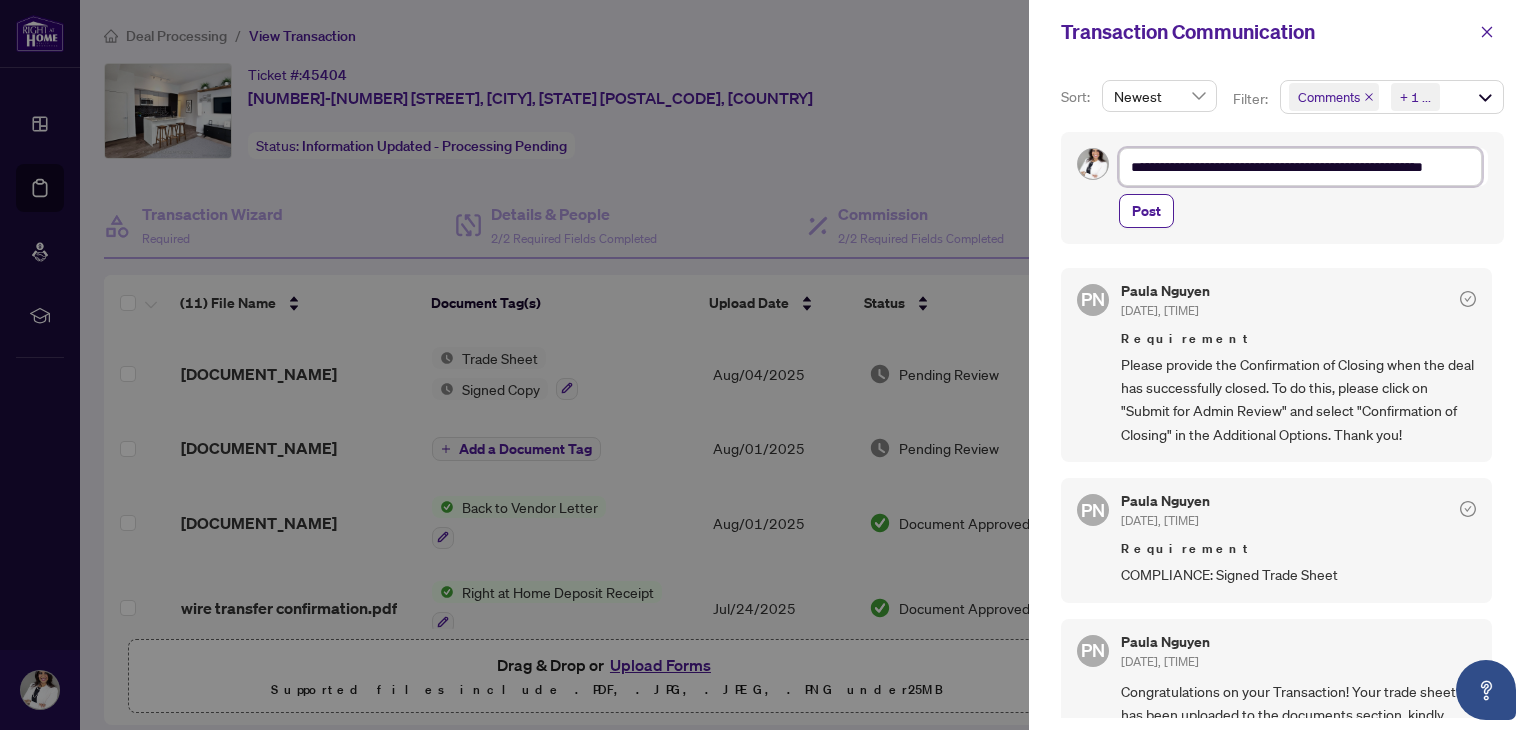 type on "**********" 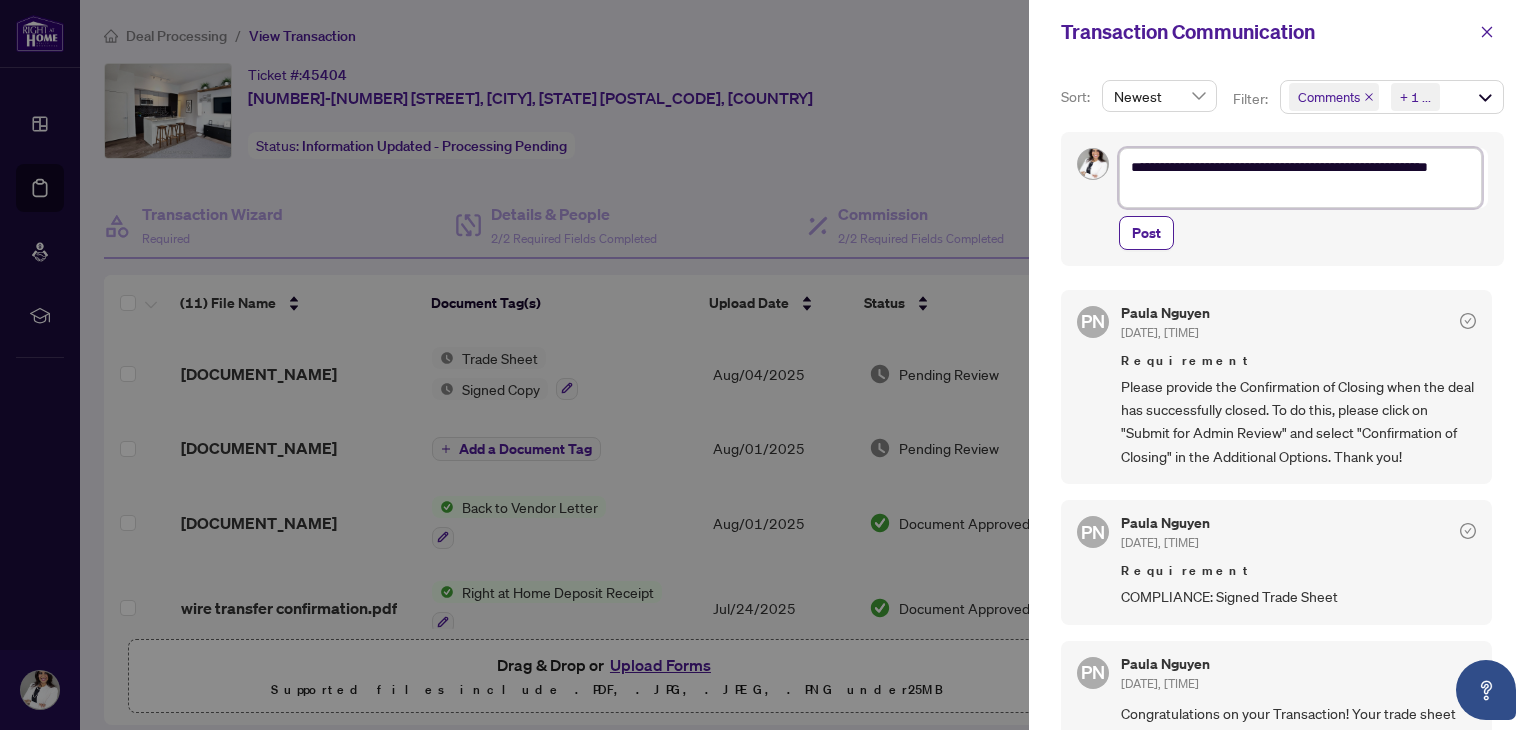 type on "**********" 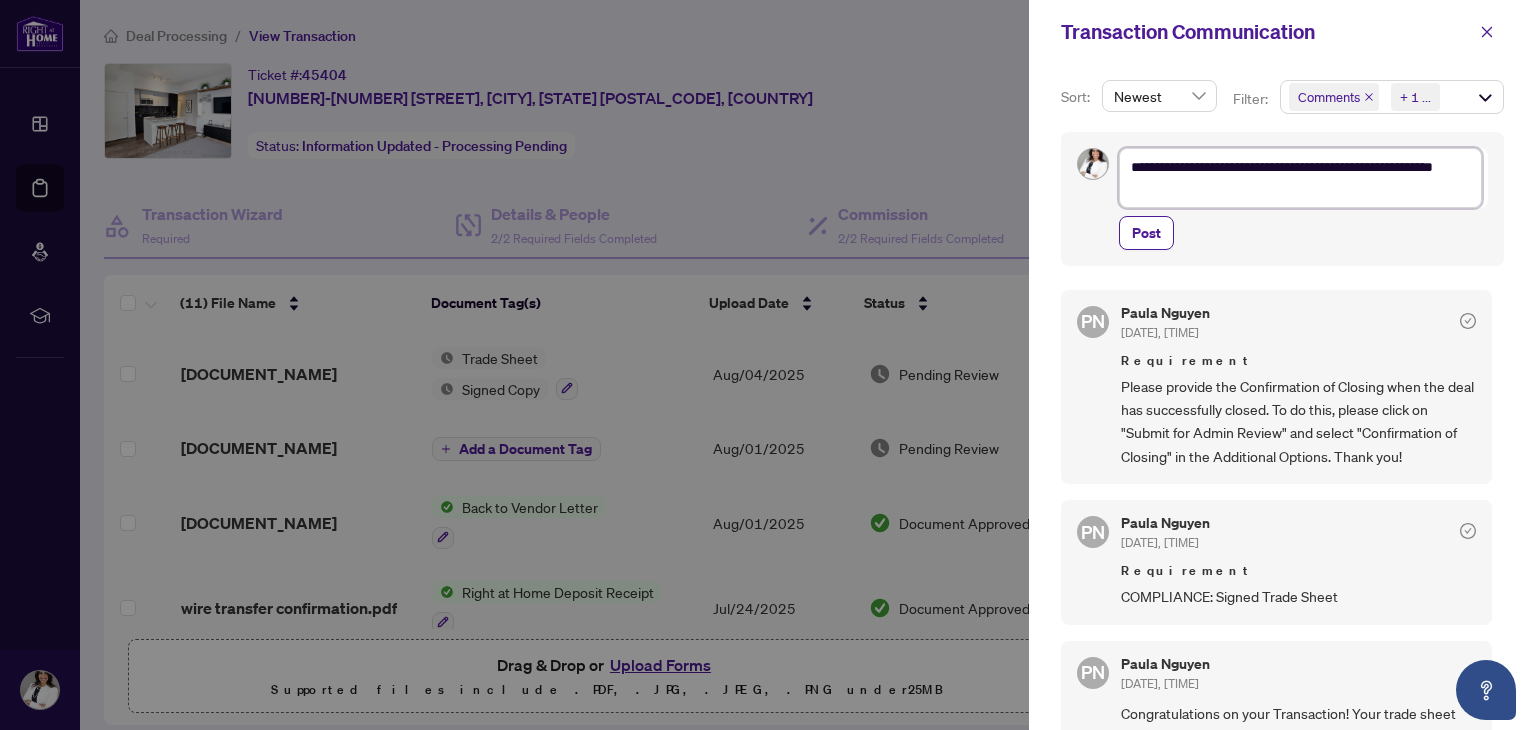 type on "**********" 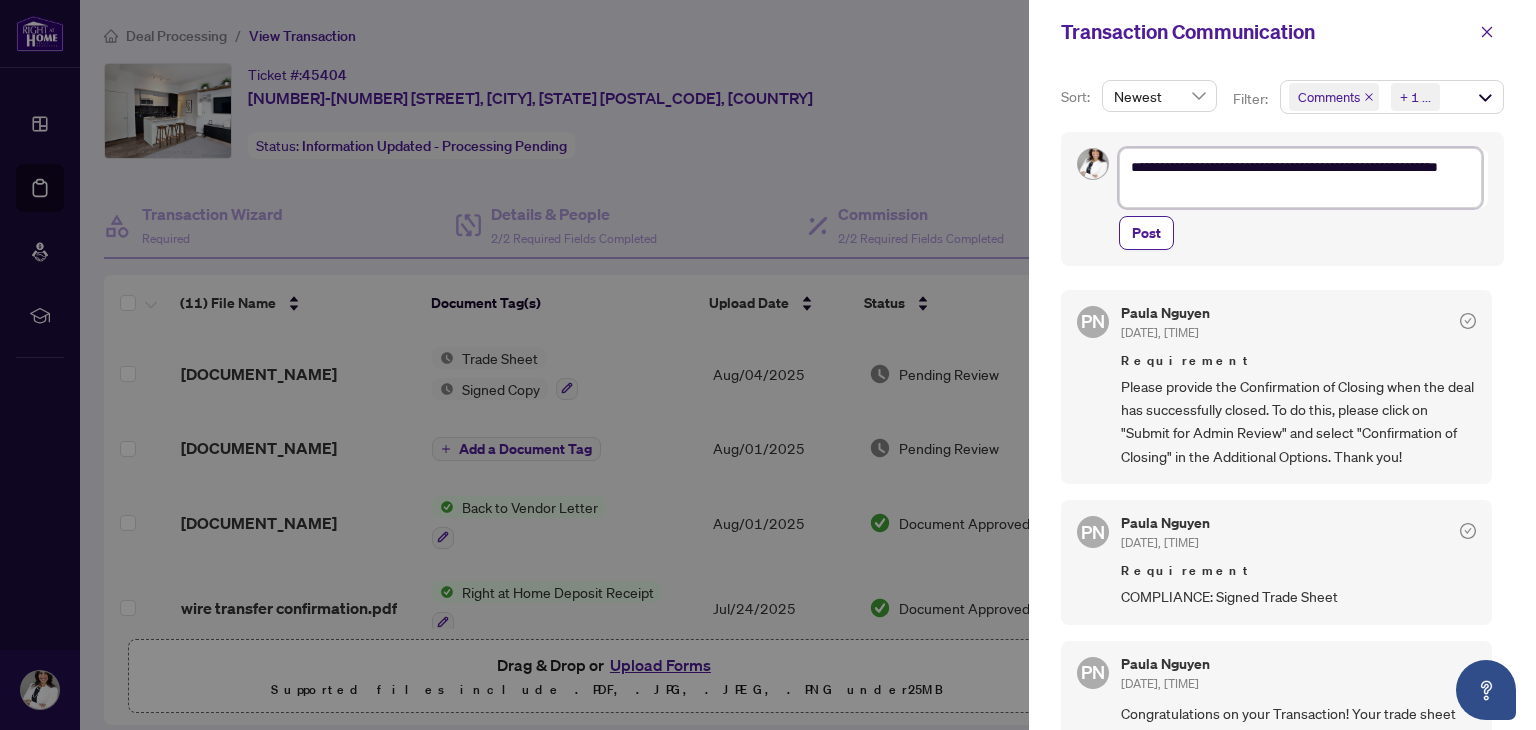 type on "**********" 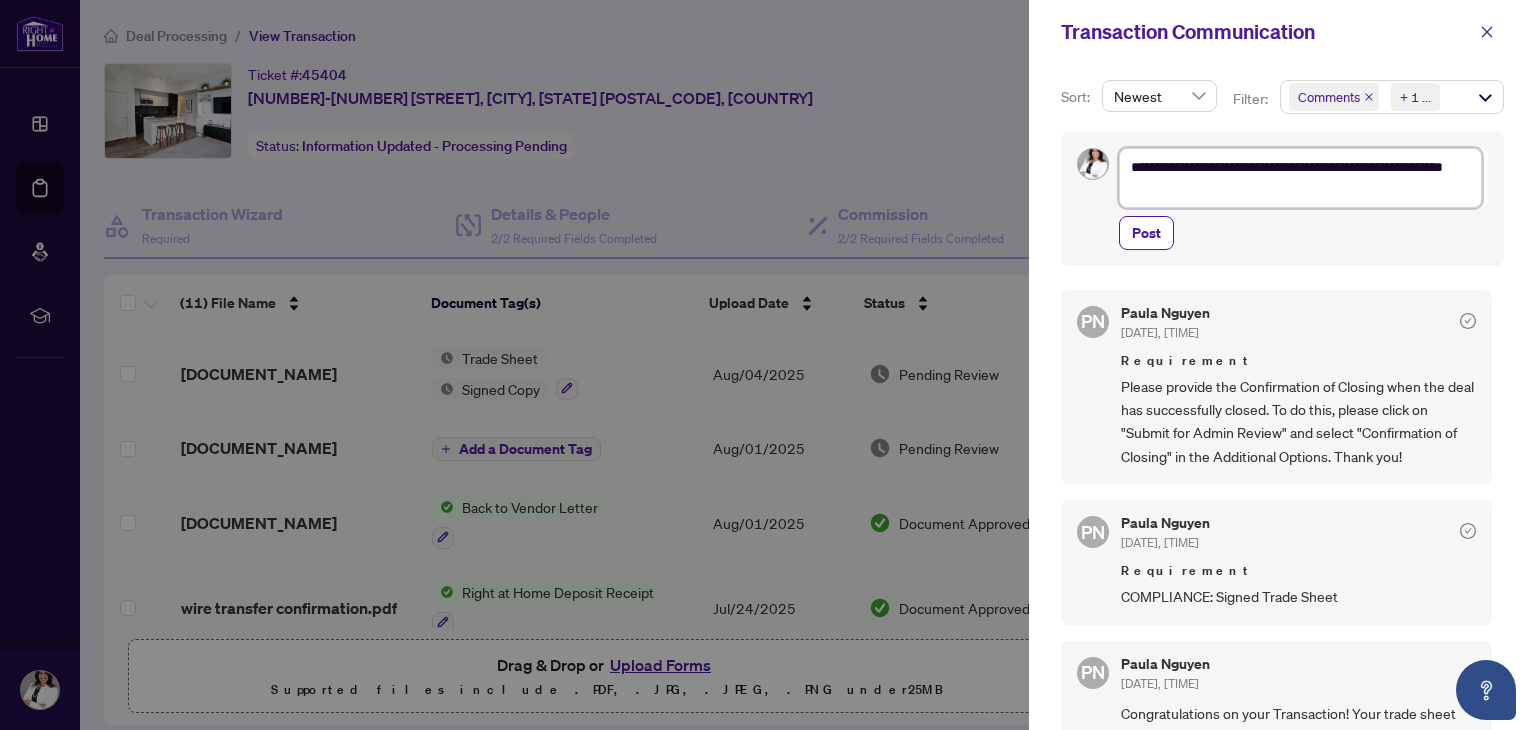 type on "**********" 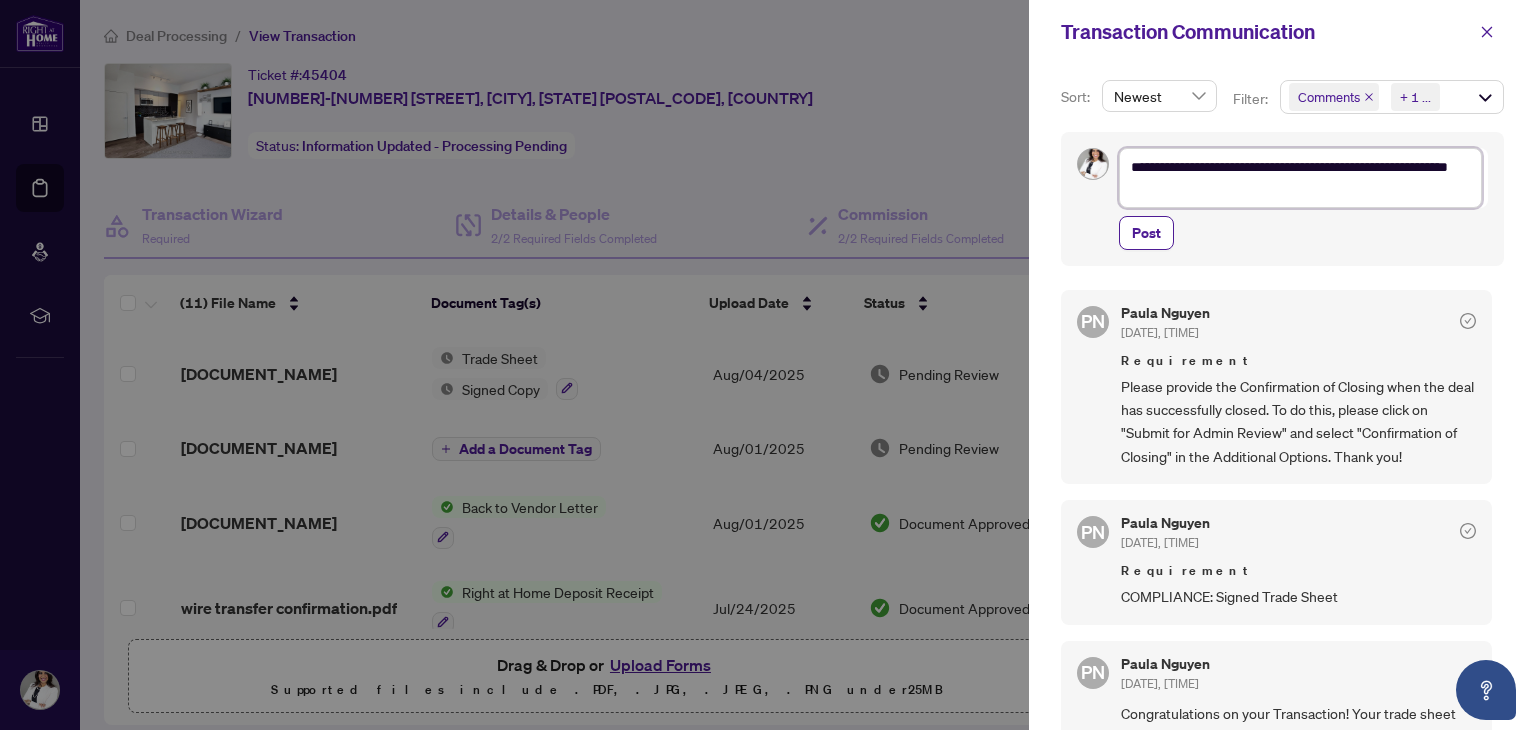 type on "**********" 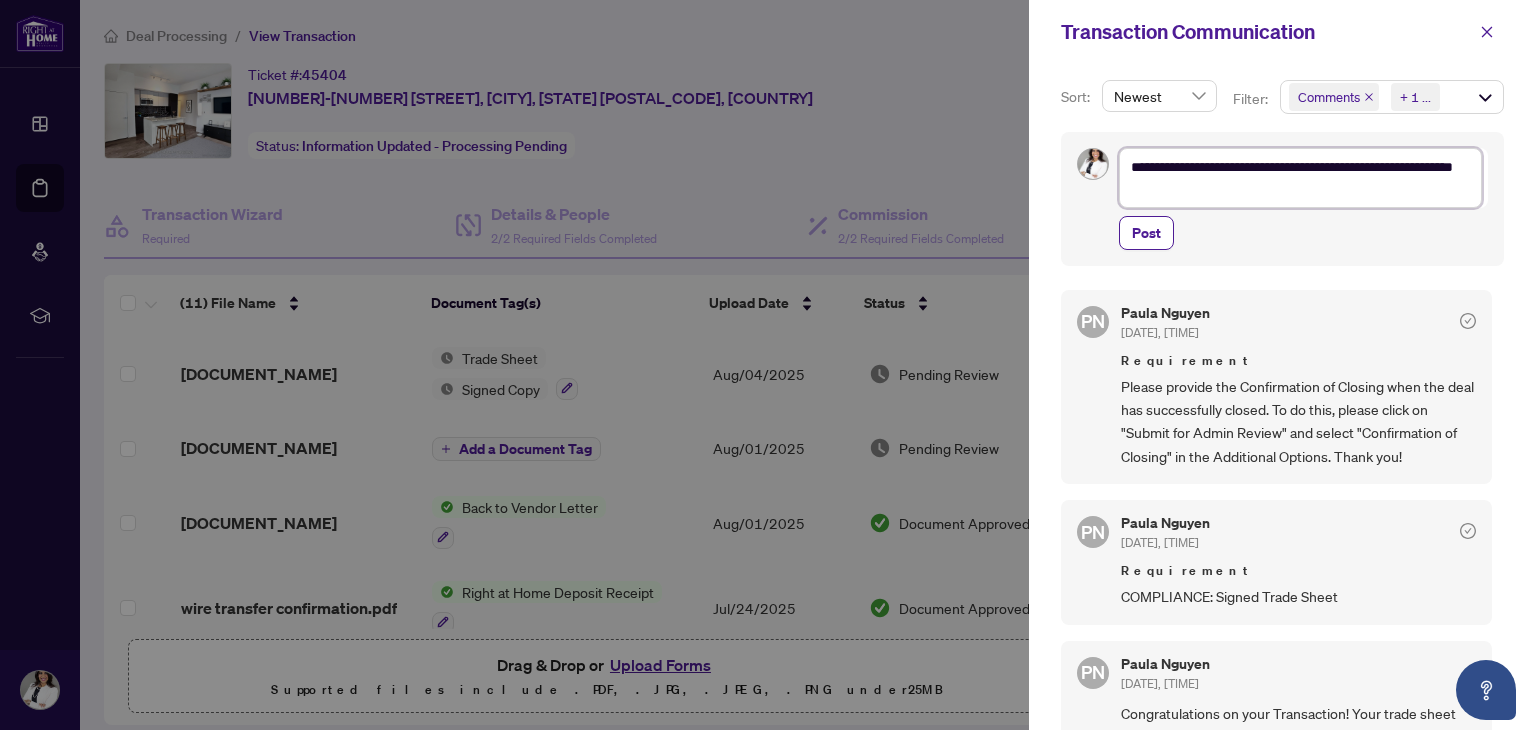 type on "**********" 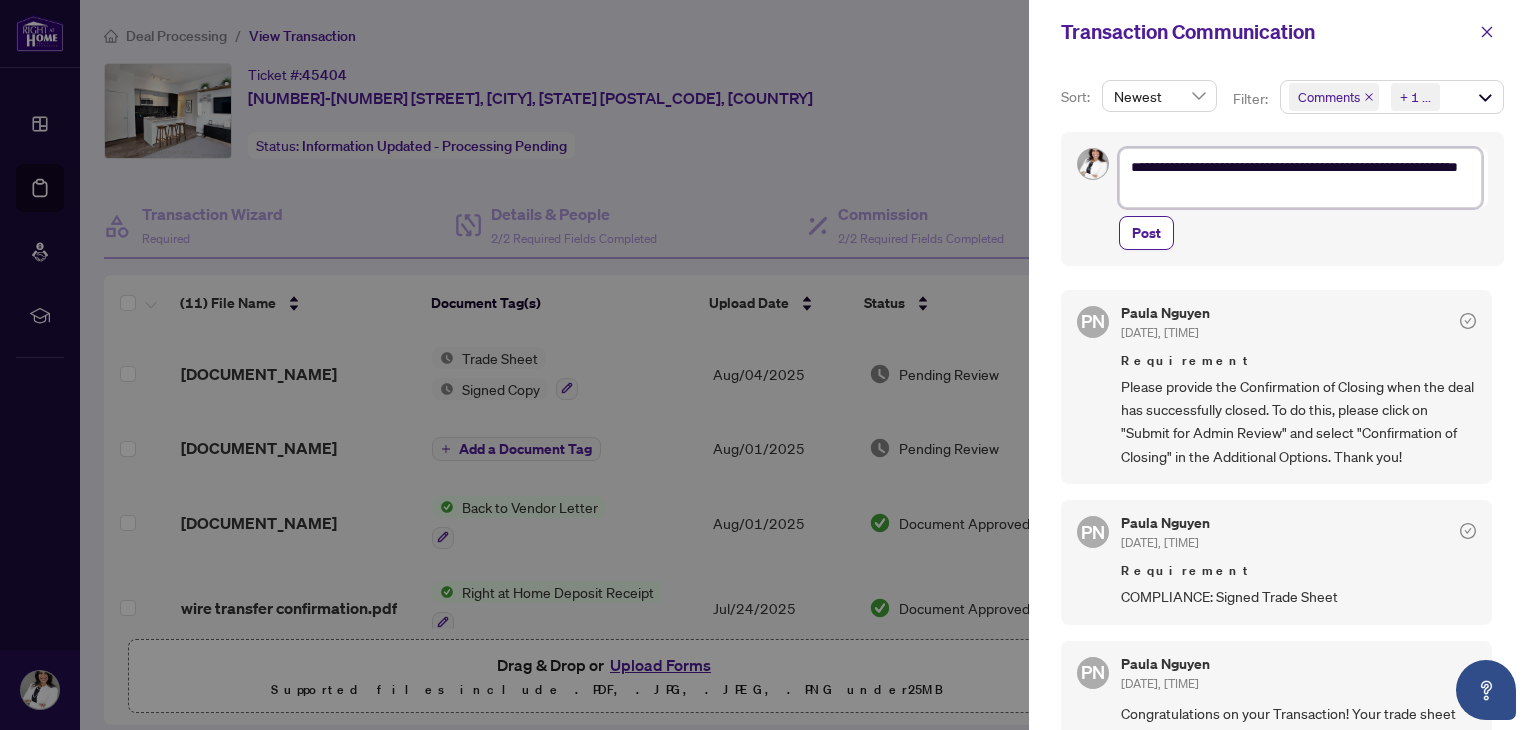 type on "**********" 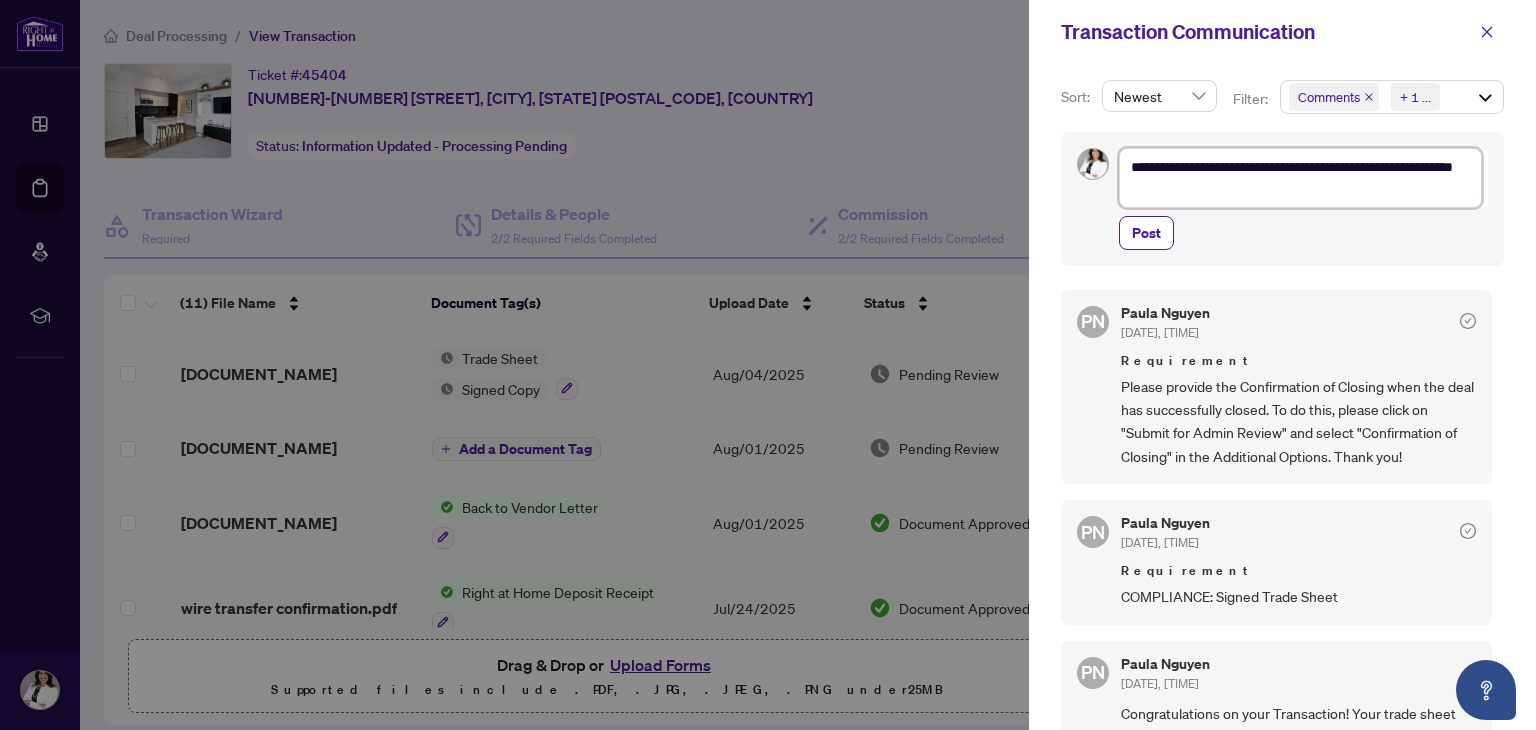 type on "**********" 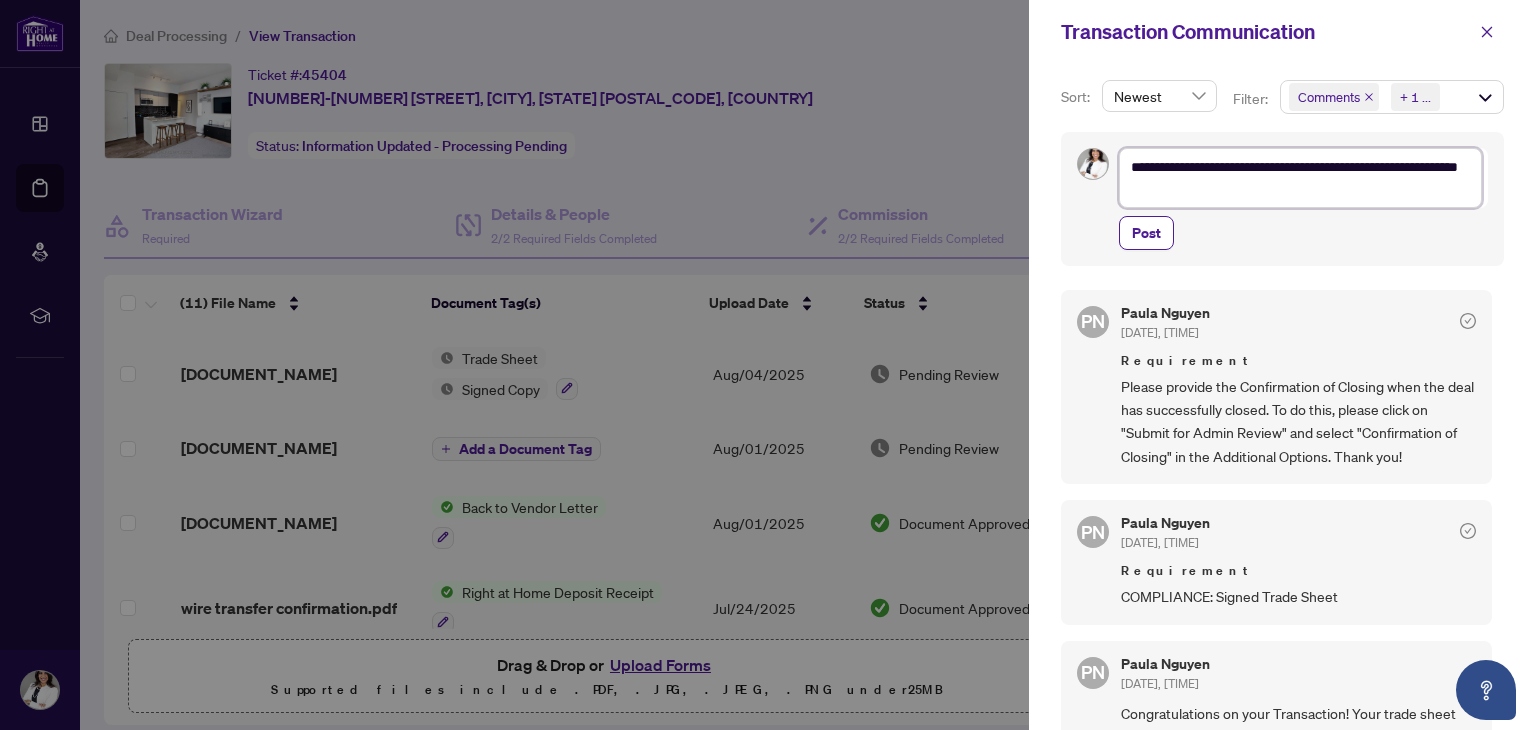 type on "**********" 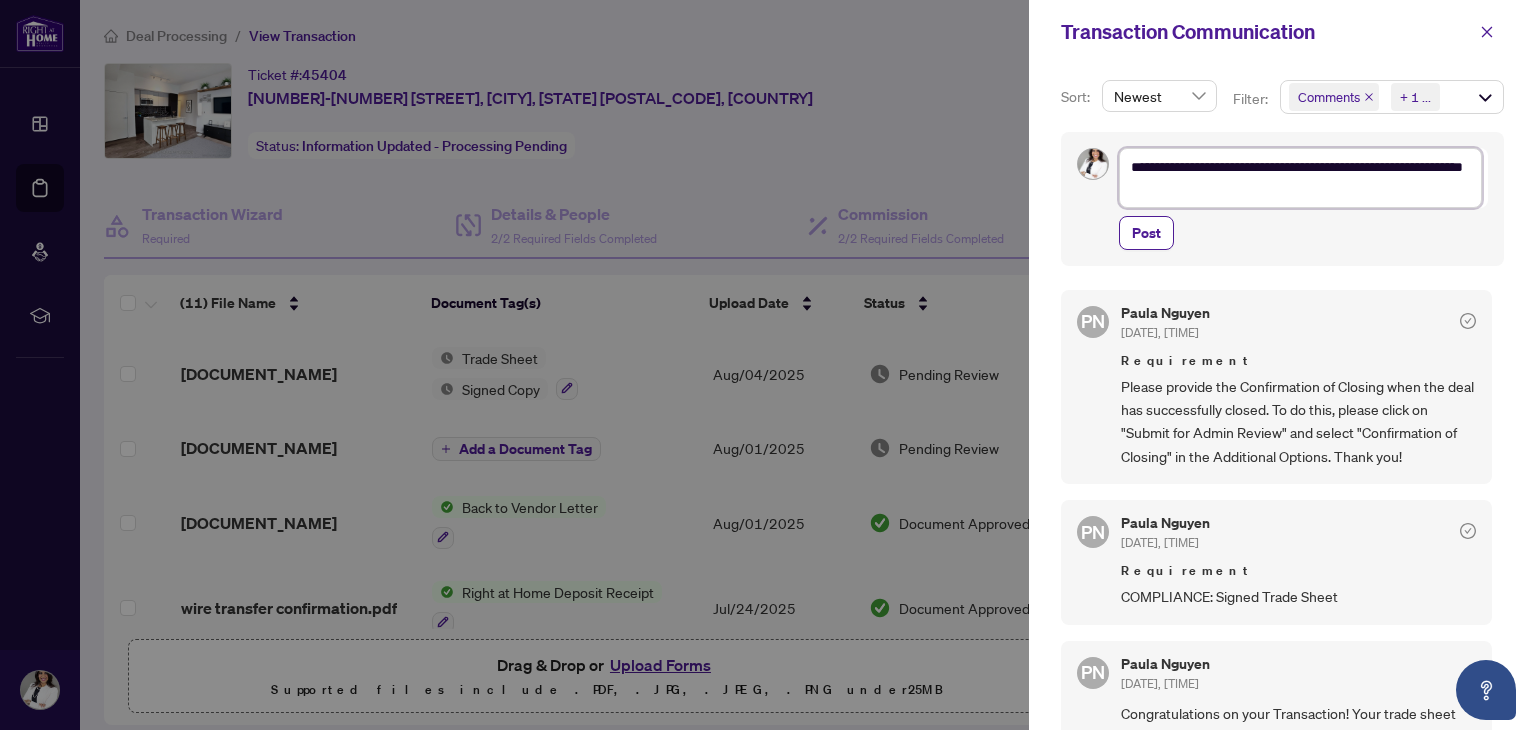 type on "**********" 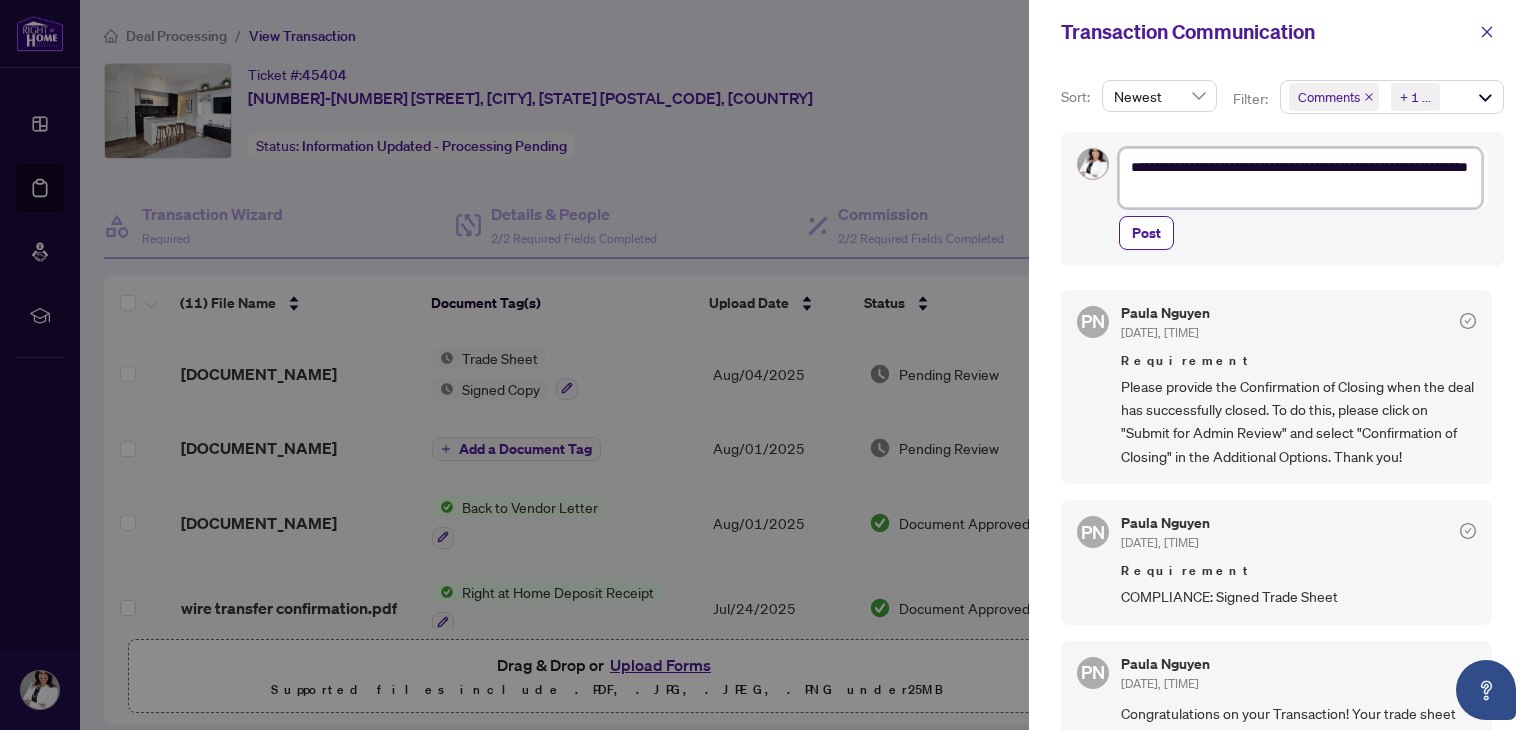 type on "**********" 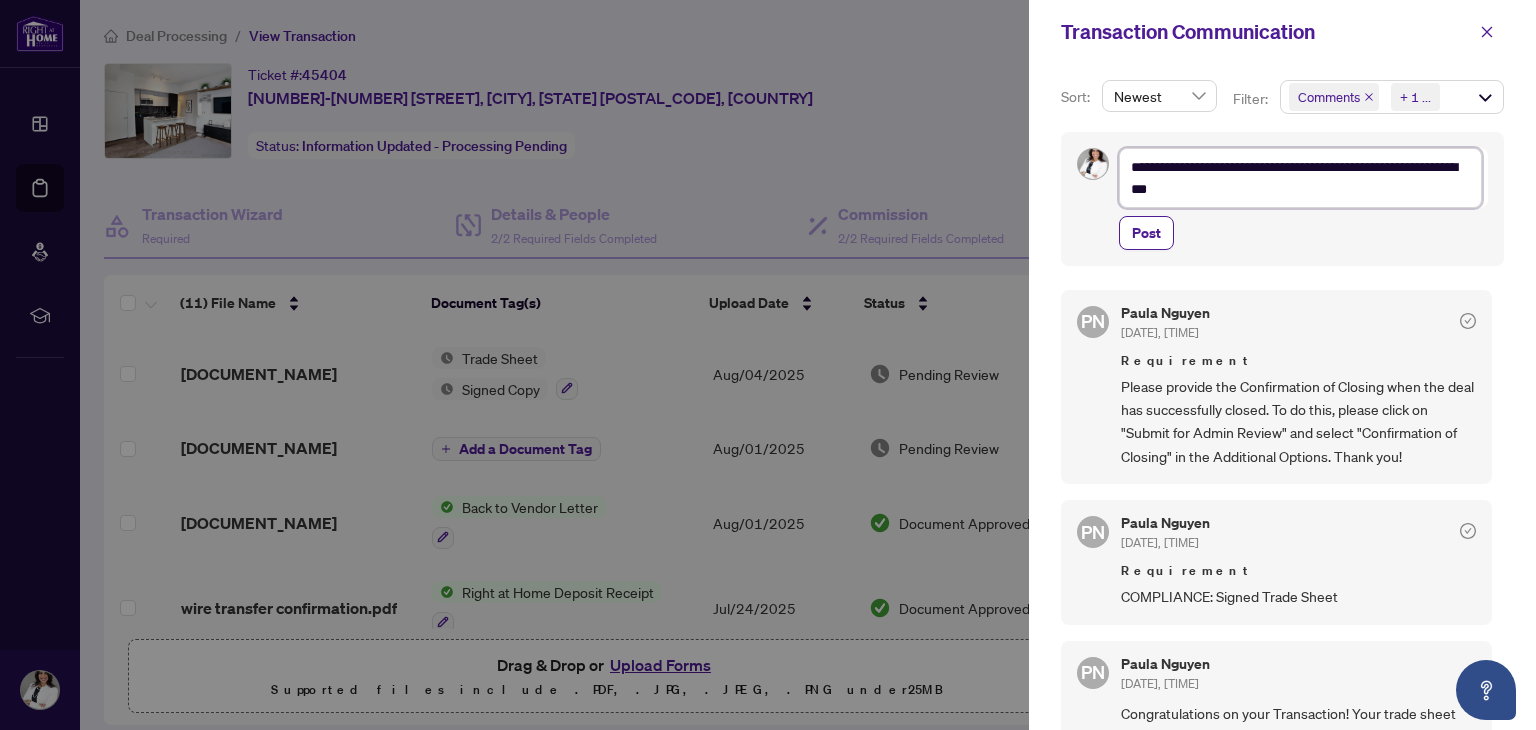 type on "**********" 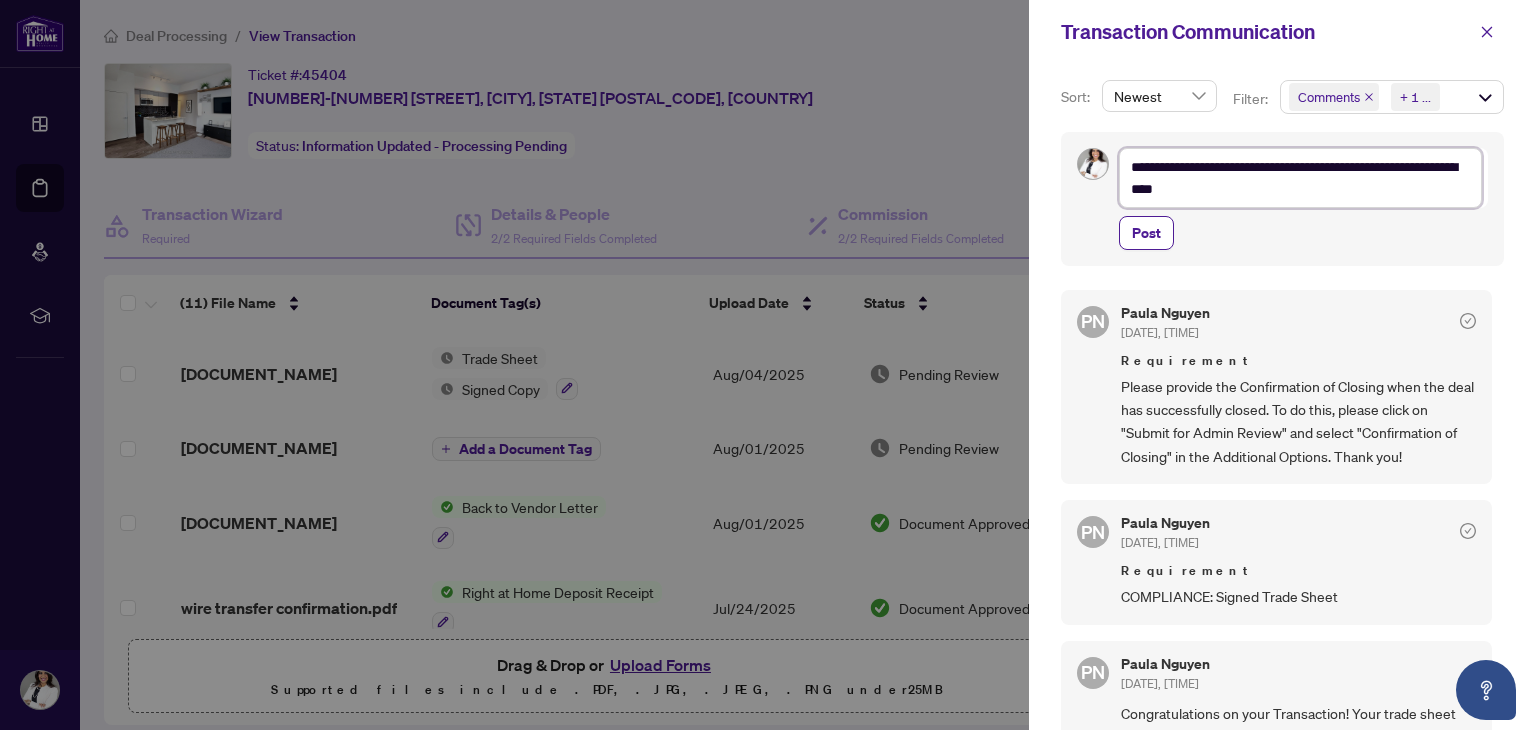 type on "**********" 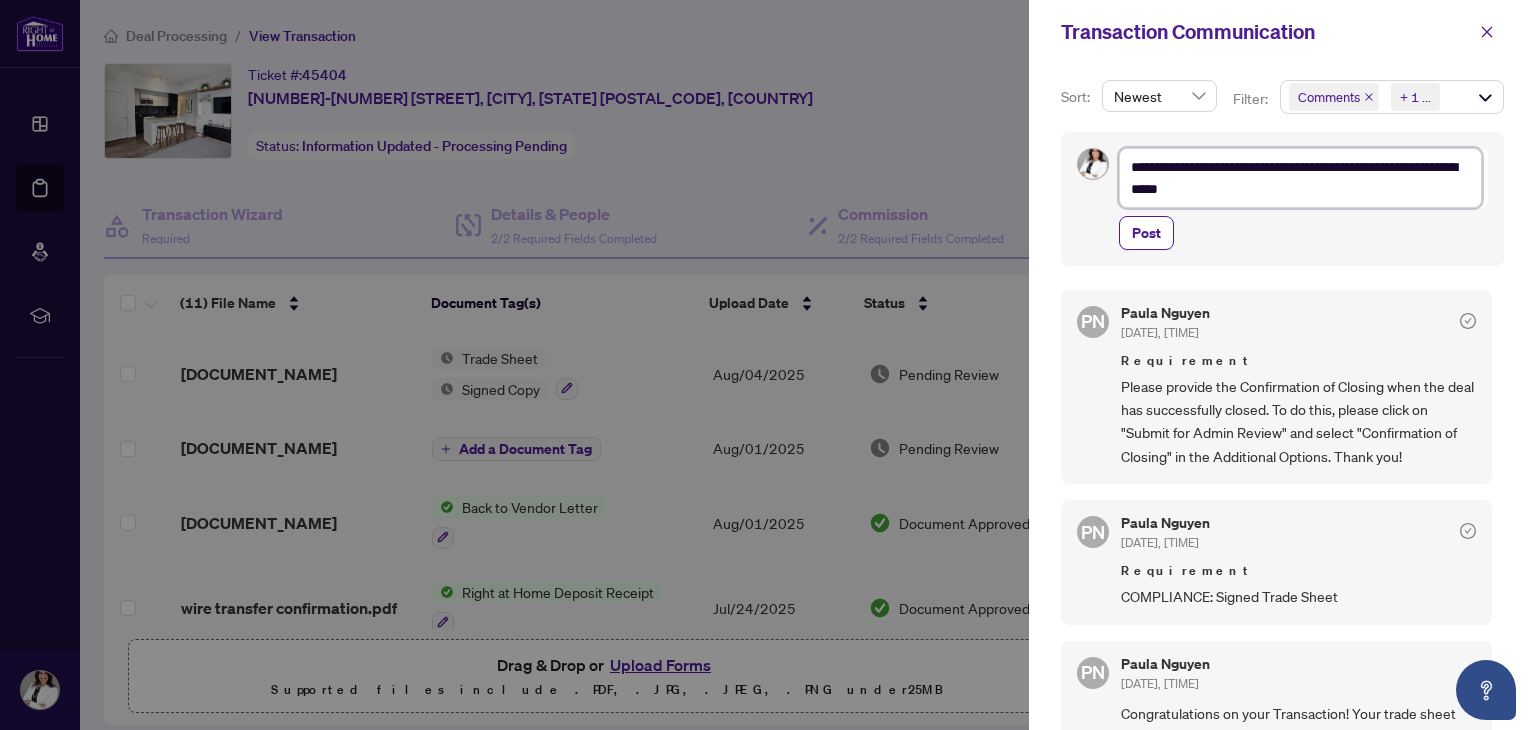 type on "**********" 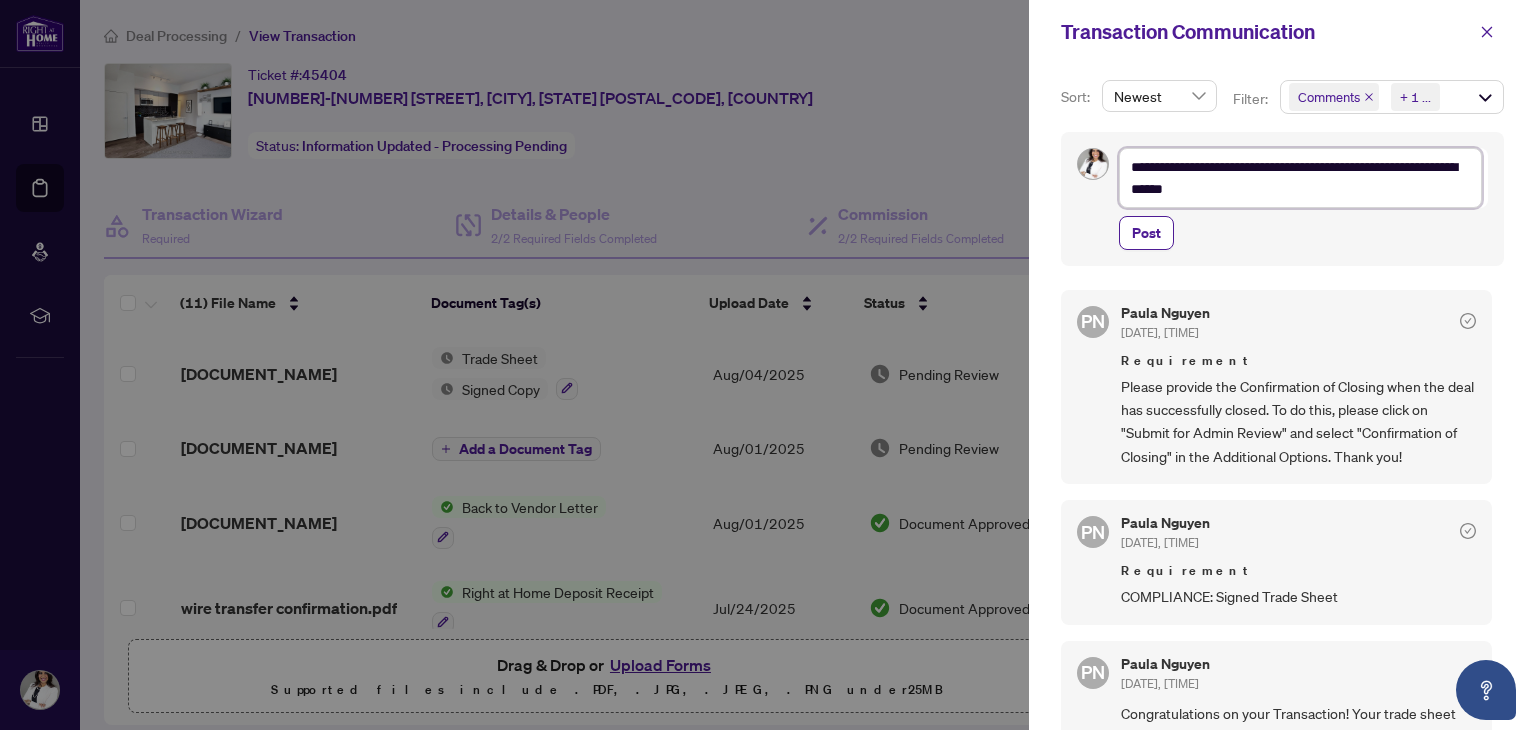 type on "**********" 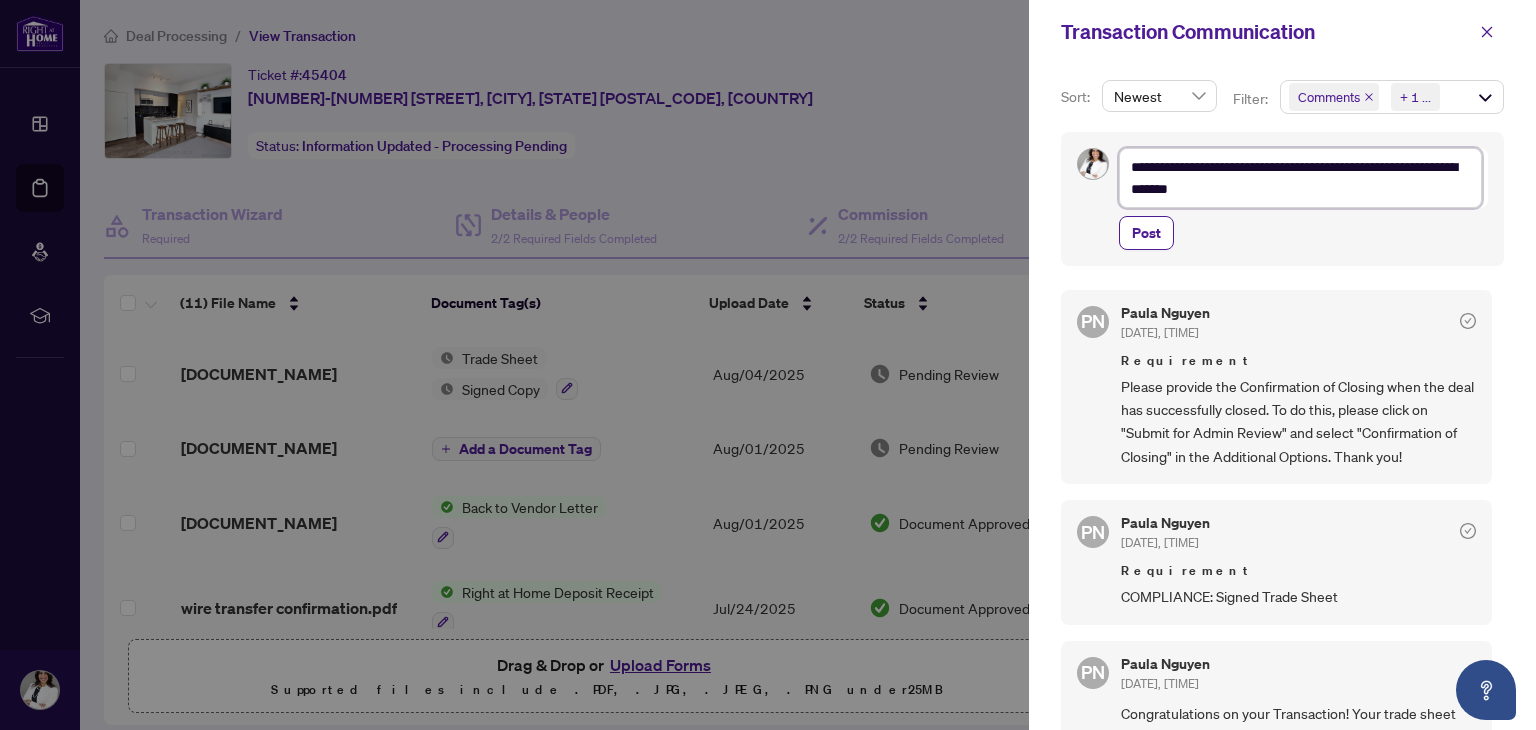 type on "**********" 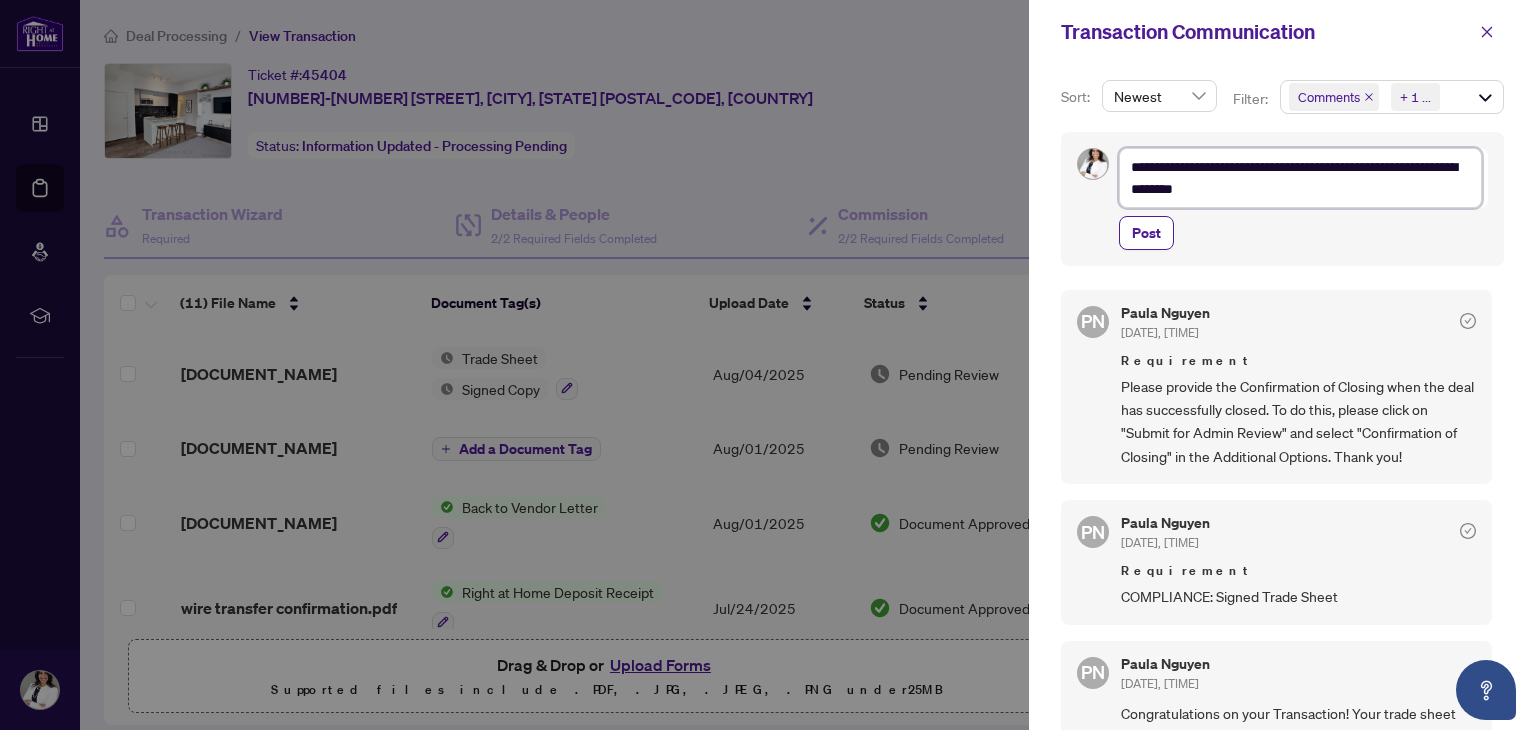 type on "**********" 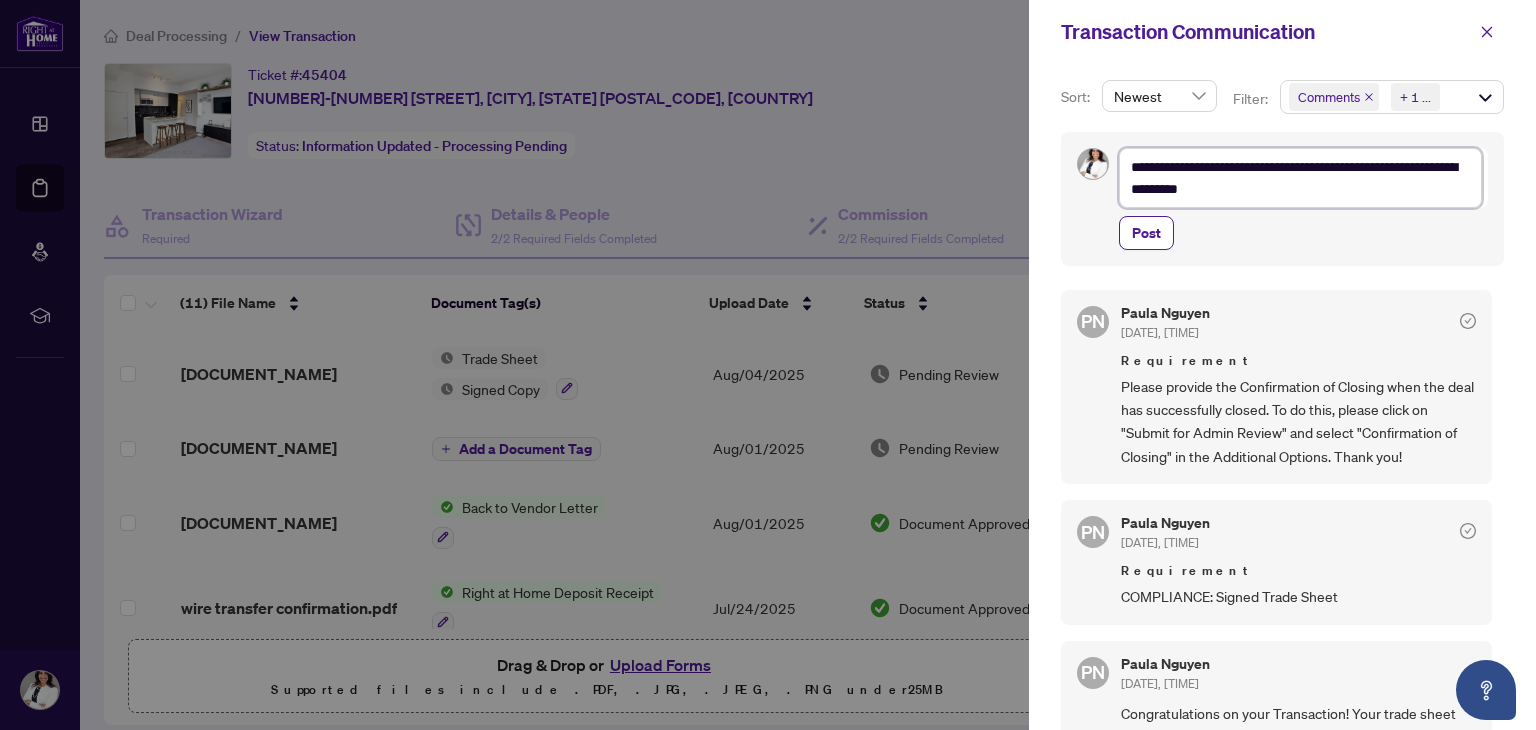 type on "**********" 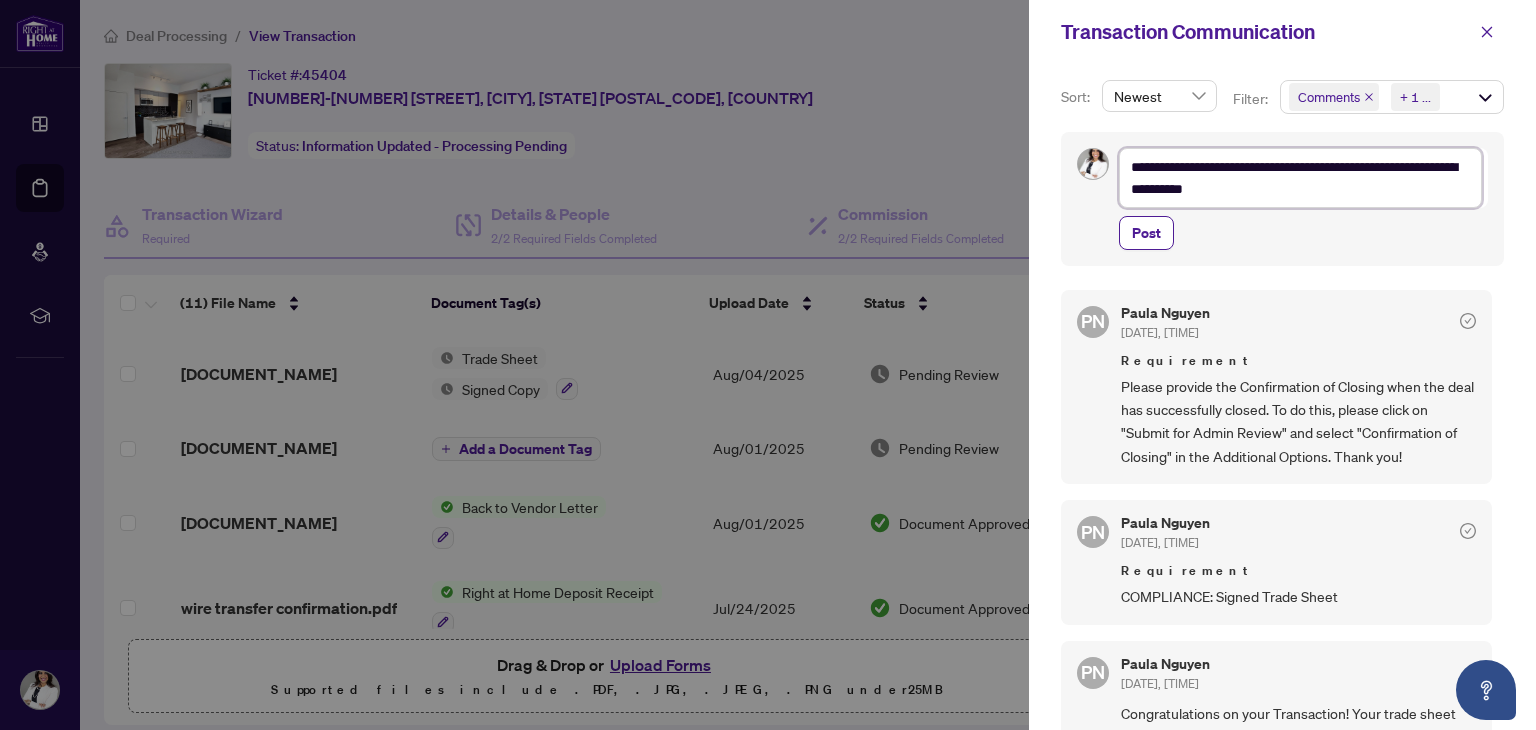 type on "**********" 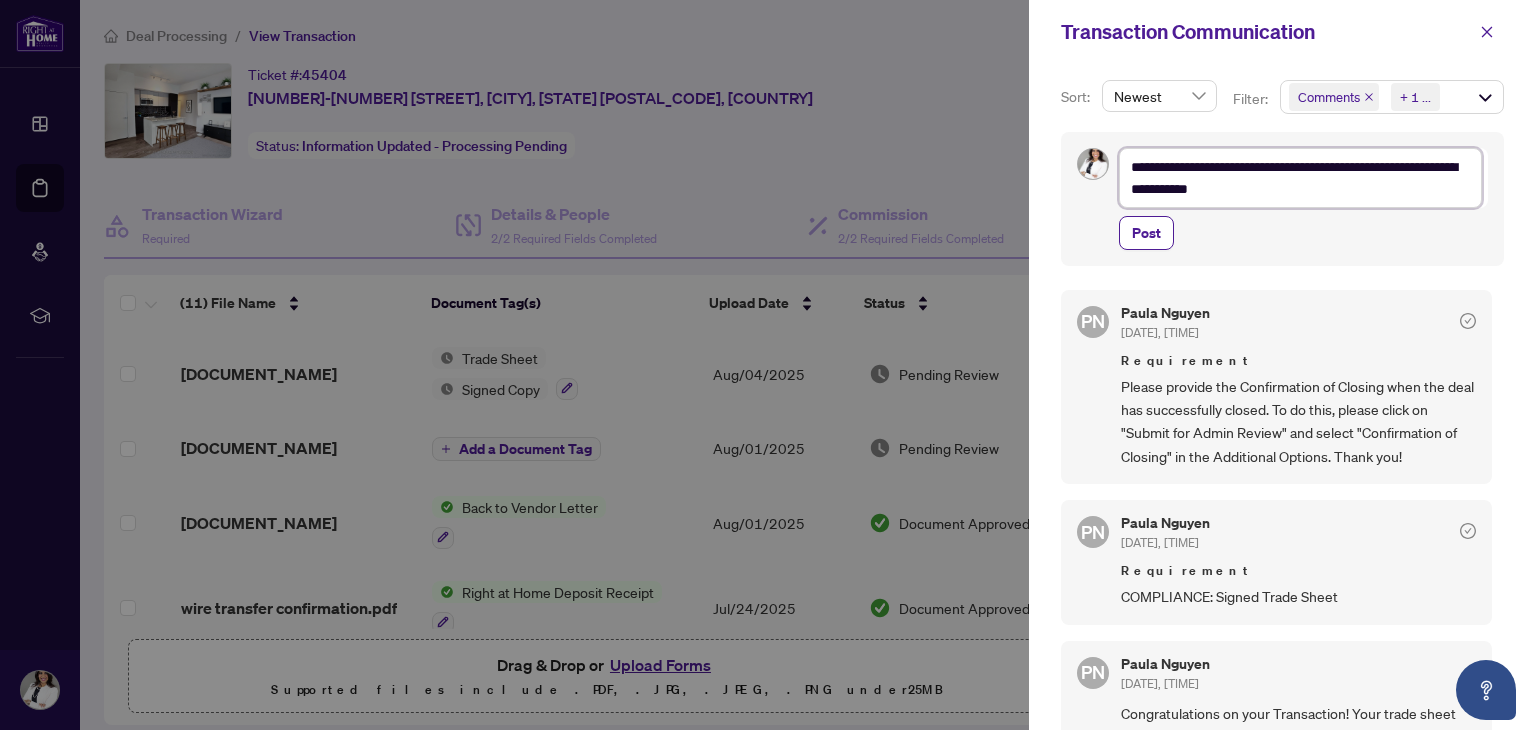 type on "**********" 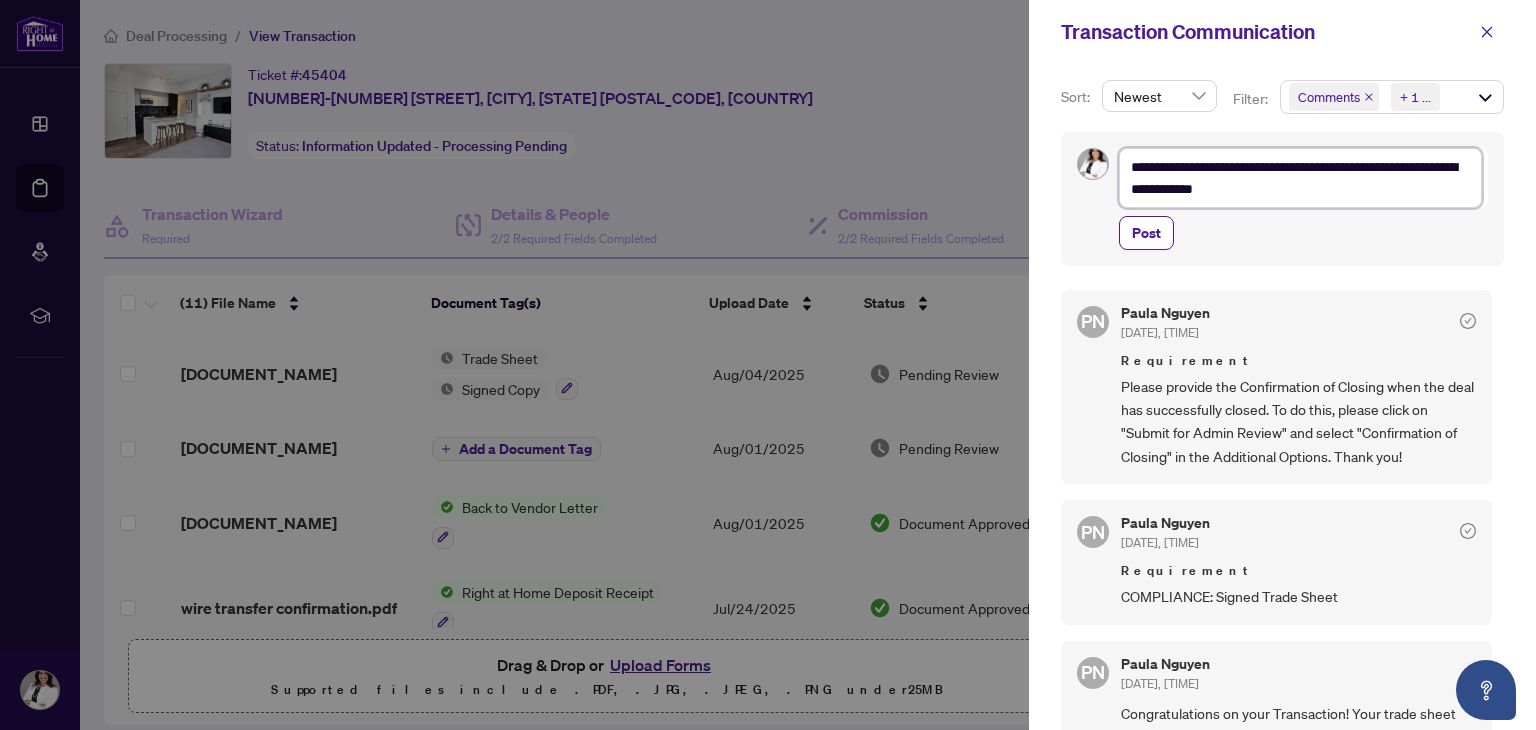 type on "**********" 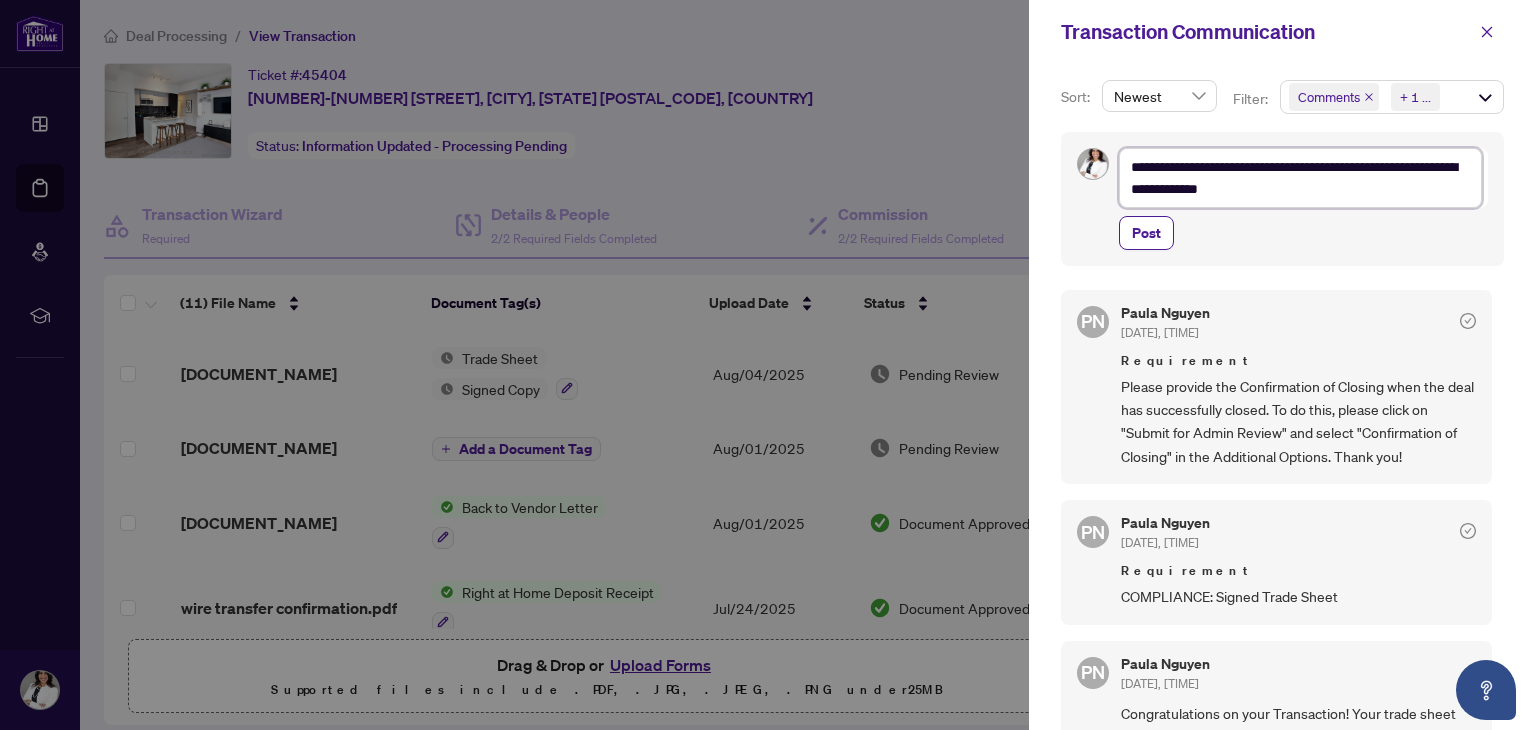 type on "**********" 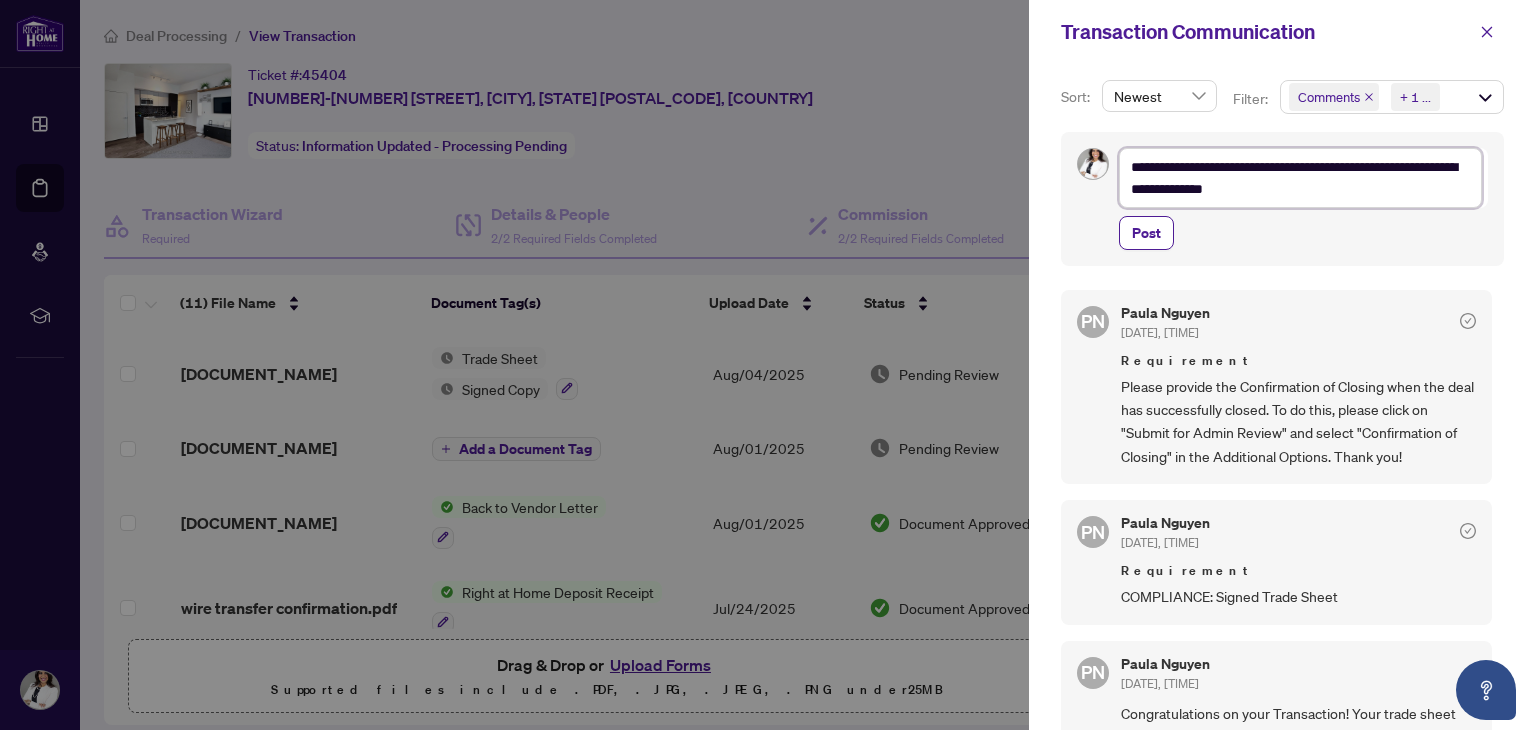 type on "**********" 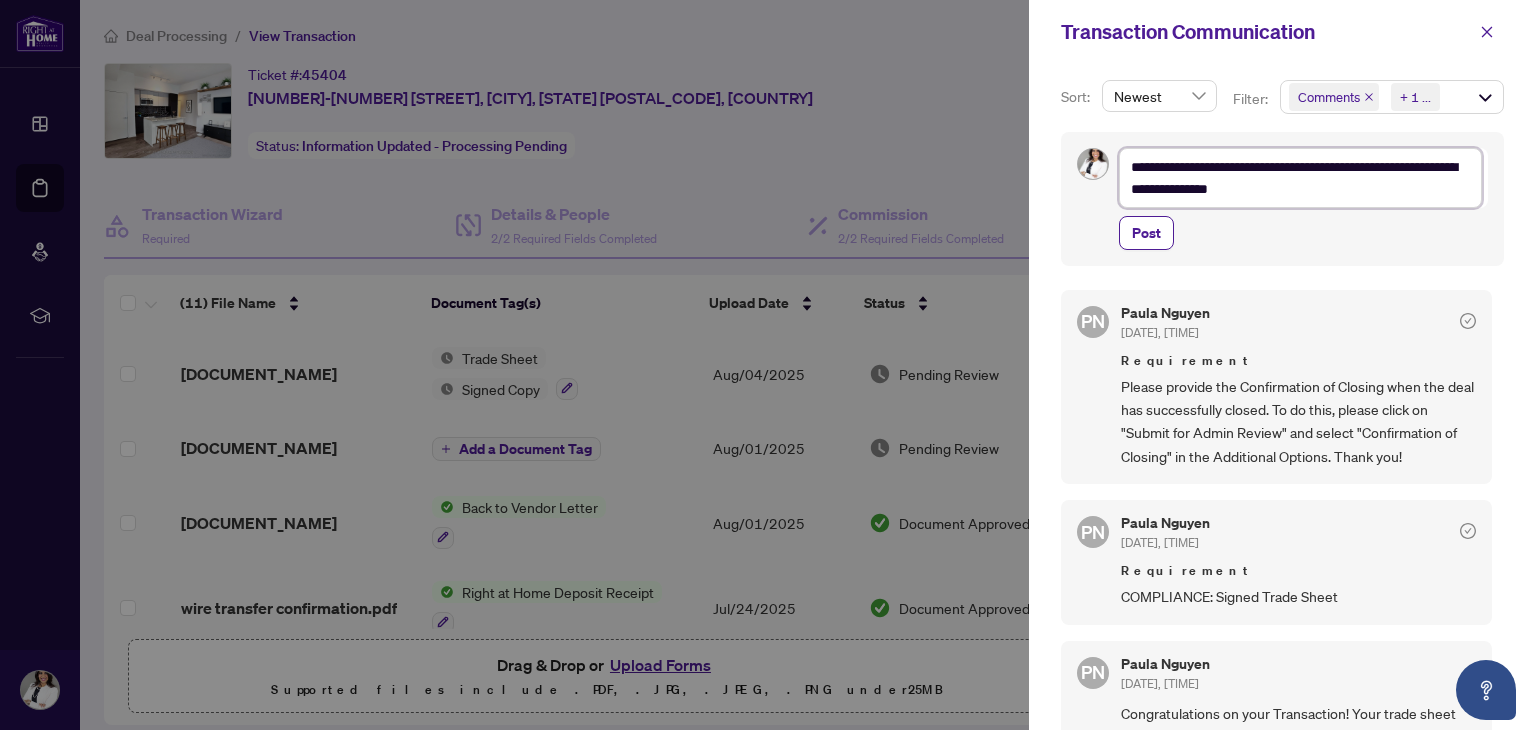 type on "**********" 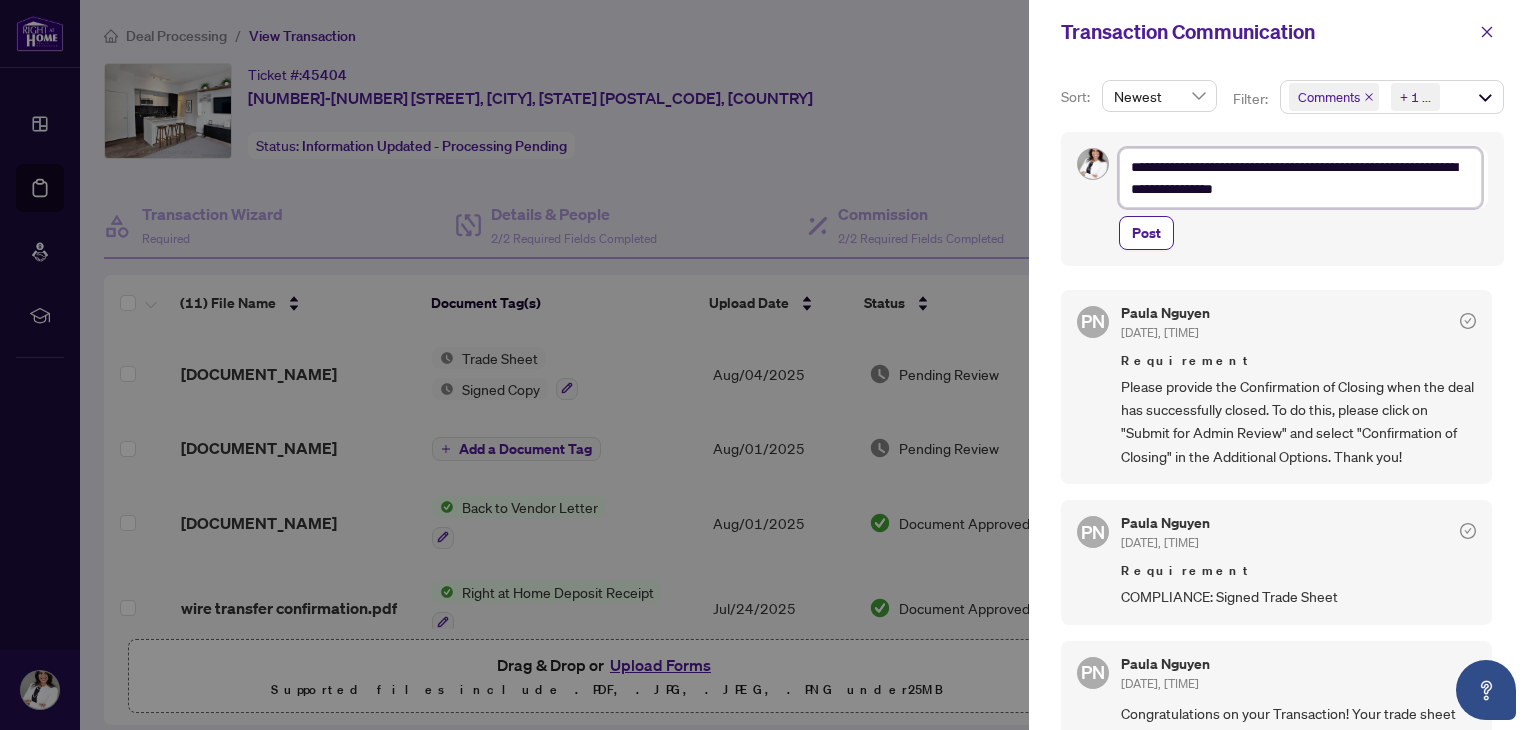 type on "**********" 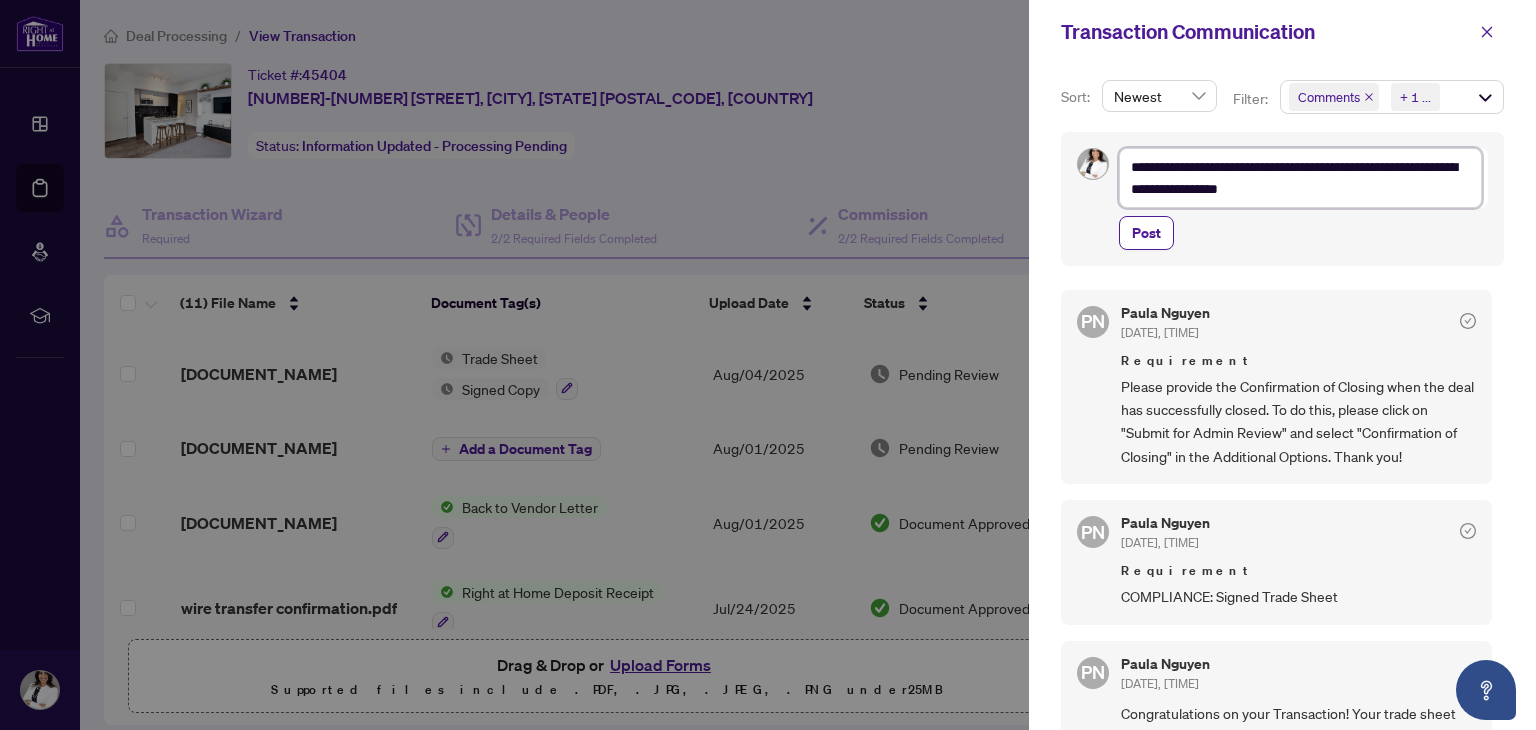 type on "**********" 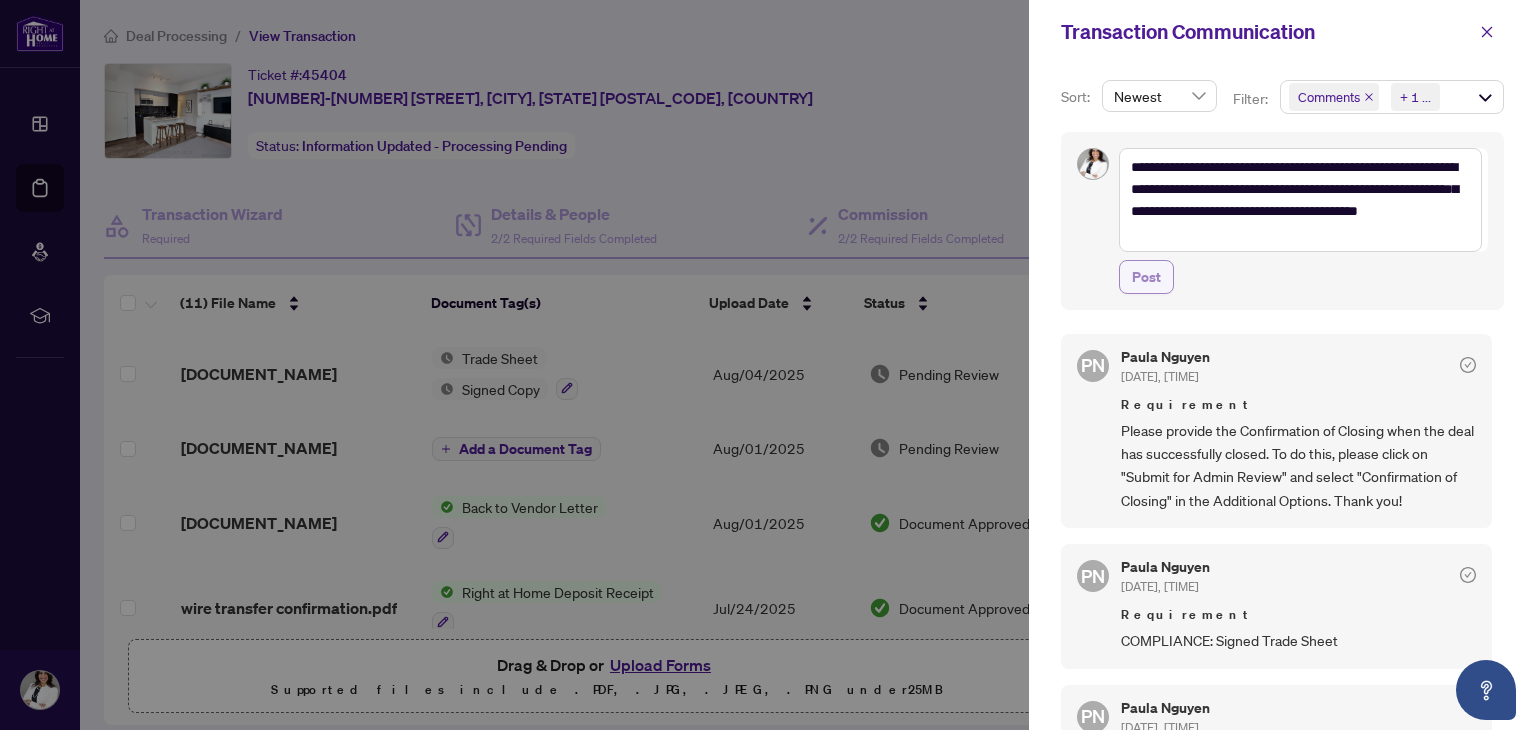 click on "Post" at bounding box center (1146, 277) 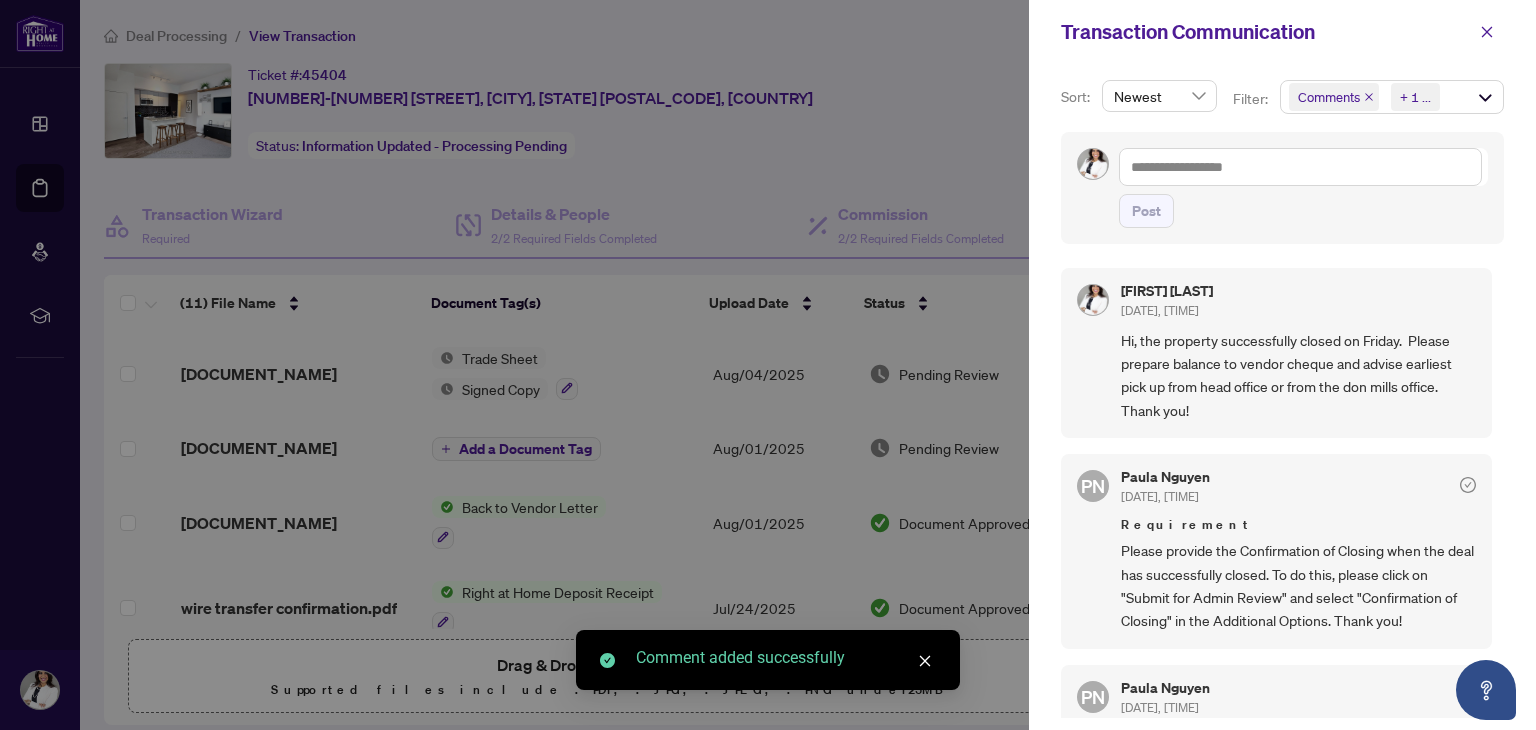 click at bounding box center [768, 365] 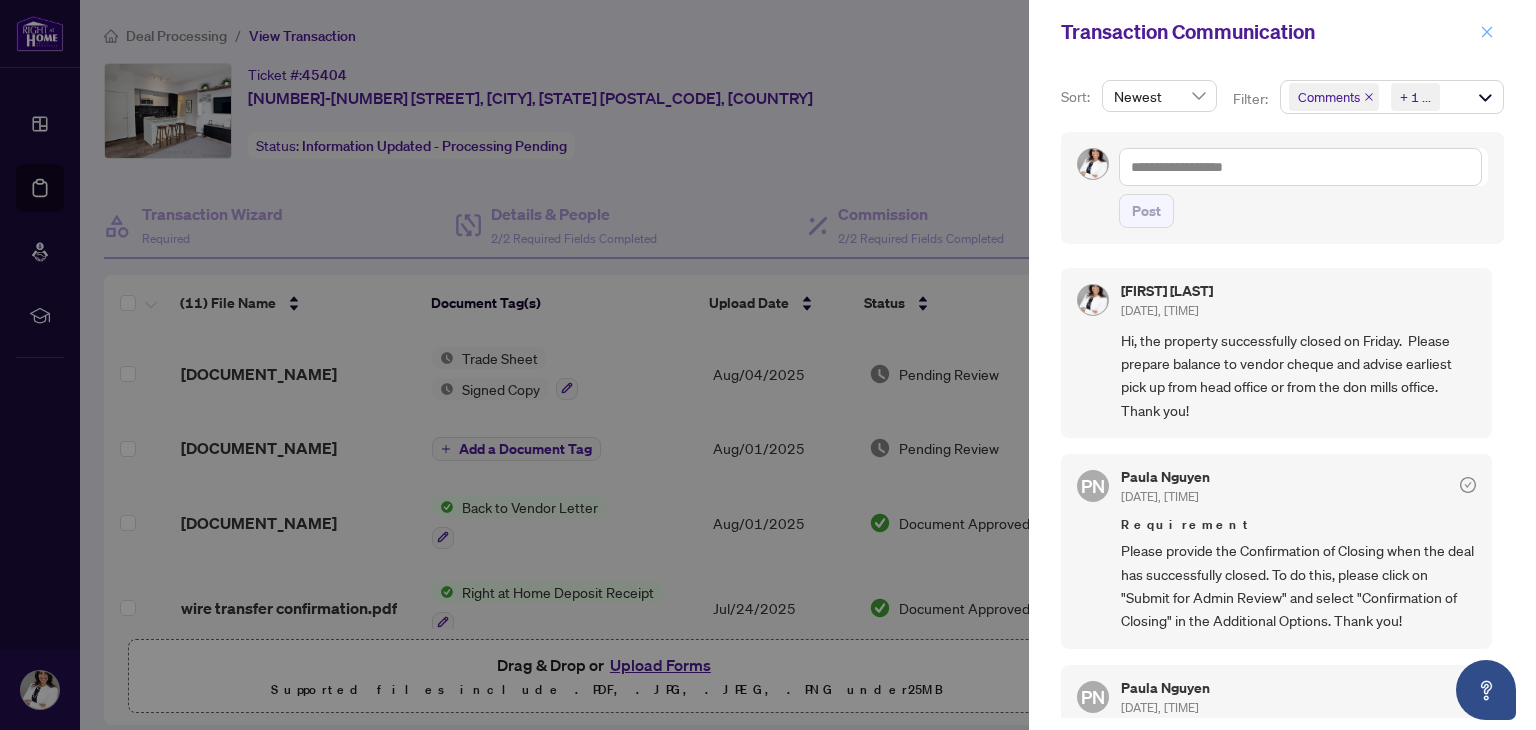 click 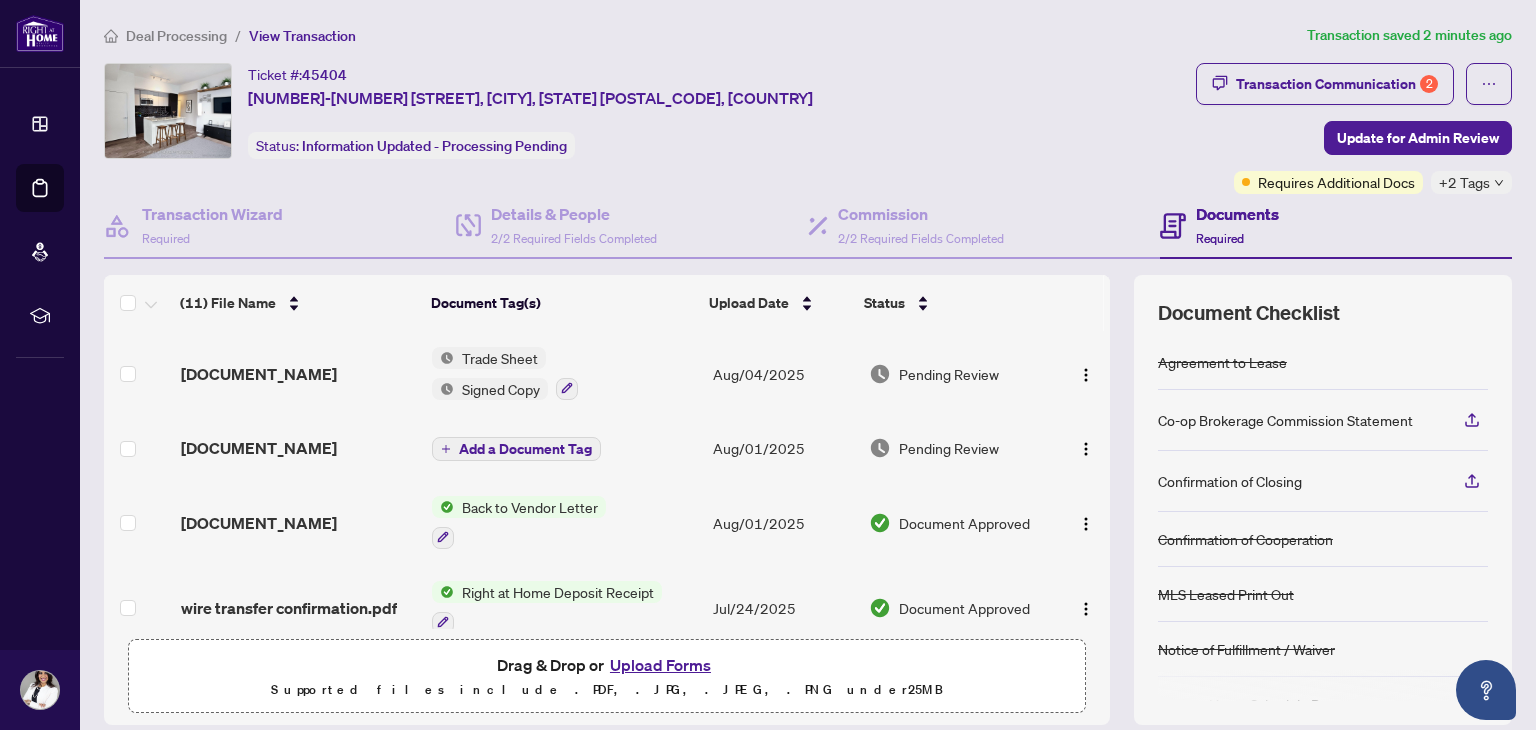 click on "Upload Forms" at bounding box center [660, 665] 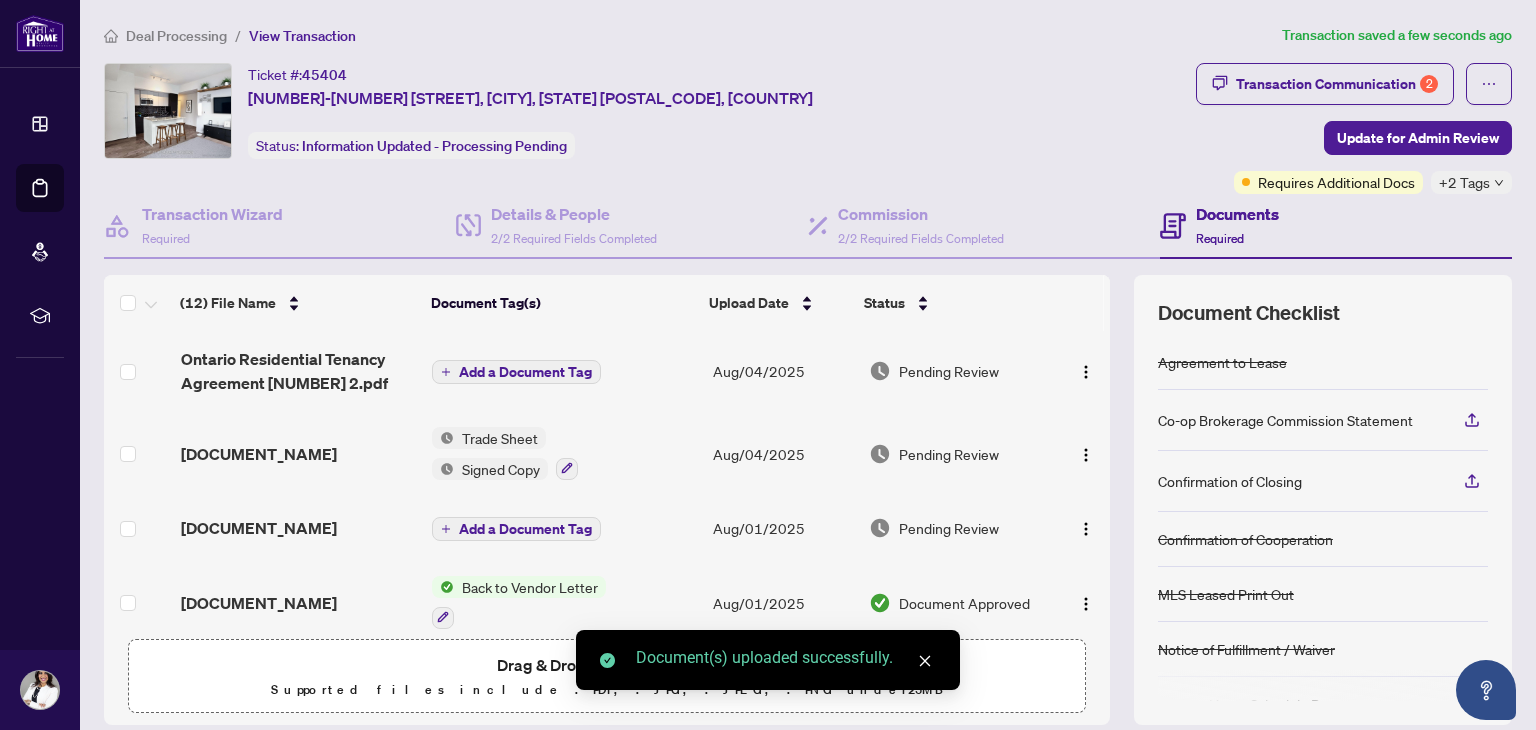 click on "Add a Document Tag" at bounding box center (525, 372) 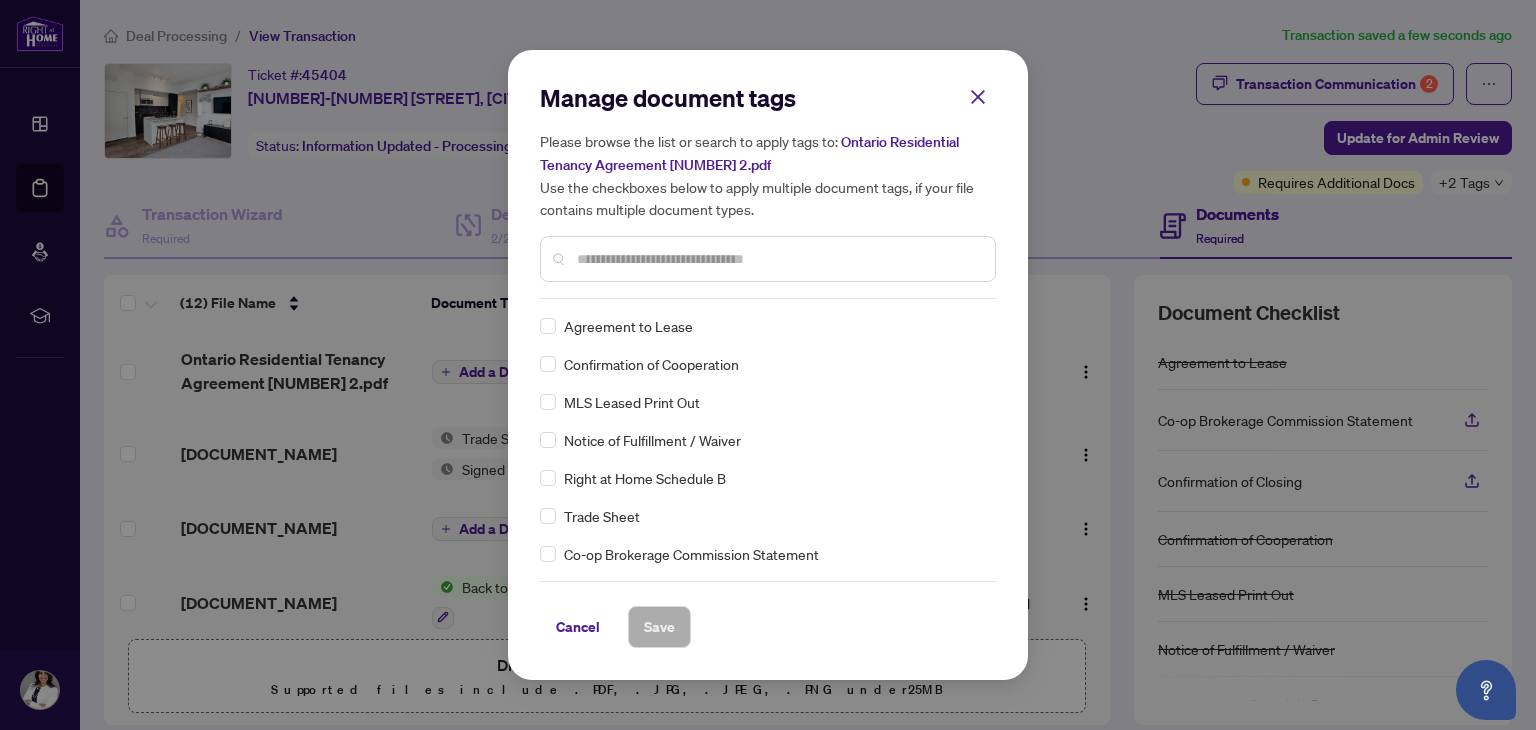 click at bounding box center [778, 259] 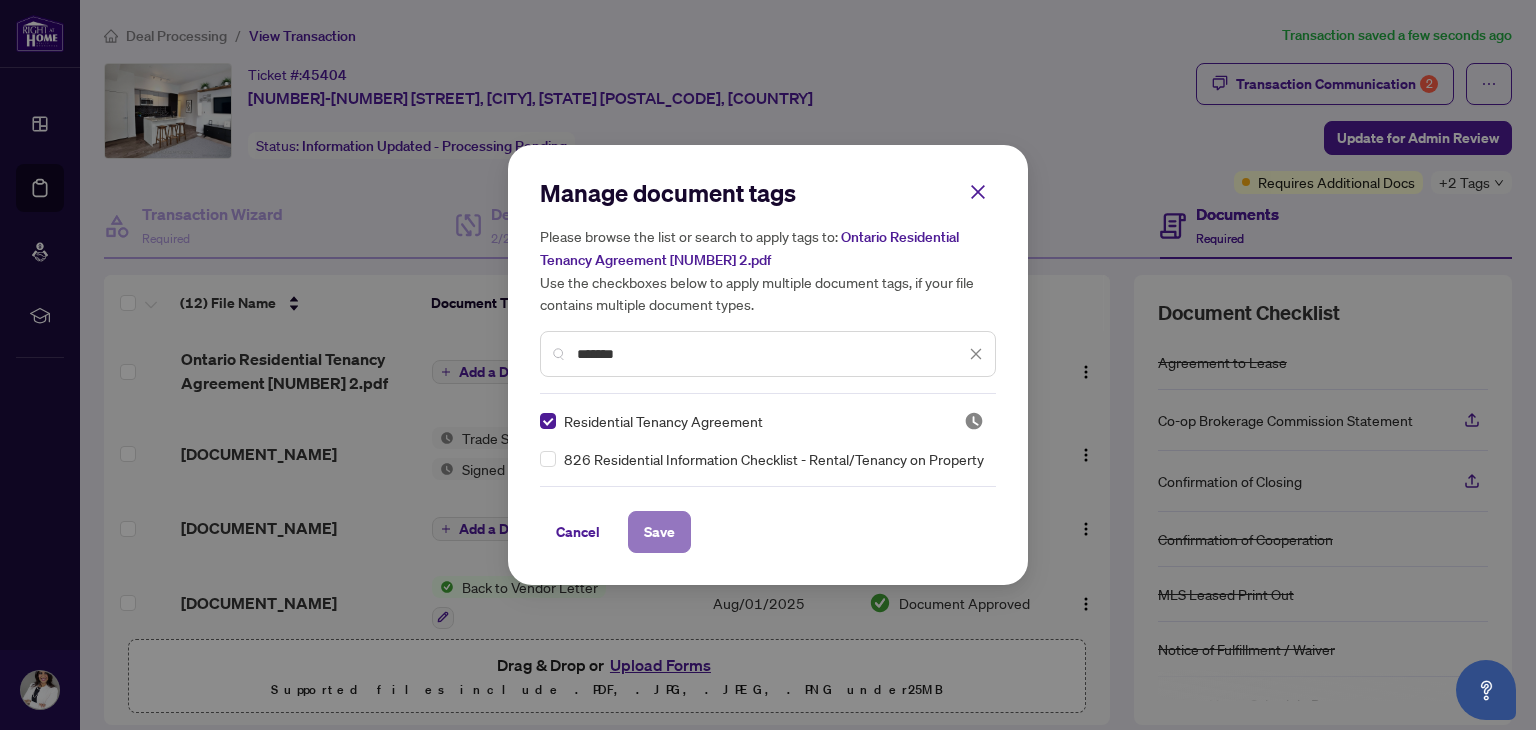 click on "Save" at bounding box center (659, 532) 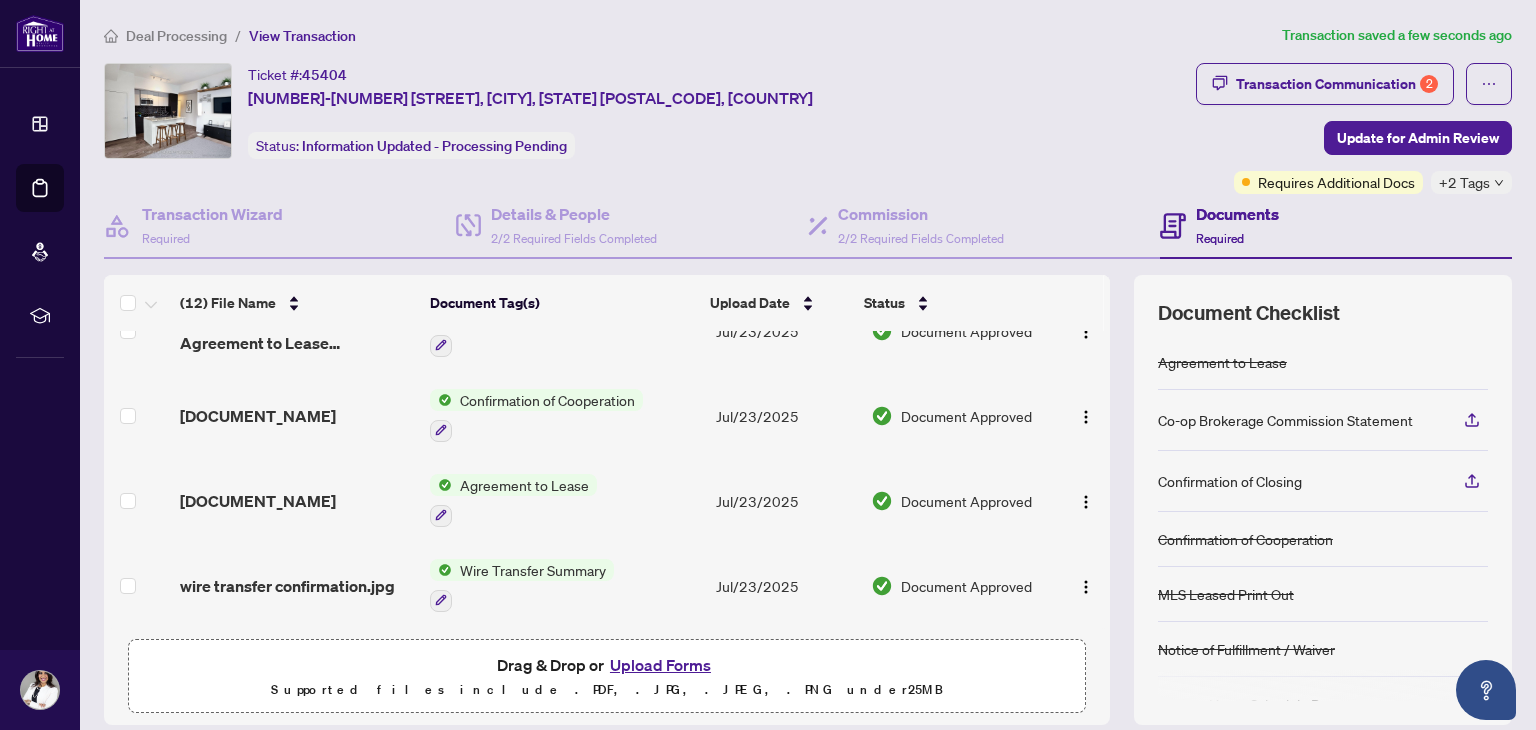 scroll, scrollTop: 0, scrollLeft: 0, axis: both 